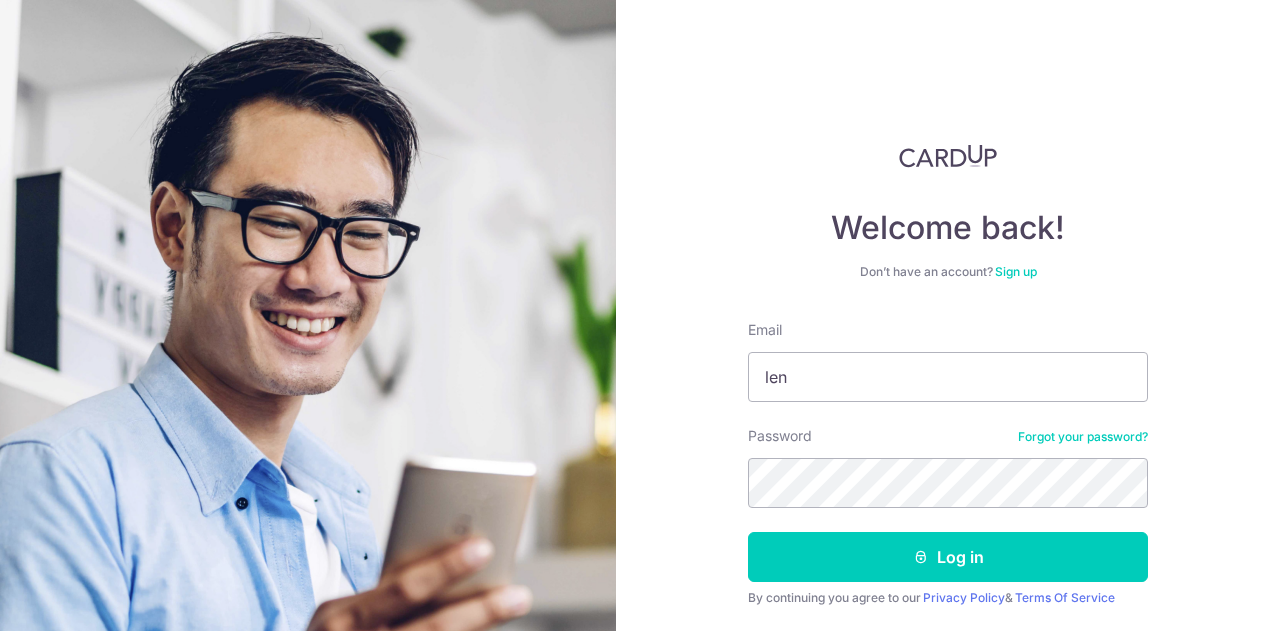 scroll, scrollTop: 0, scrollLeft: 0, axis: both 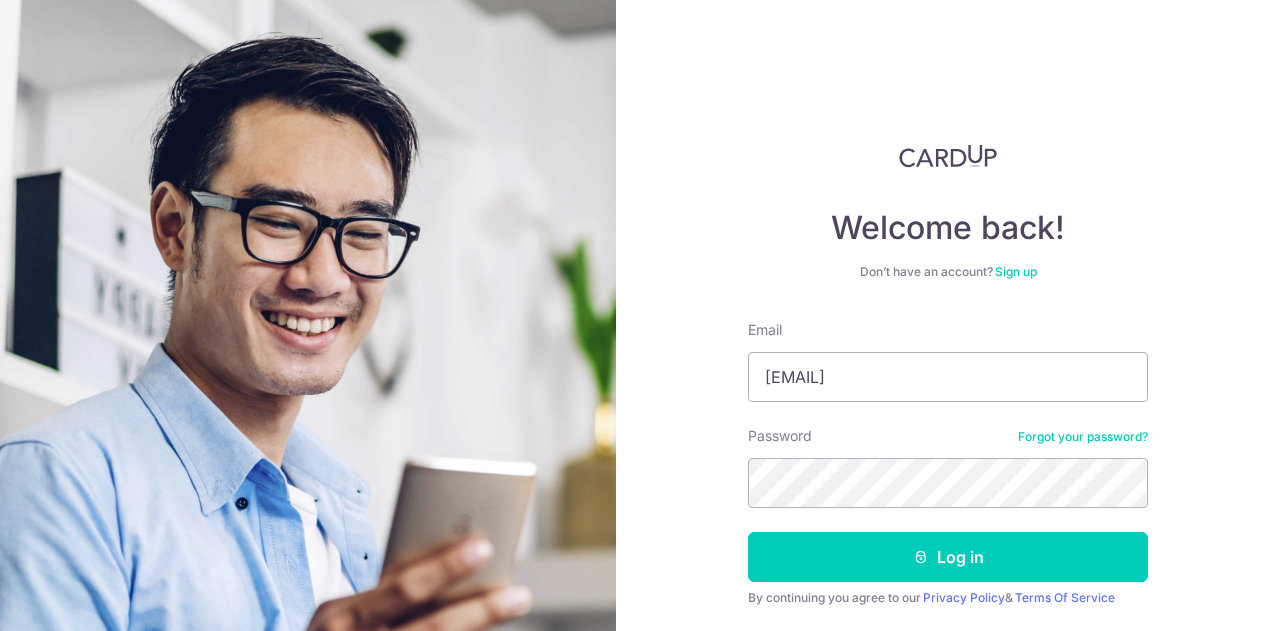 type on "[EMAIL]" 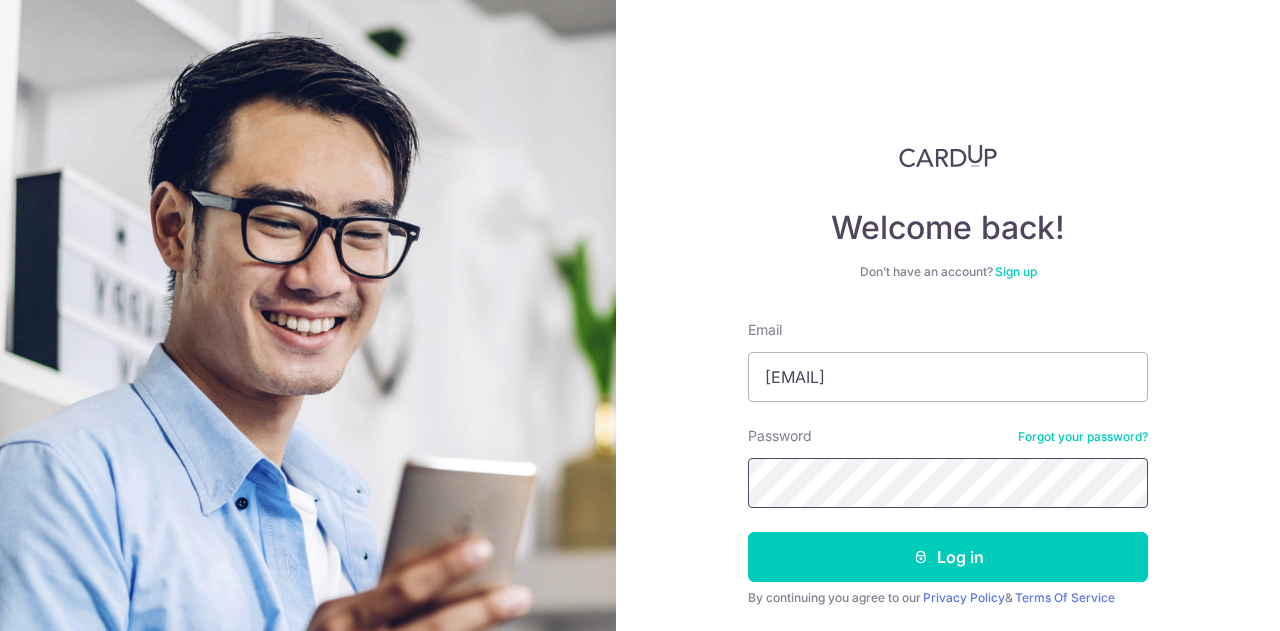 click on "Log in" at bounding box center [948, 557] 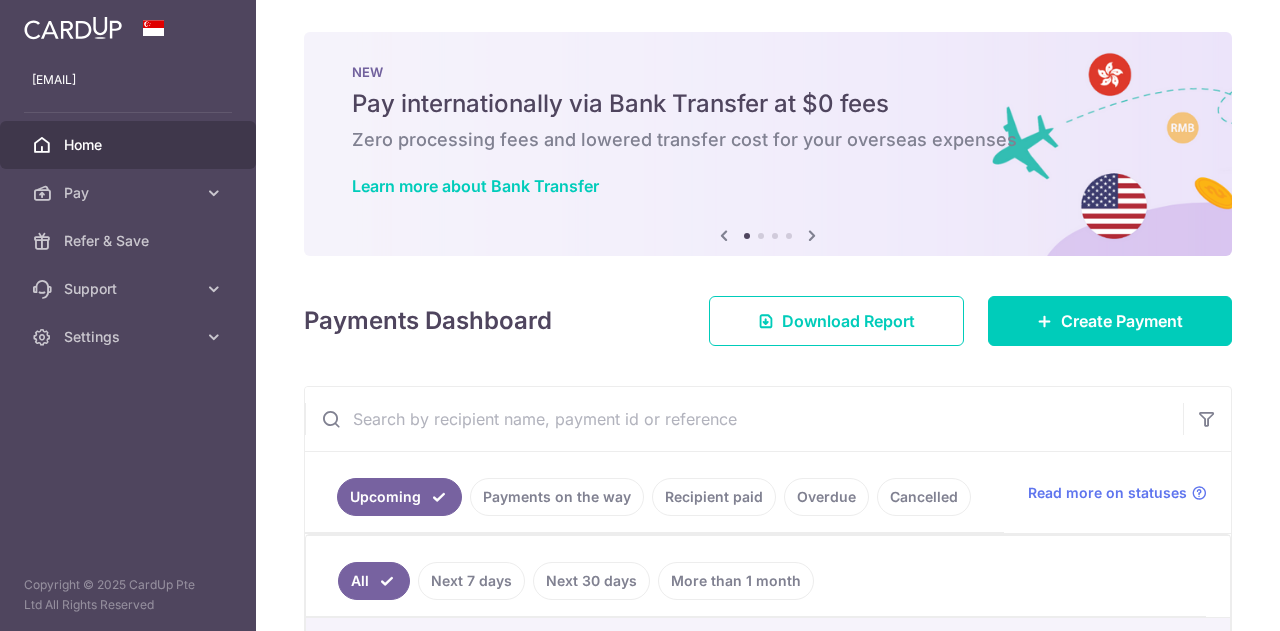 scroll, scrollTop: 0, scrollLeft: 0, axis: both 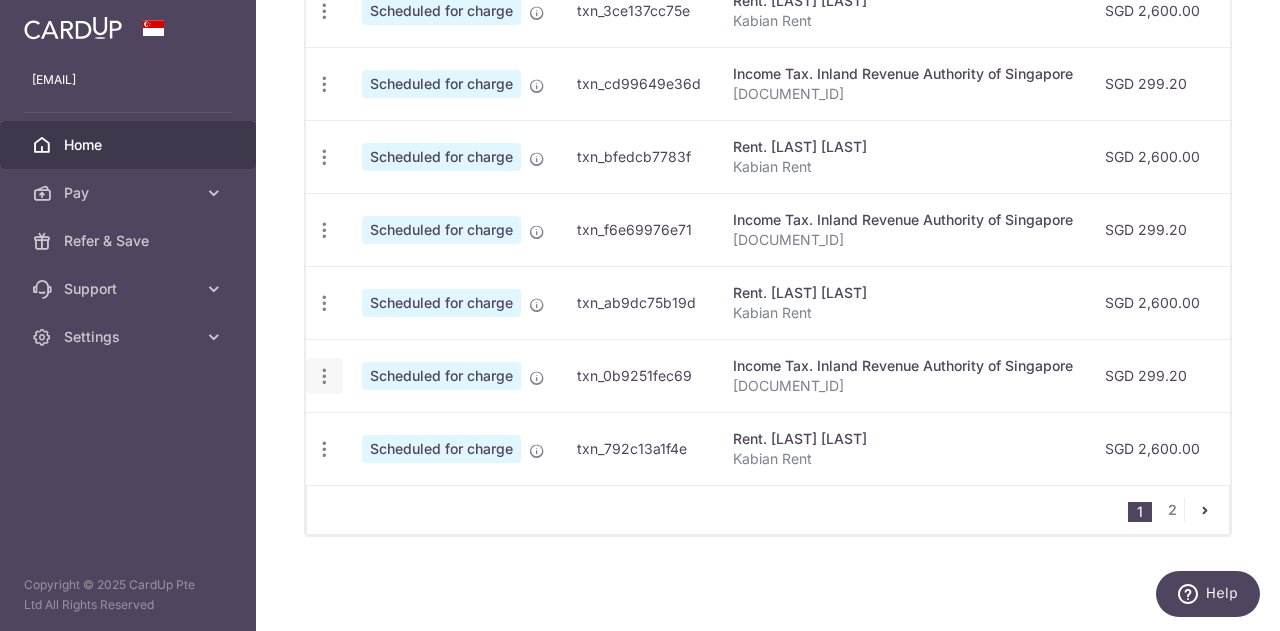 click at bounding box center (324, -208) 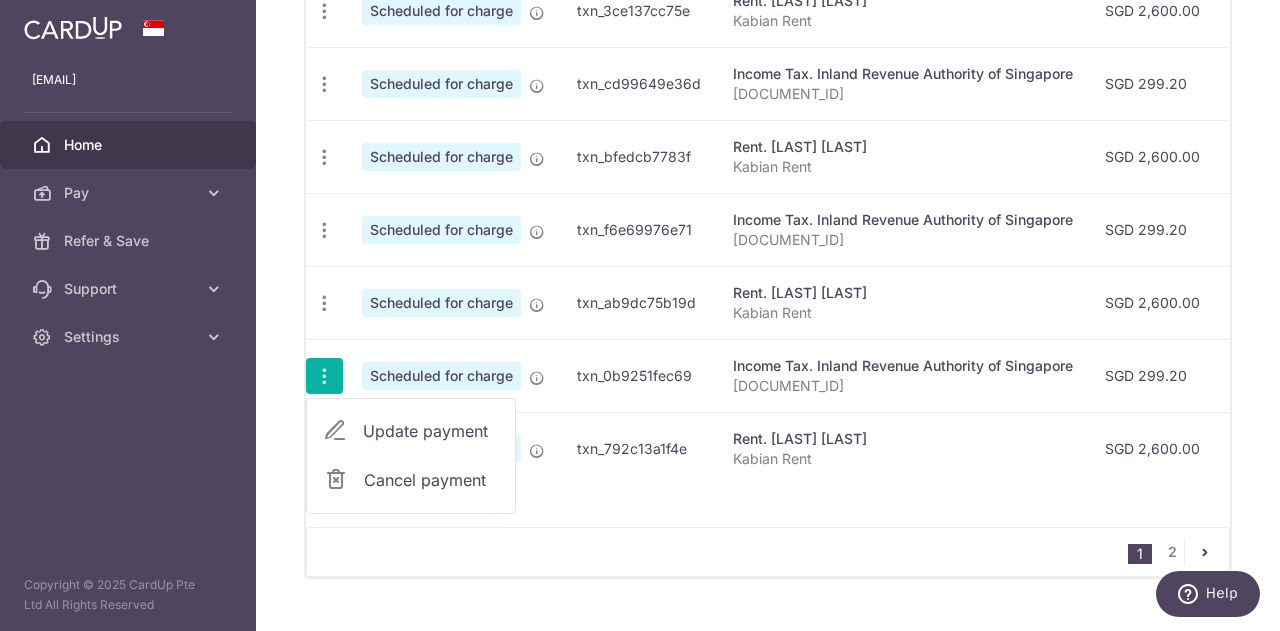 click on "Update payment" at bounding box center [431, 431] 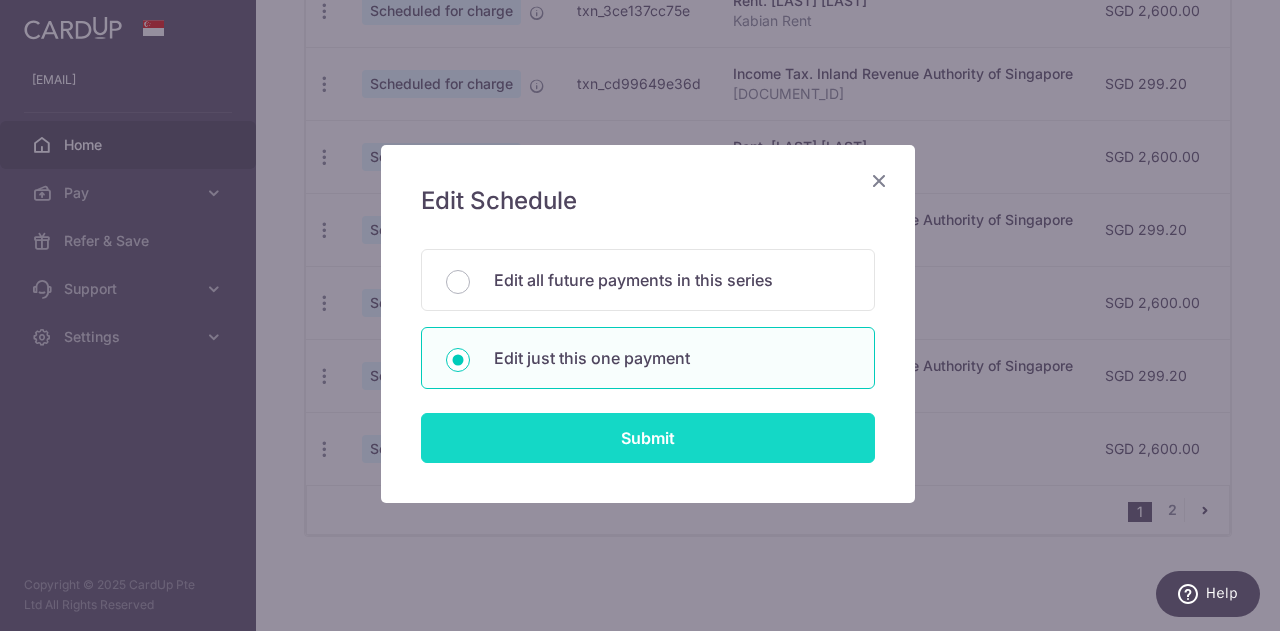 click on "Submit" at bounding box center [648, 438] 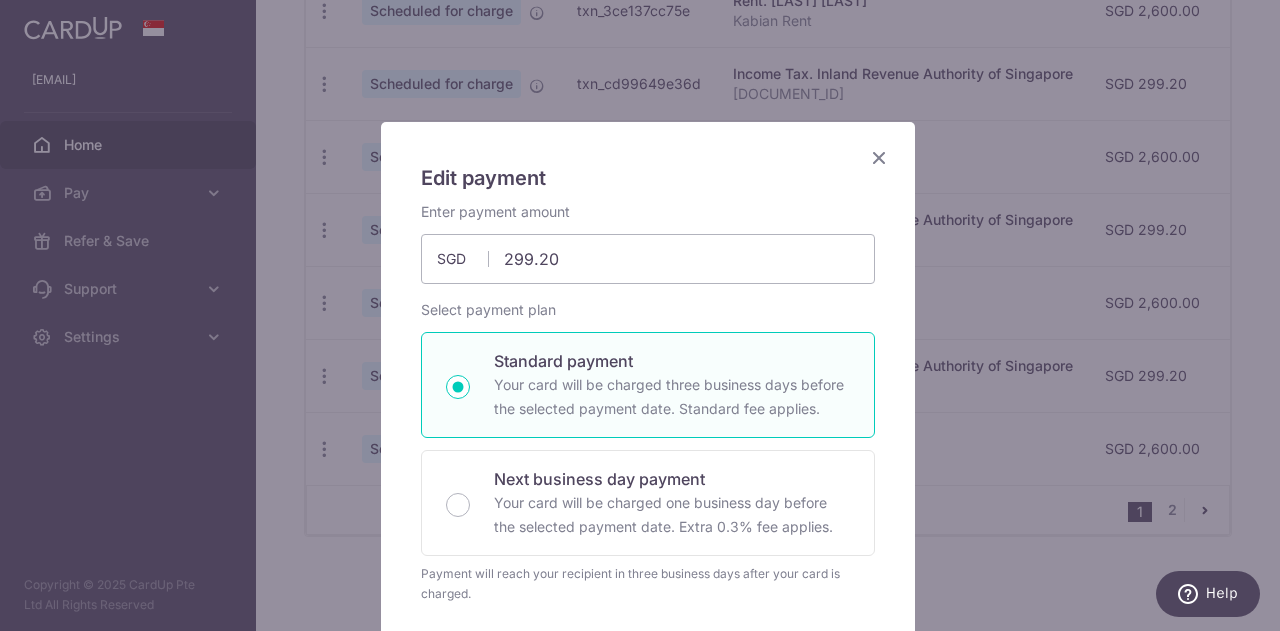 scroll, scrollTop: 0, scrollLeft: 0, axis: both 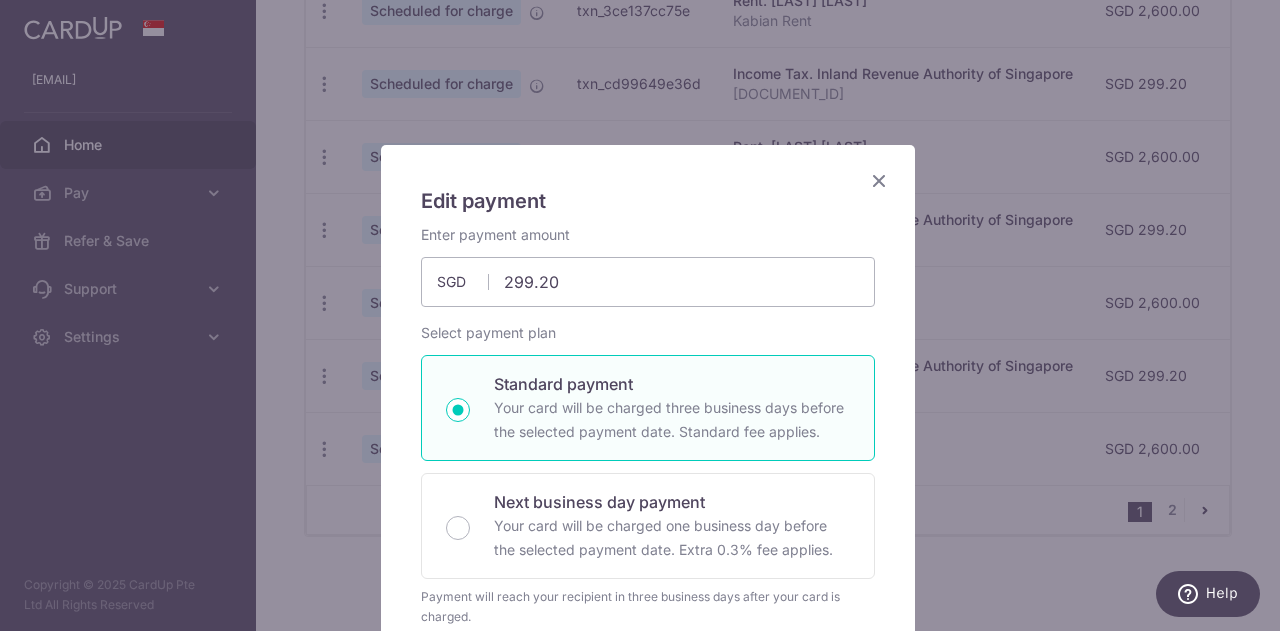 click at bounding box center [879, 180] 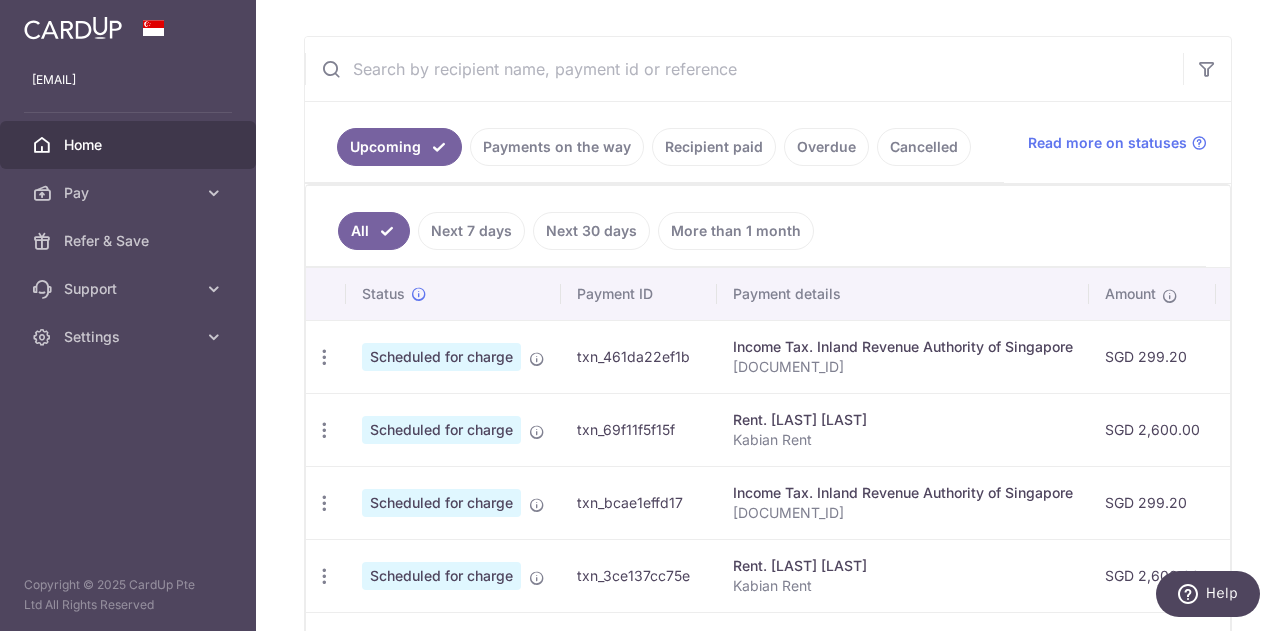 scroll, scrollTop: 400, scrollLeft: 0, axis: vertical 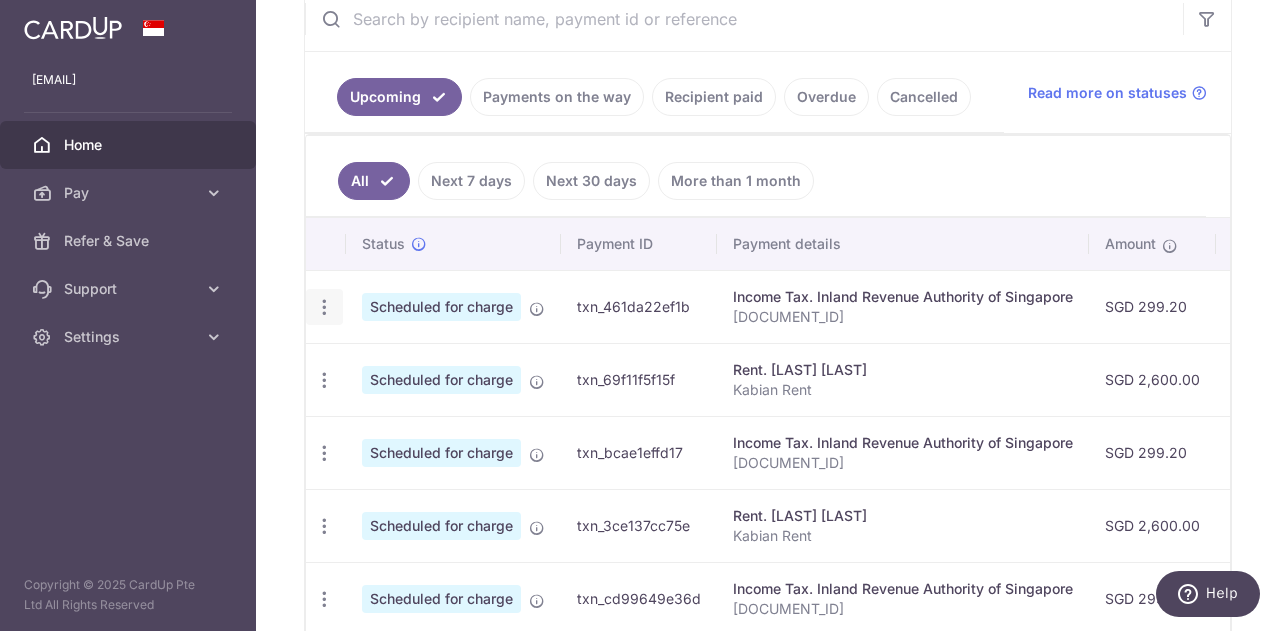 click at bounding box center [324, 307] 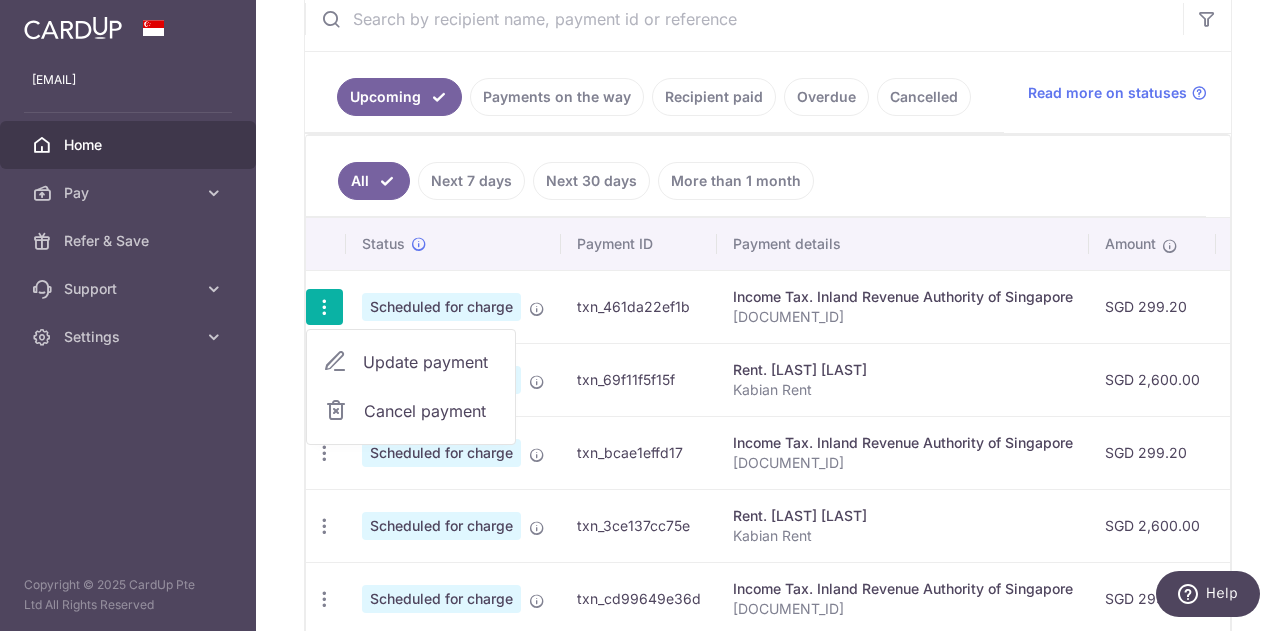 click on "Update payment" at bounding box center (431, 362) 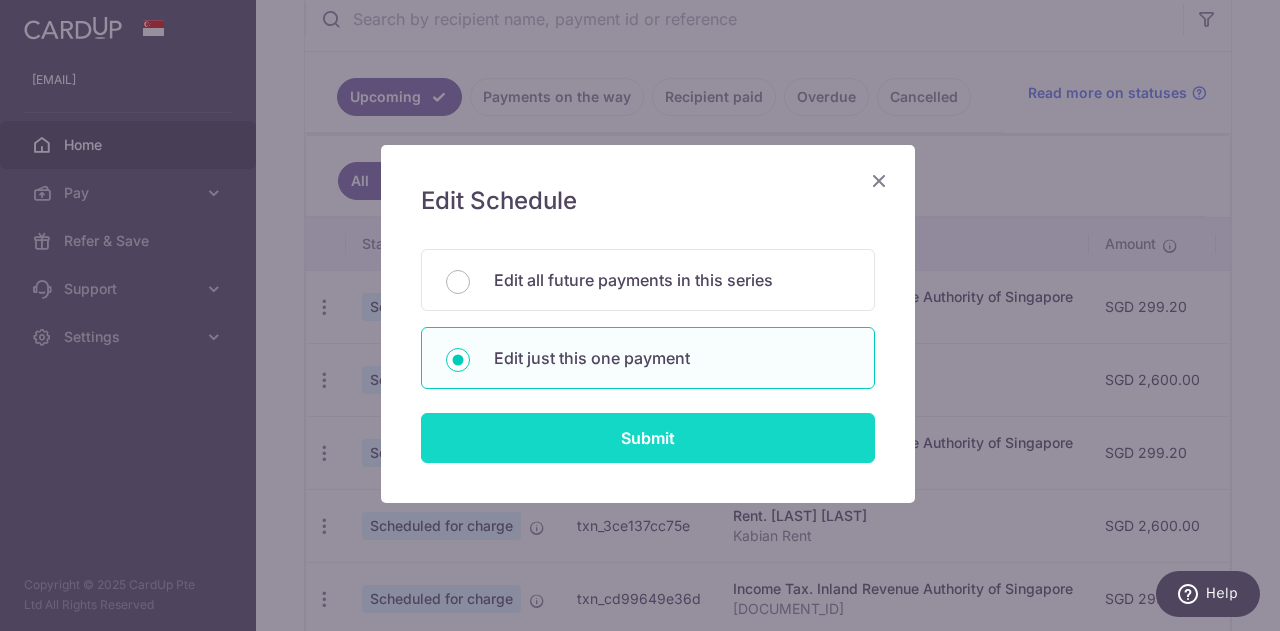 click on "Submit" at bounding box center [648, 438] 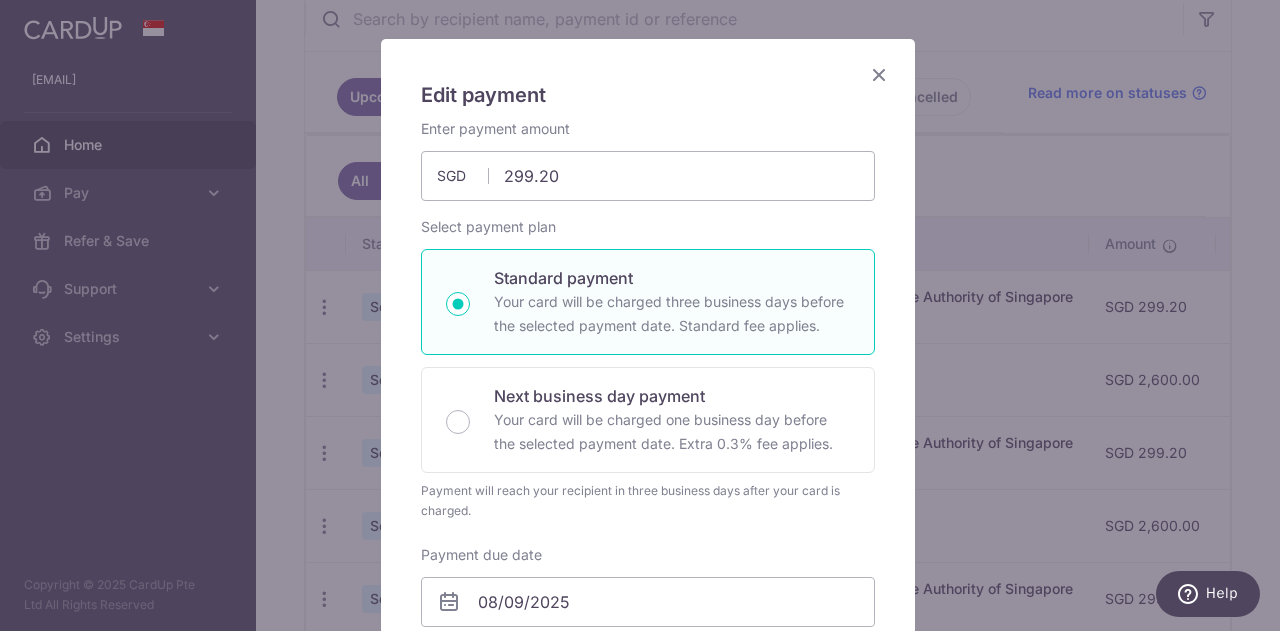 scroll, scrollTop: 100, scrollLeft: 0, axis: vertical 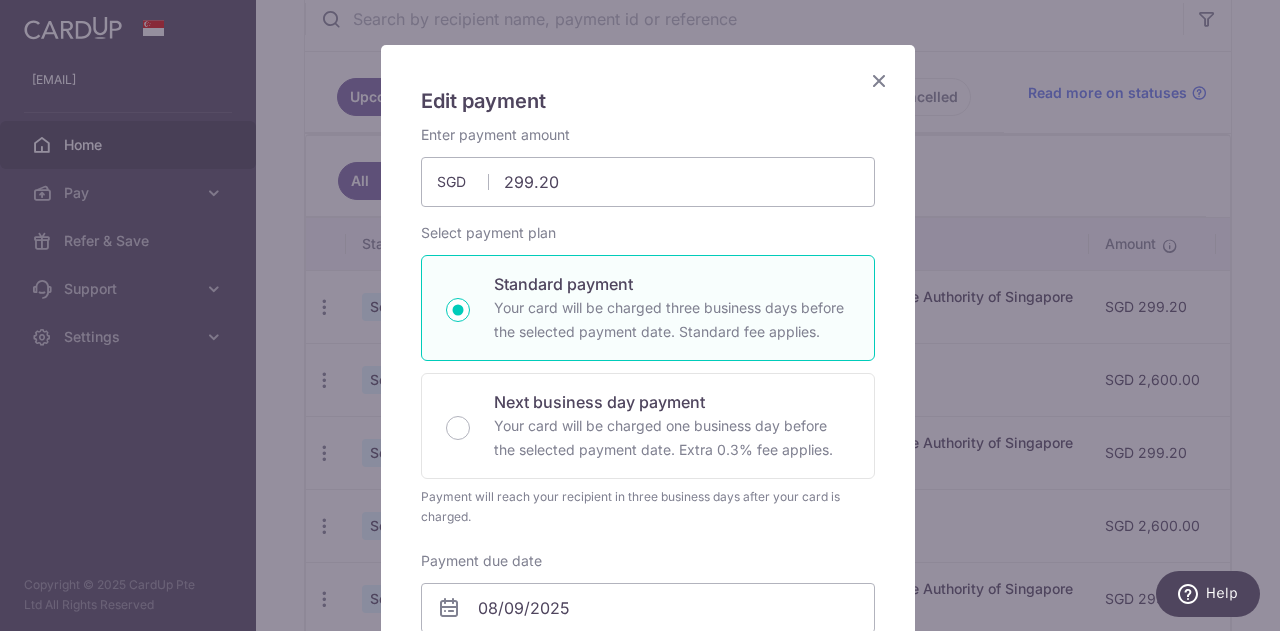 click at bounding box center (879, 80) 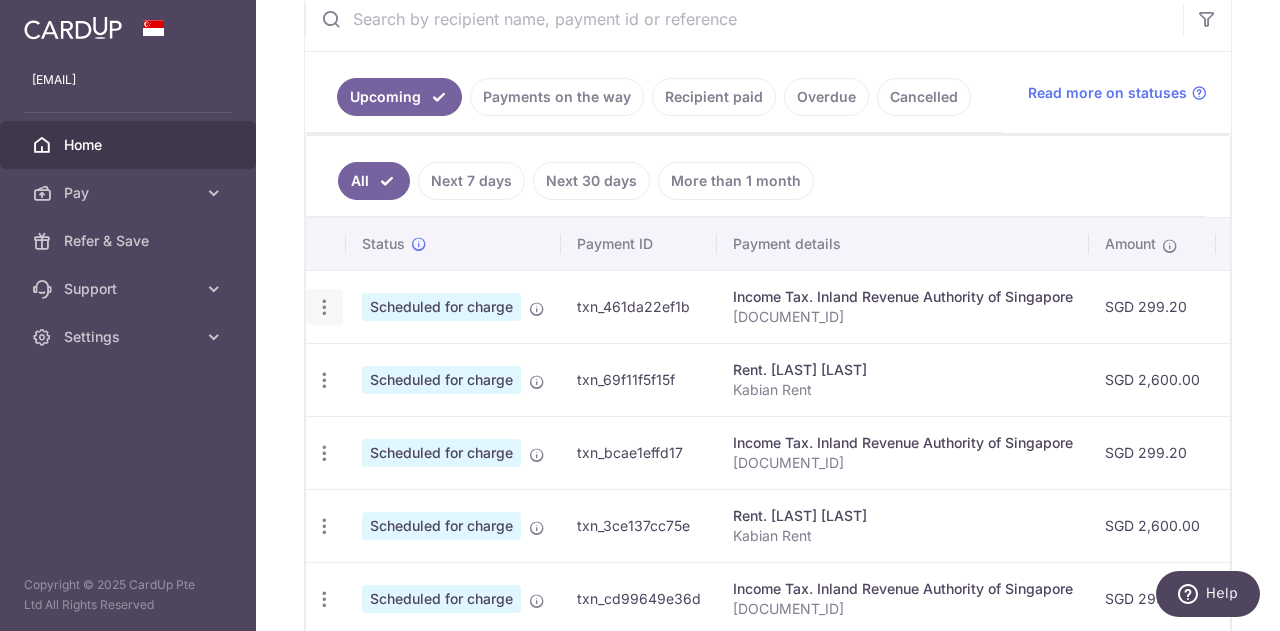 click on "Update payment
Cancel payment" at bounding box center [324, 307] 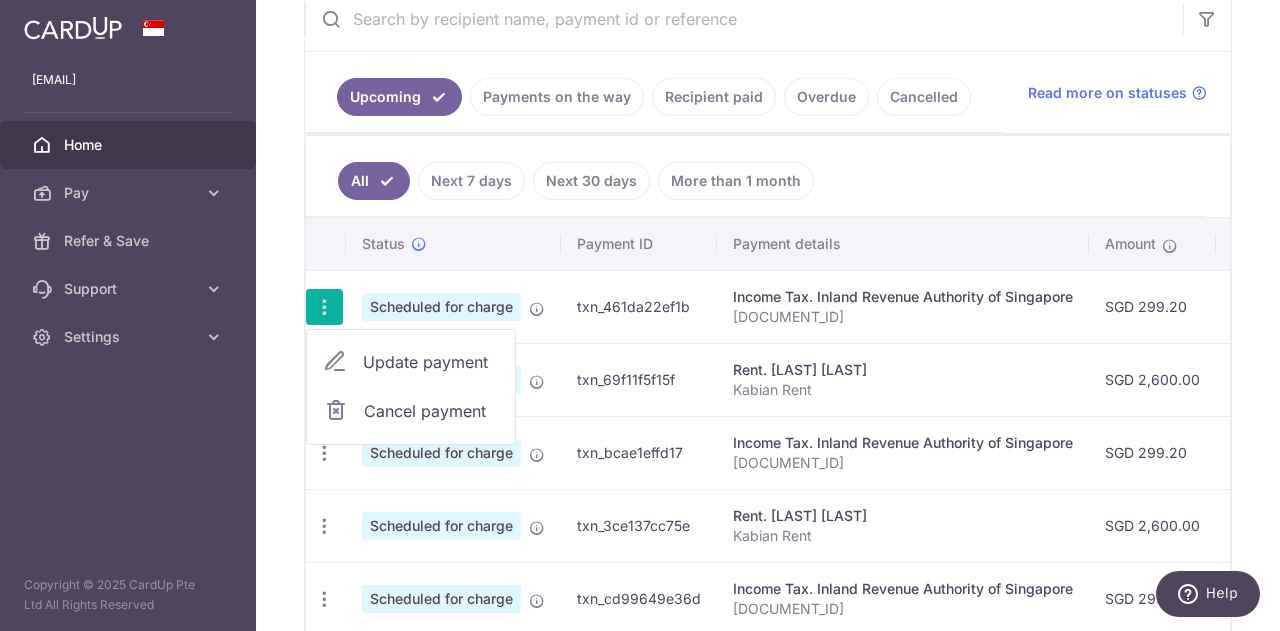 click on "Update payment" at bounding box center (431, 362) 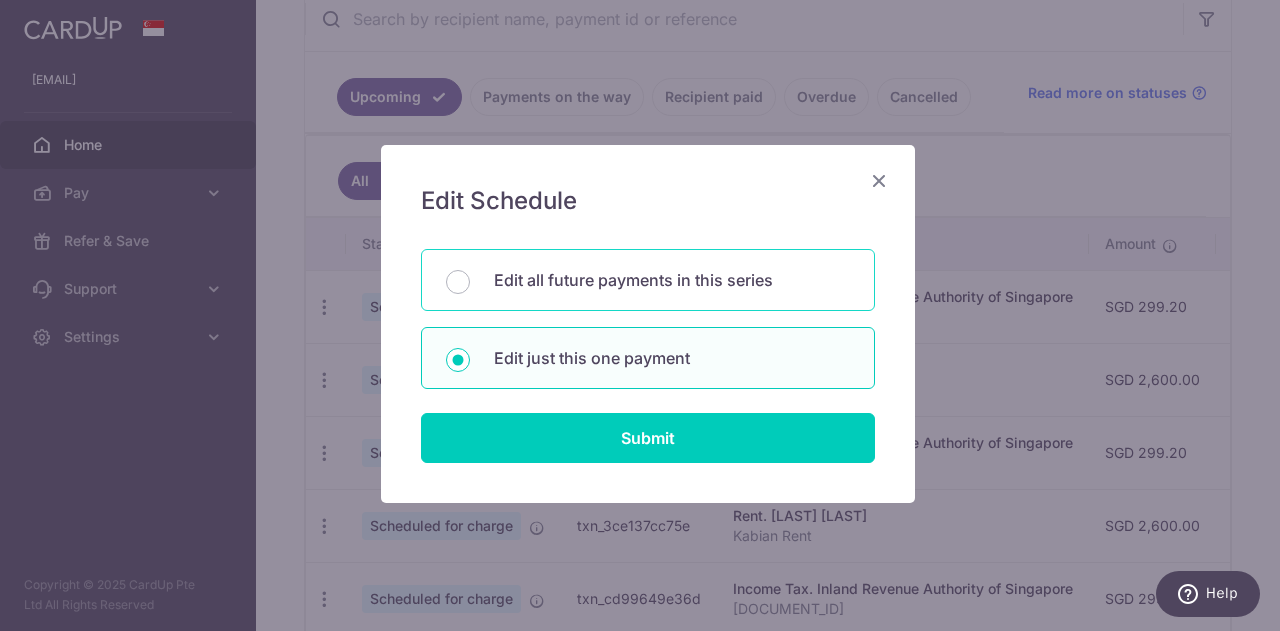 click on "Edit all future payments in this series" at bounding box center [648, 280] 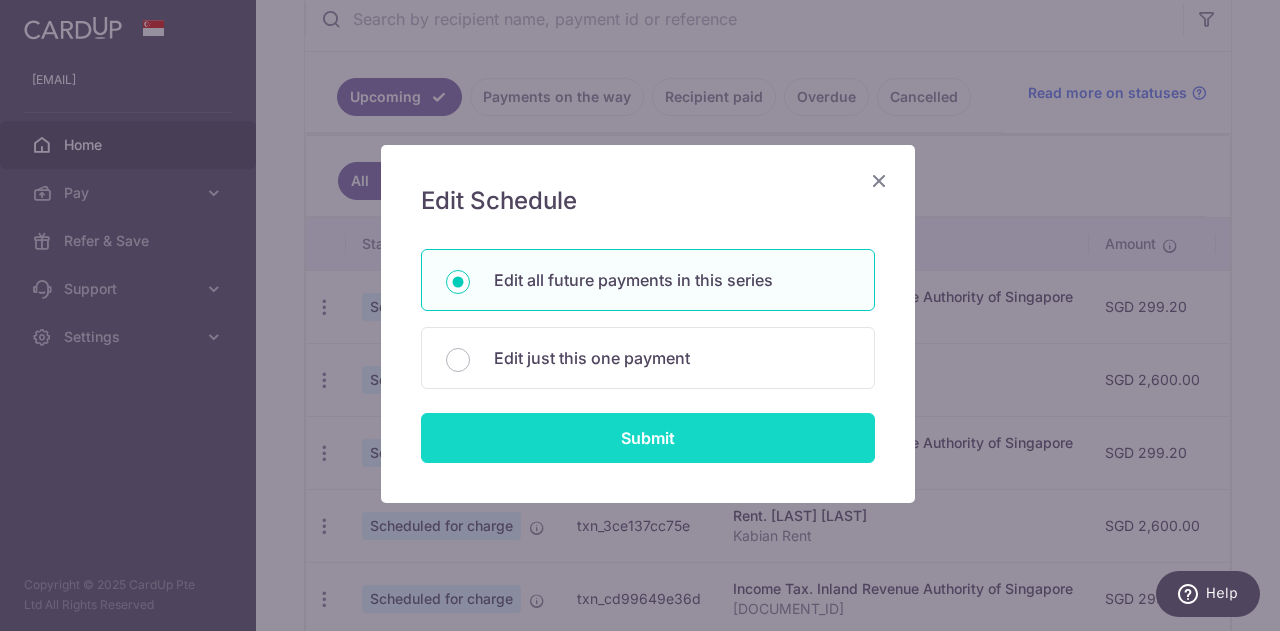 click on "Submit" at bounding box center (648, 438) 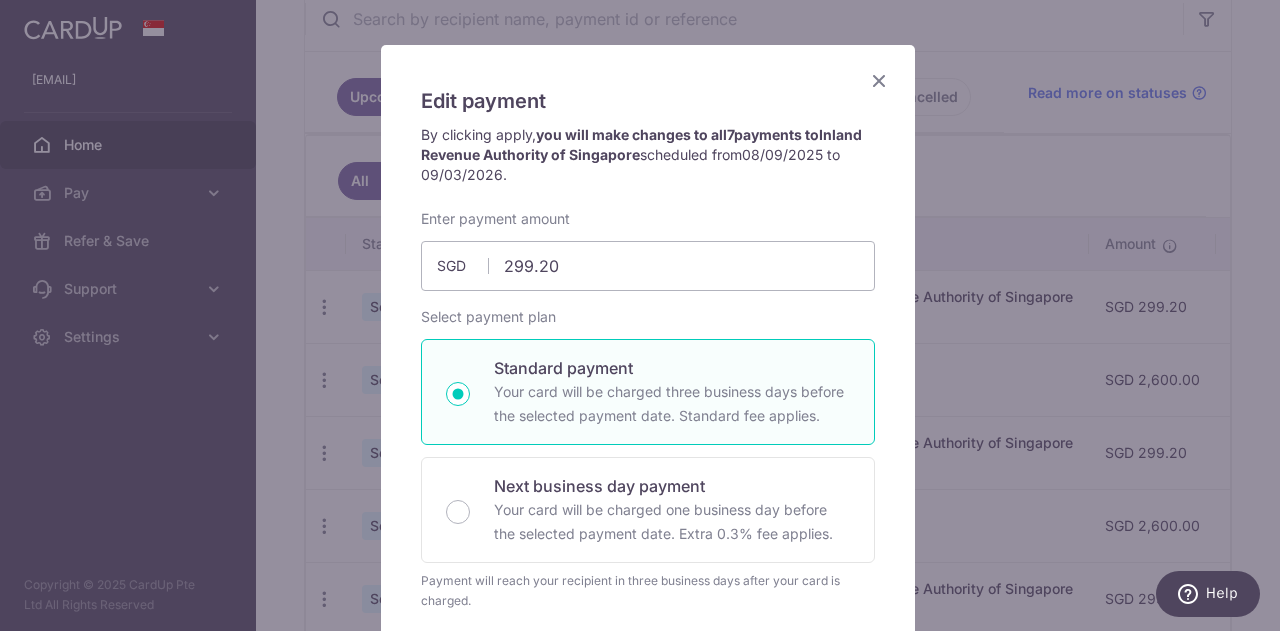 scroll, scrollTop: 0, scrollLeft: 0, axis: both 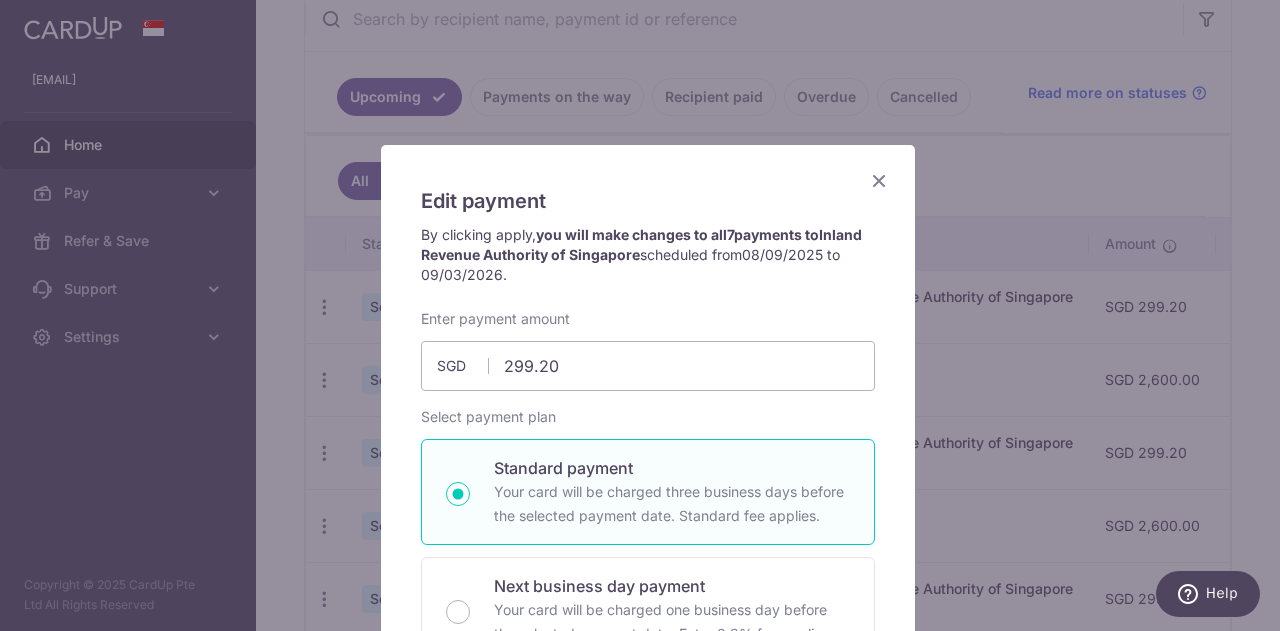 click at bounding box center (879, 180) 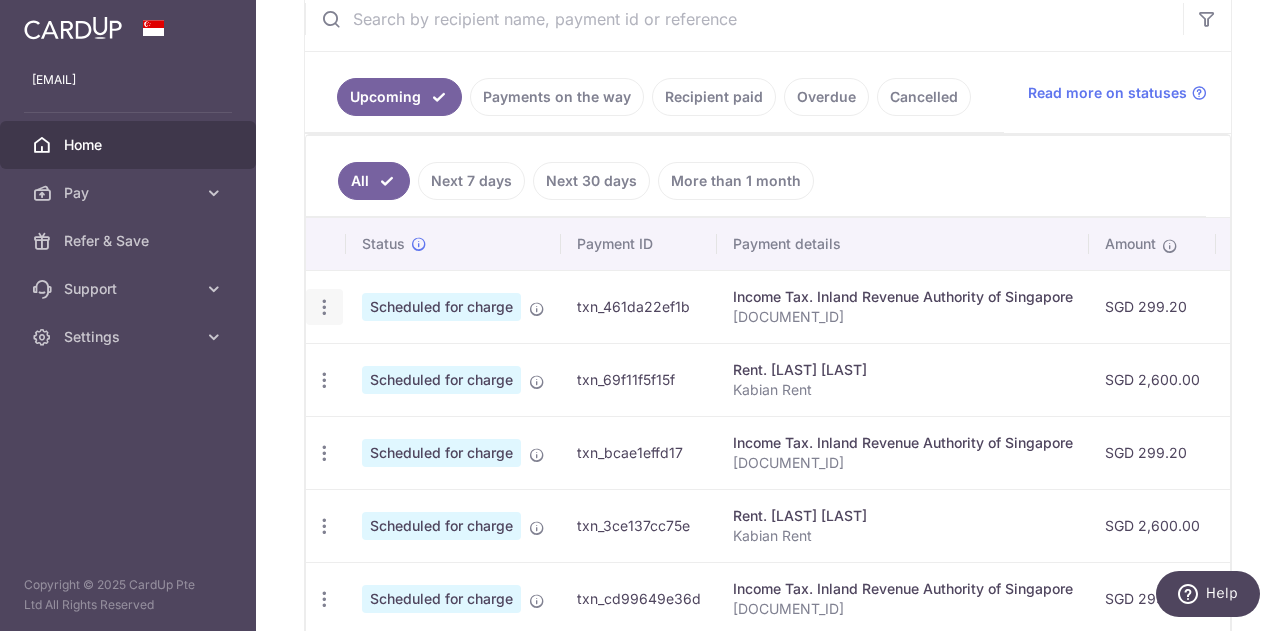 click on "Update payment
Cancel payment" at bounding box center [324, 307] 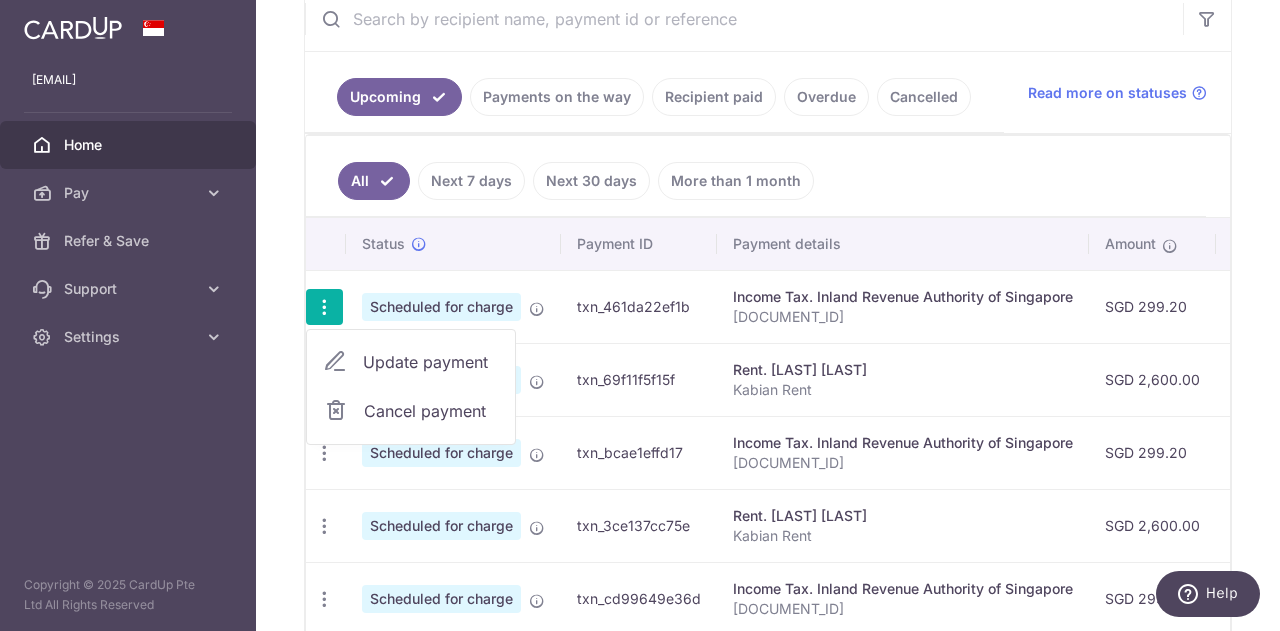 click on "Update payment" at bounding box center (431, 362) 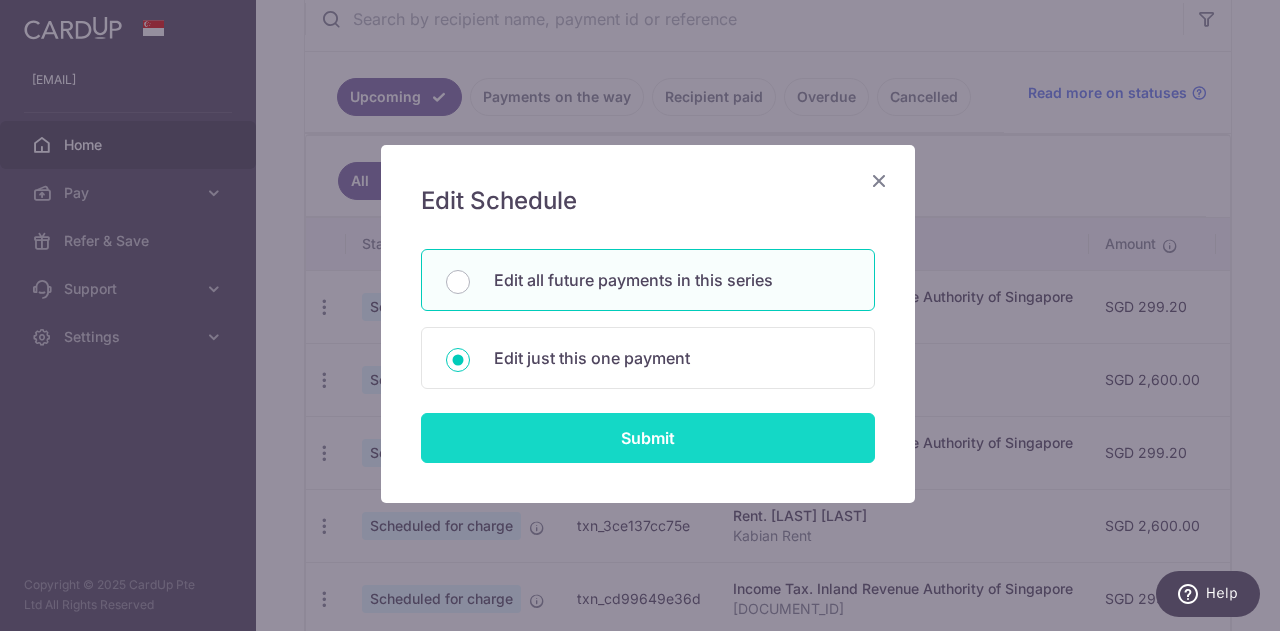 click on "Submit" at bounding box center [648, 438] 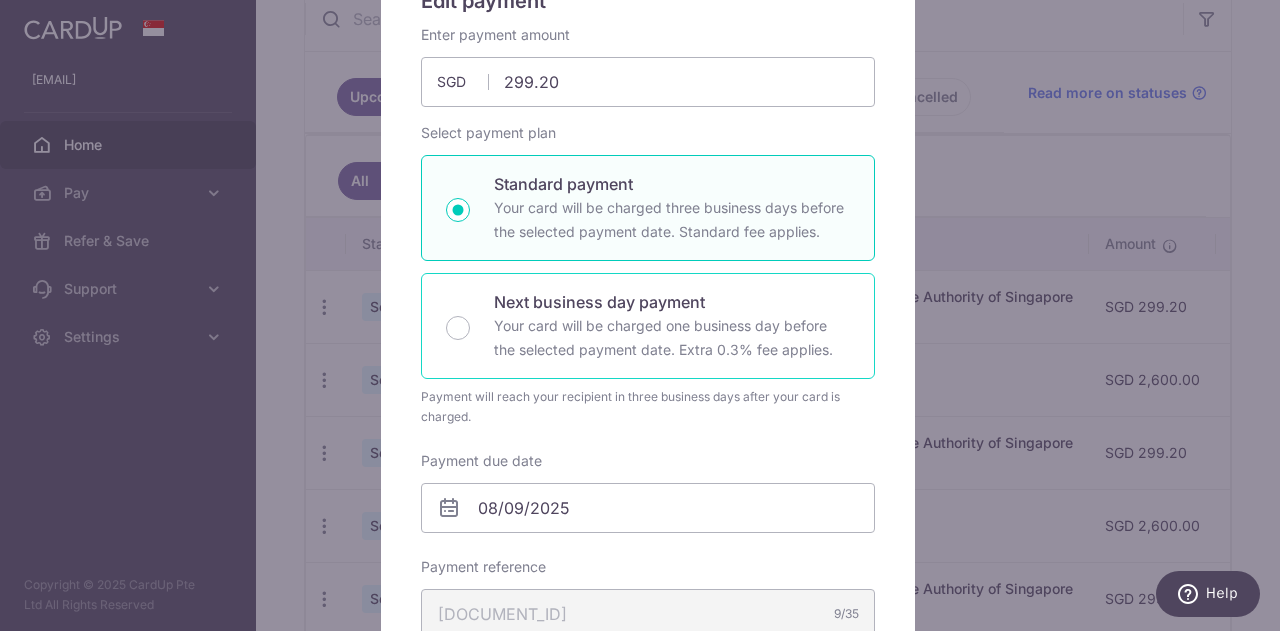 scroll, scrollTop: 400, scrollLeft: 0, axis: vertical 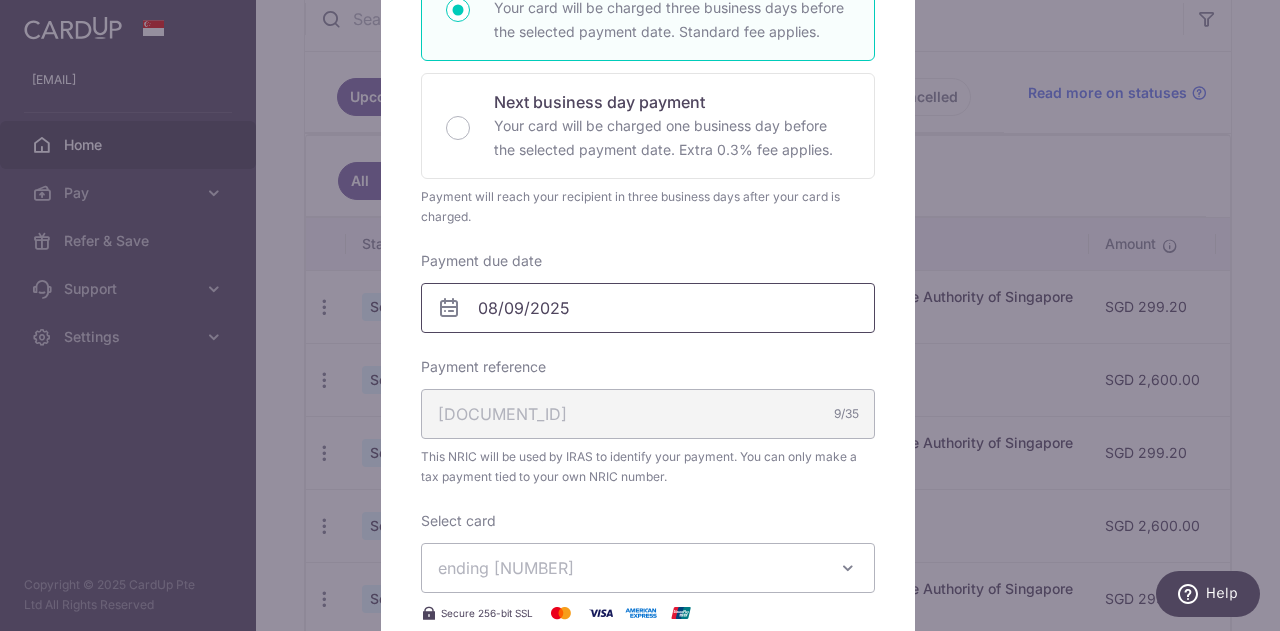 click on "08/09/2025" at bounding box center (648, 308) 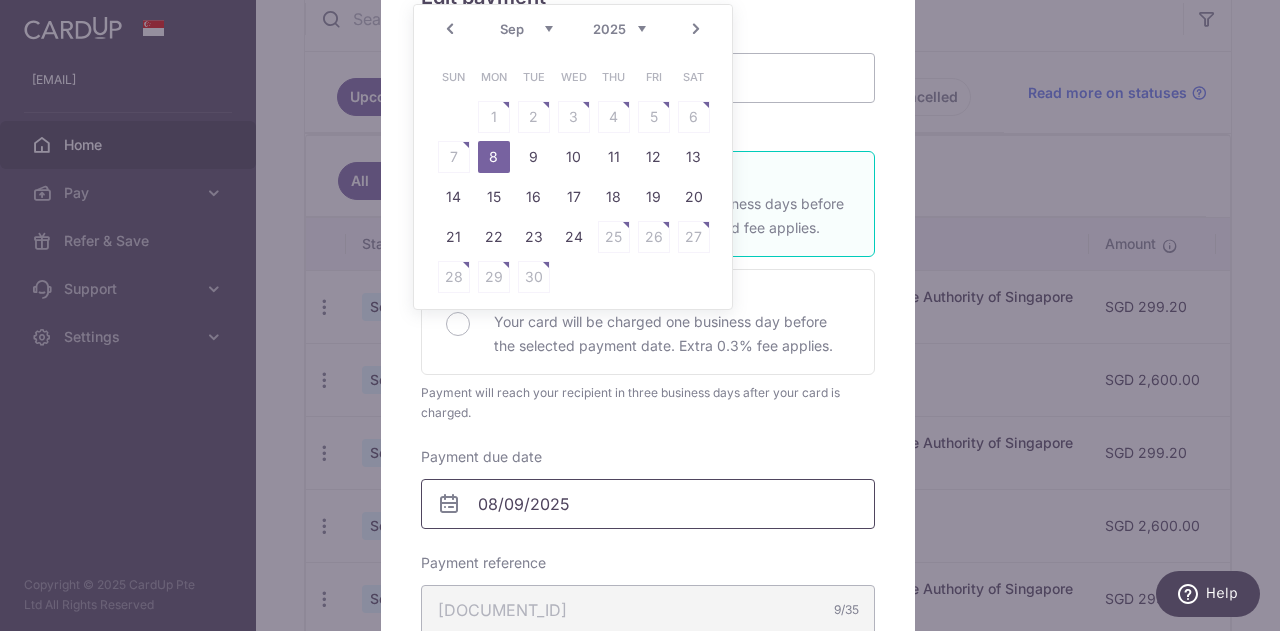 scroll, scrollTop: 200, scrollLeft: 0, axis: vertical 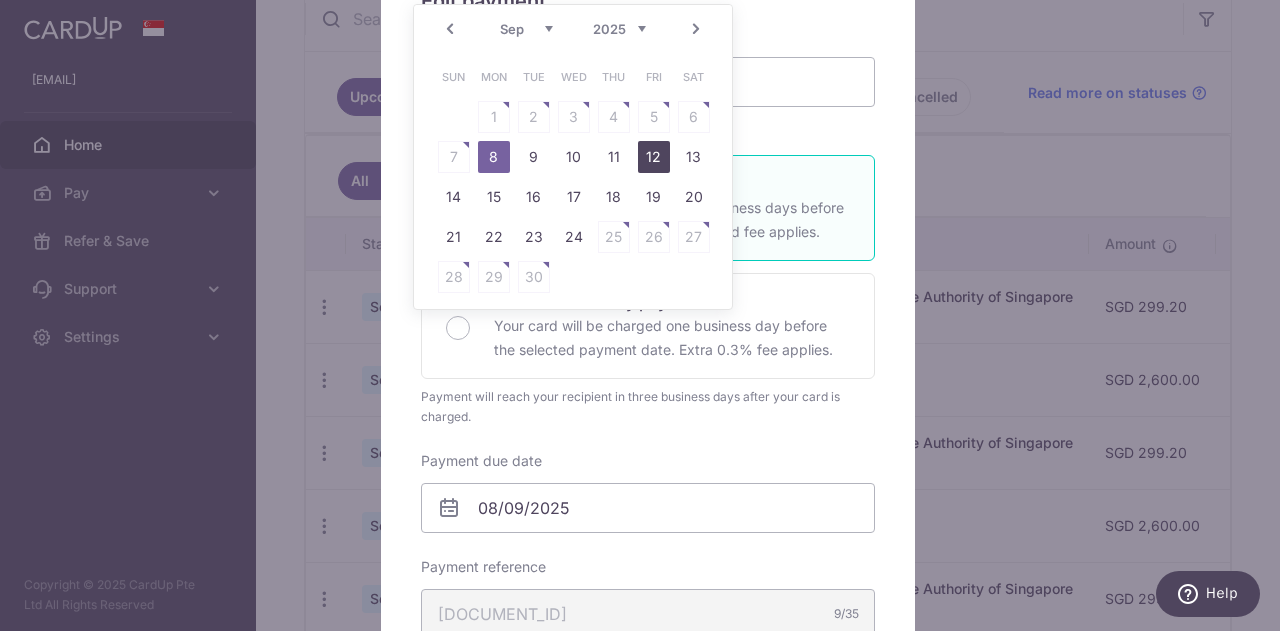 click on "12" at bounding box center [654, 157] 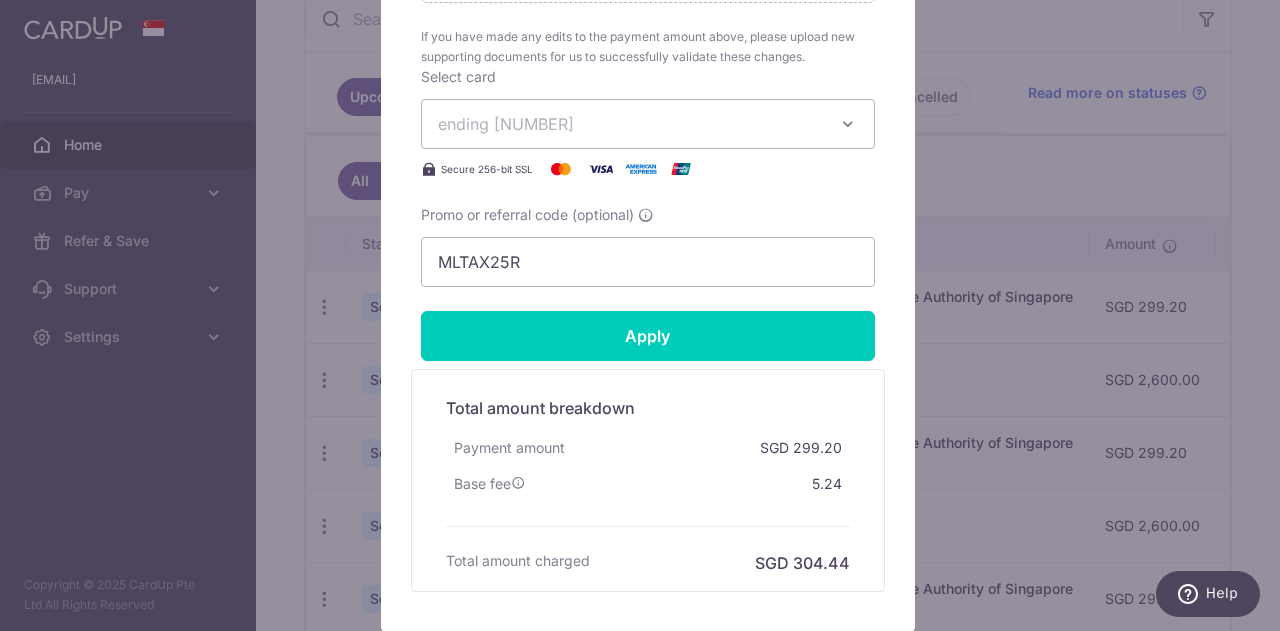 scroll, scrollTop: 1300, scrollLeft: 0, axis: vertical 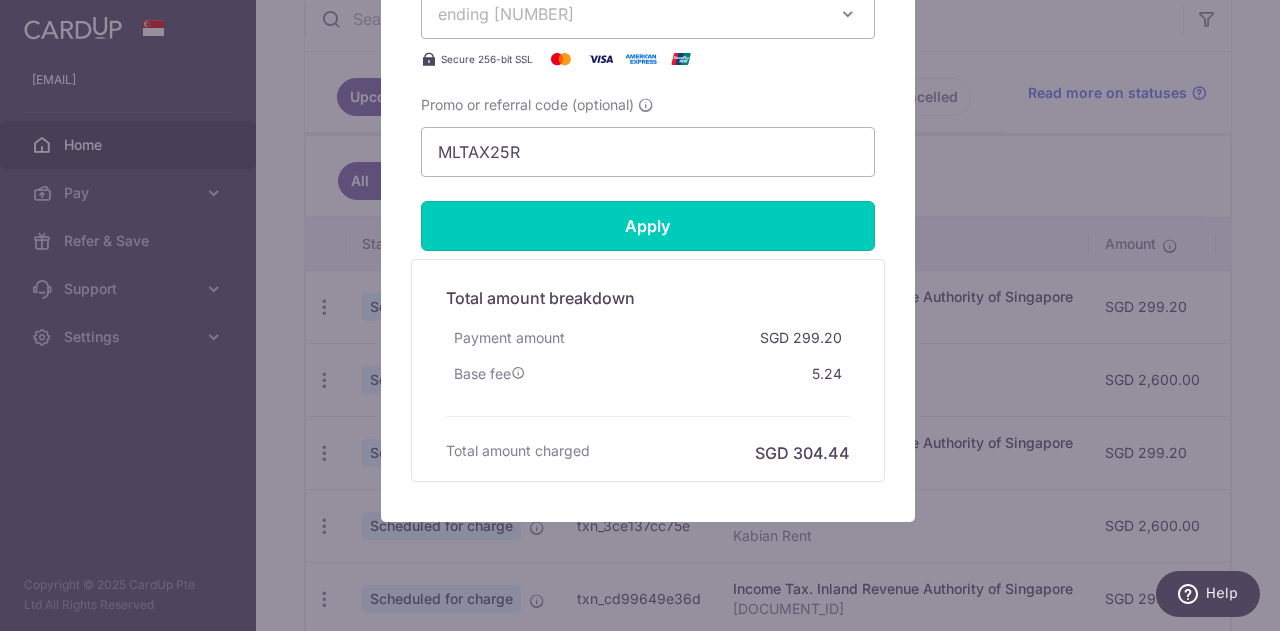 click on "Apply" at bounding box center (648, 226) 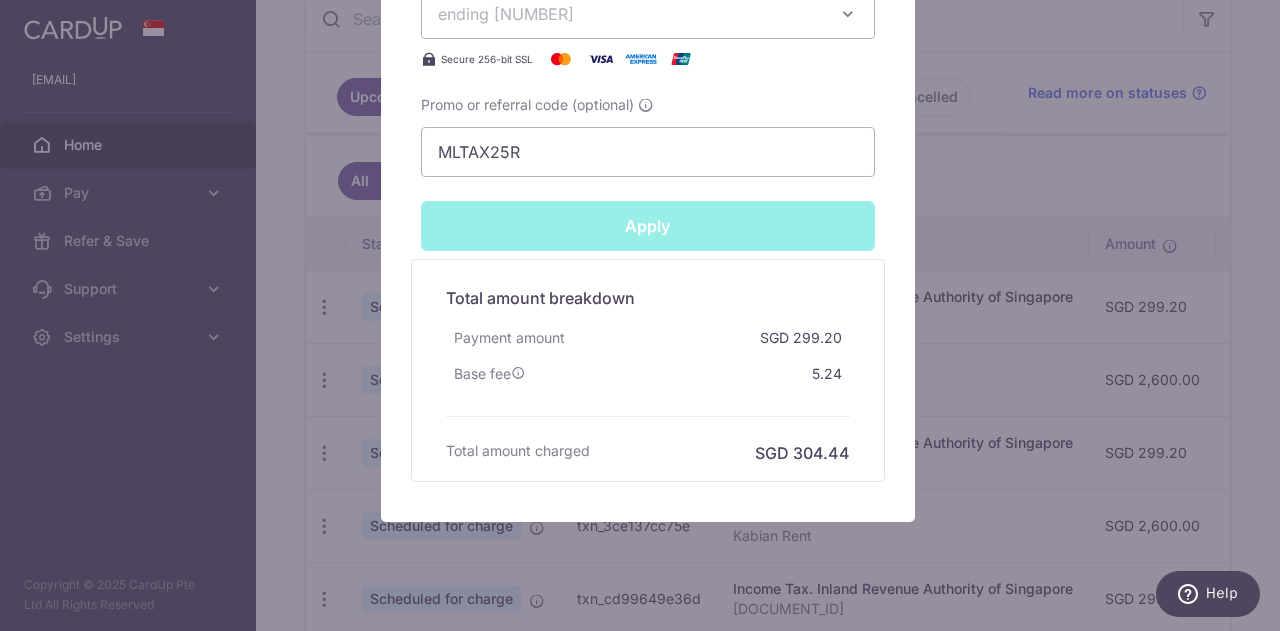 type on "Successfully Applied" 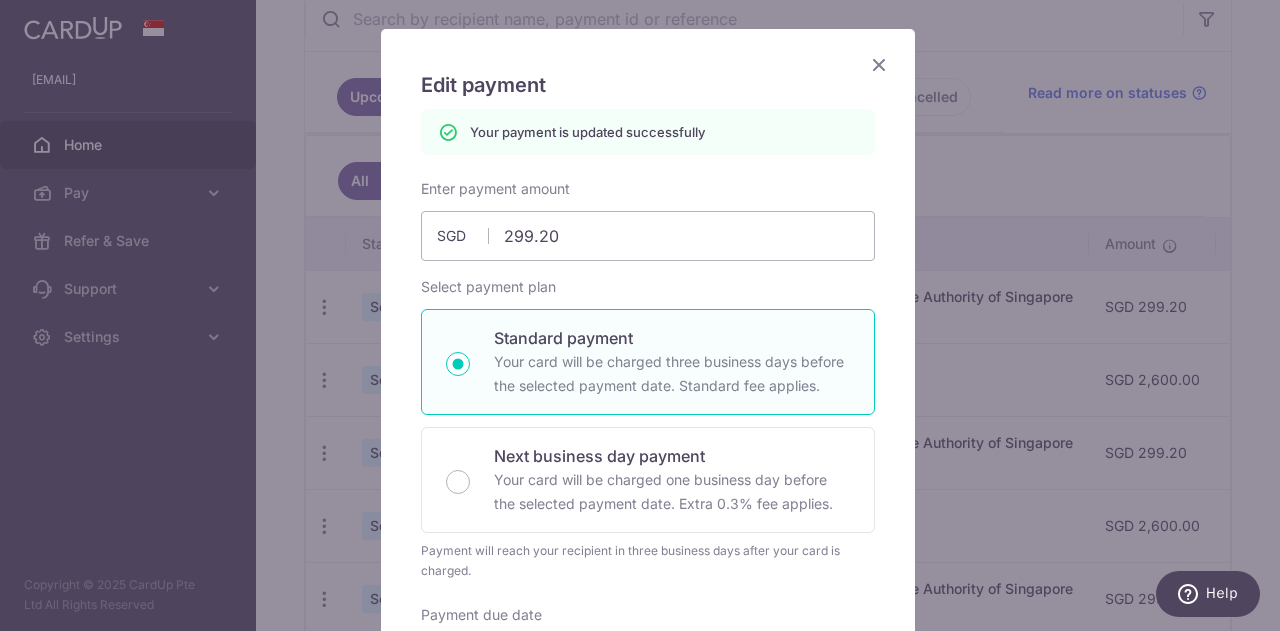 scroll, scrollTop: 0, scrollLeft: 0, axis: both 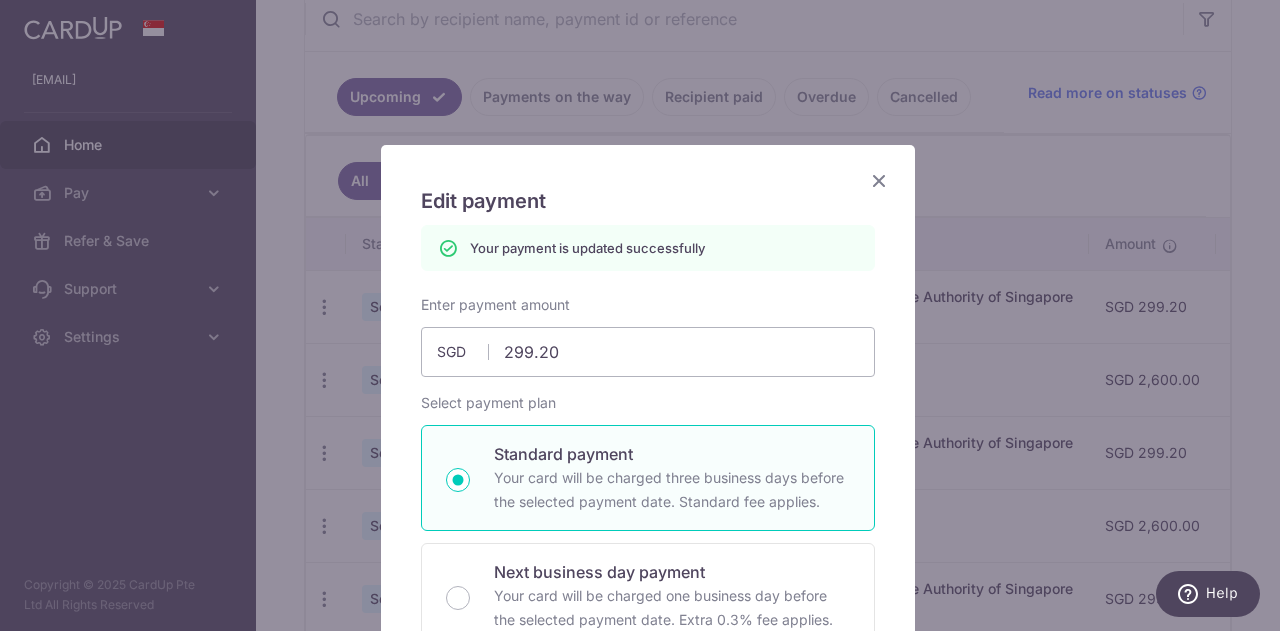 click at bounding box center (879, 180) 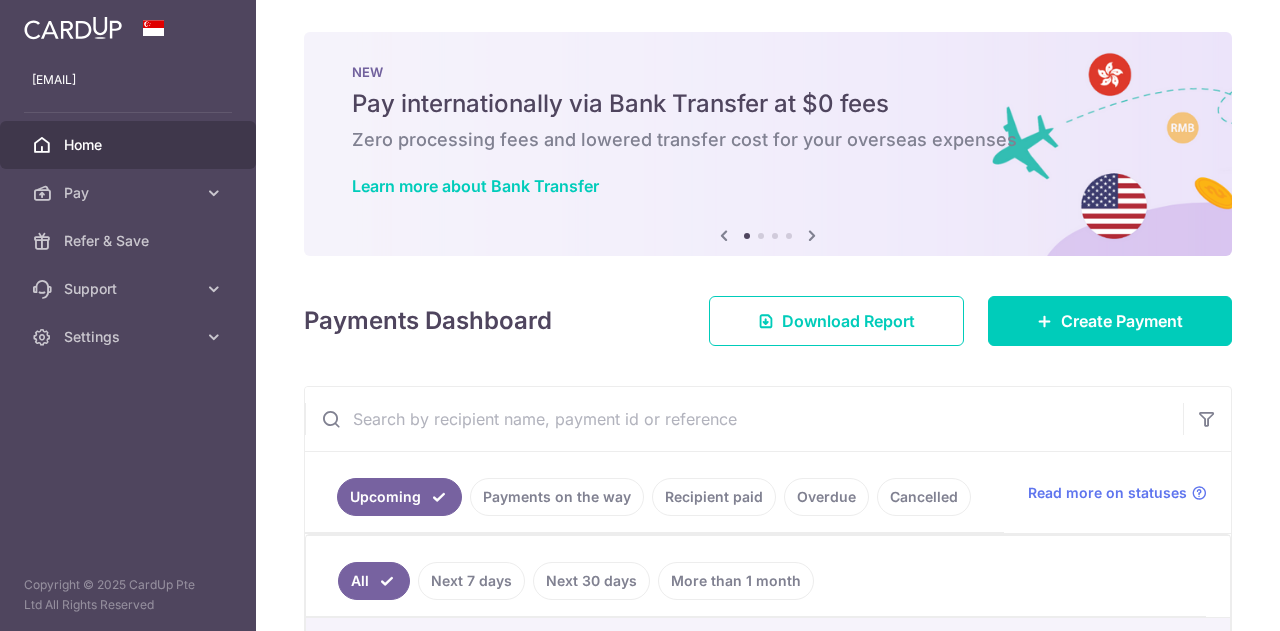 scroll, scrollTop: 0, scrollLeft: 0, axis: both 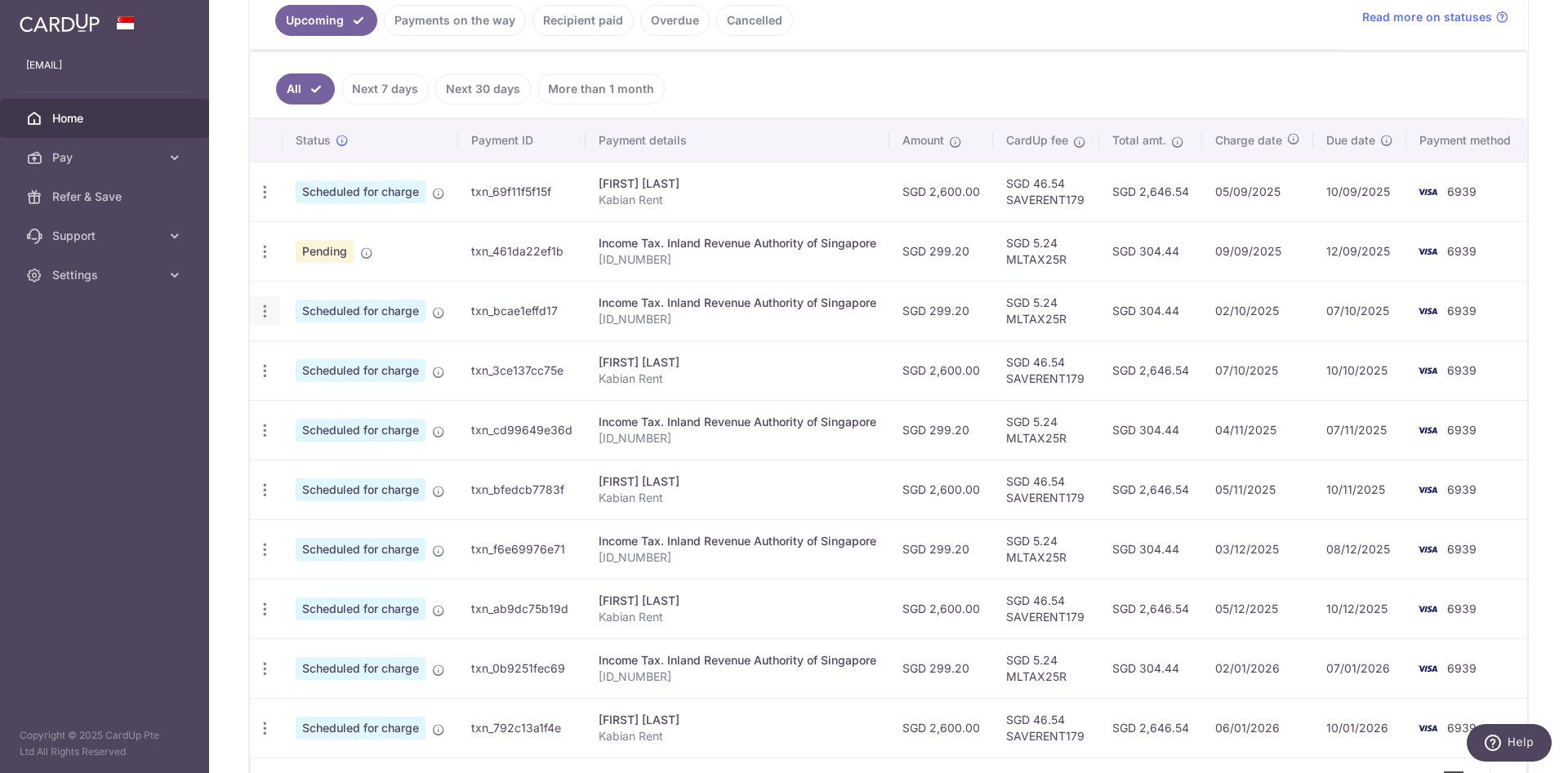 click at bounding box center [265, 192] 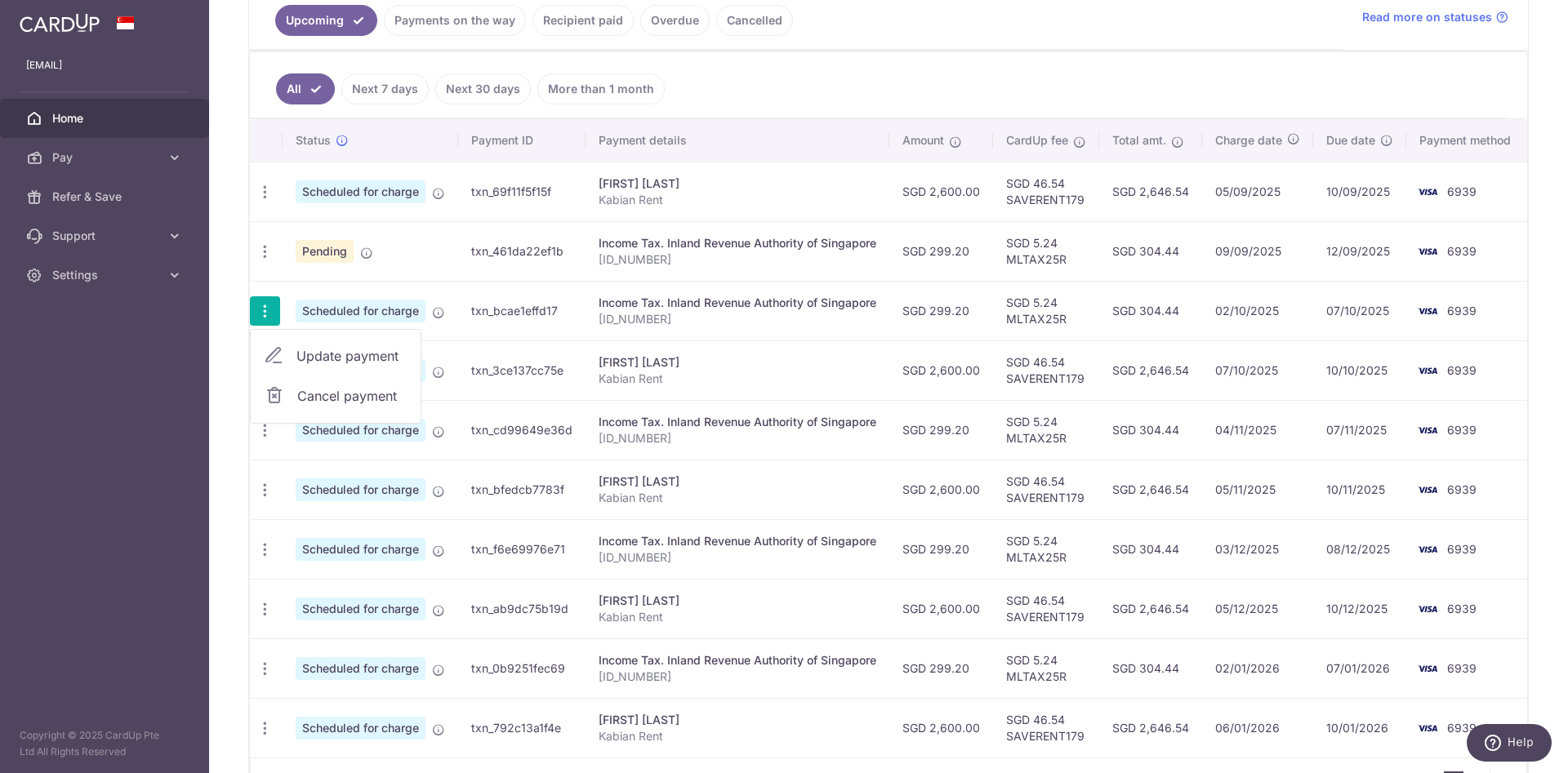 click on "Update payment" at bounding box center [352, 356] 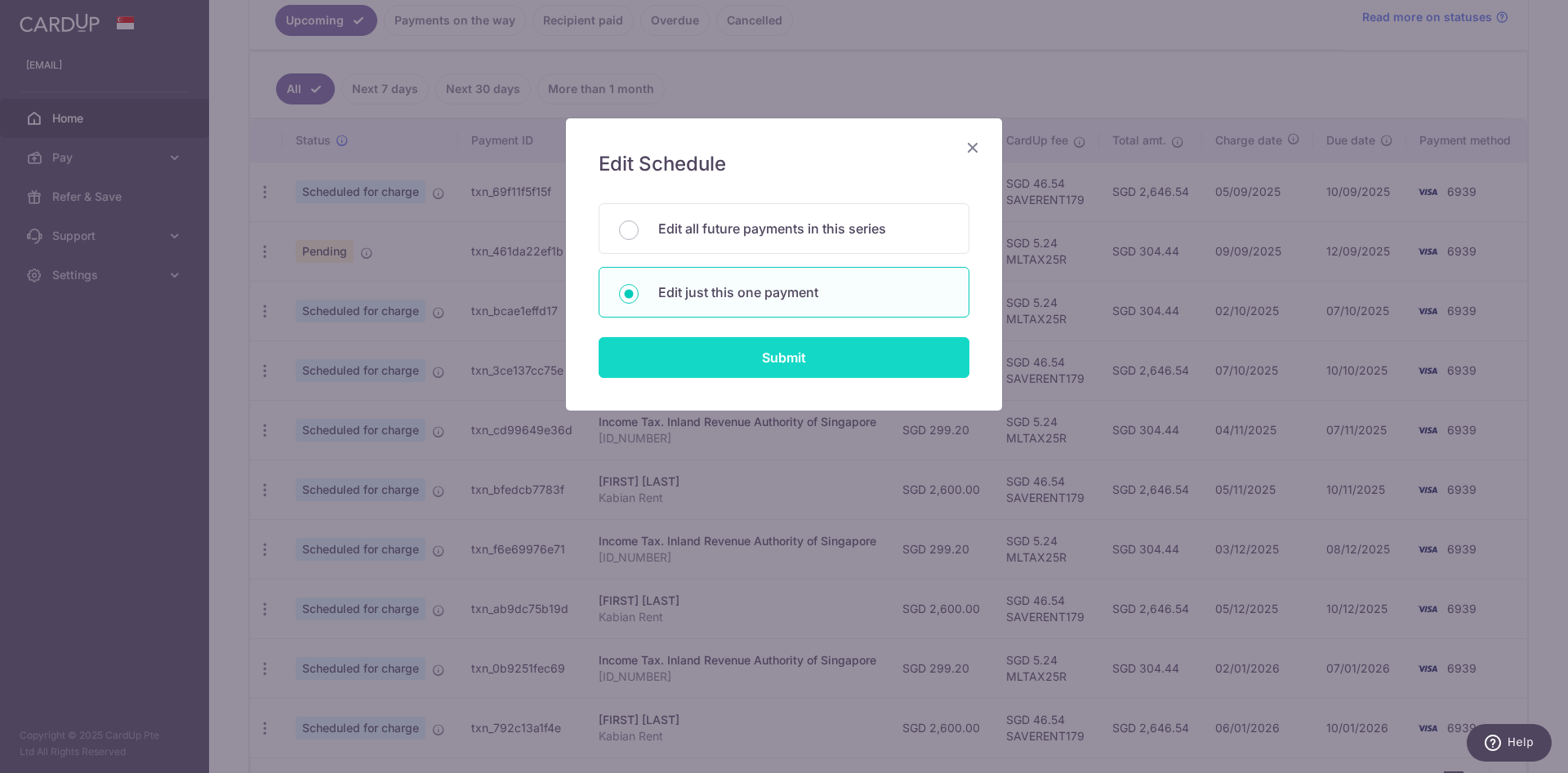 click on "Submit" at bounding box center (784, 358) 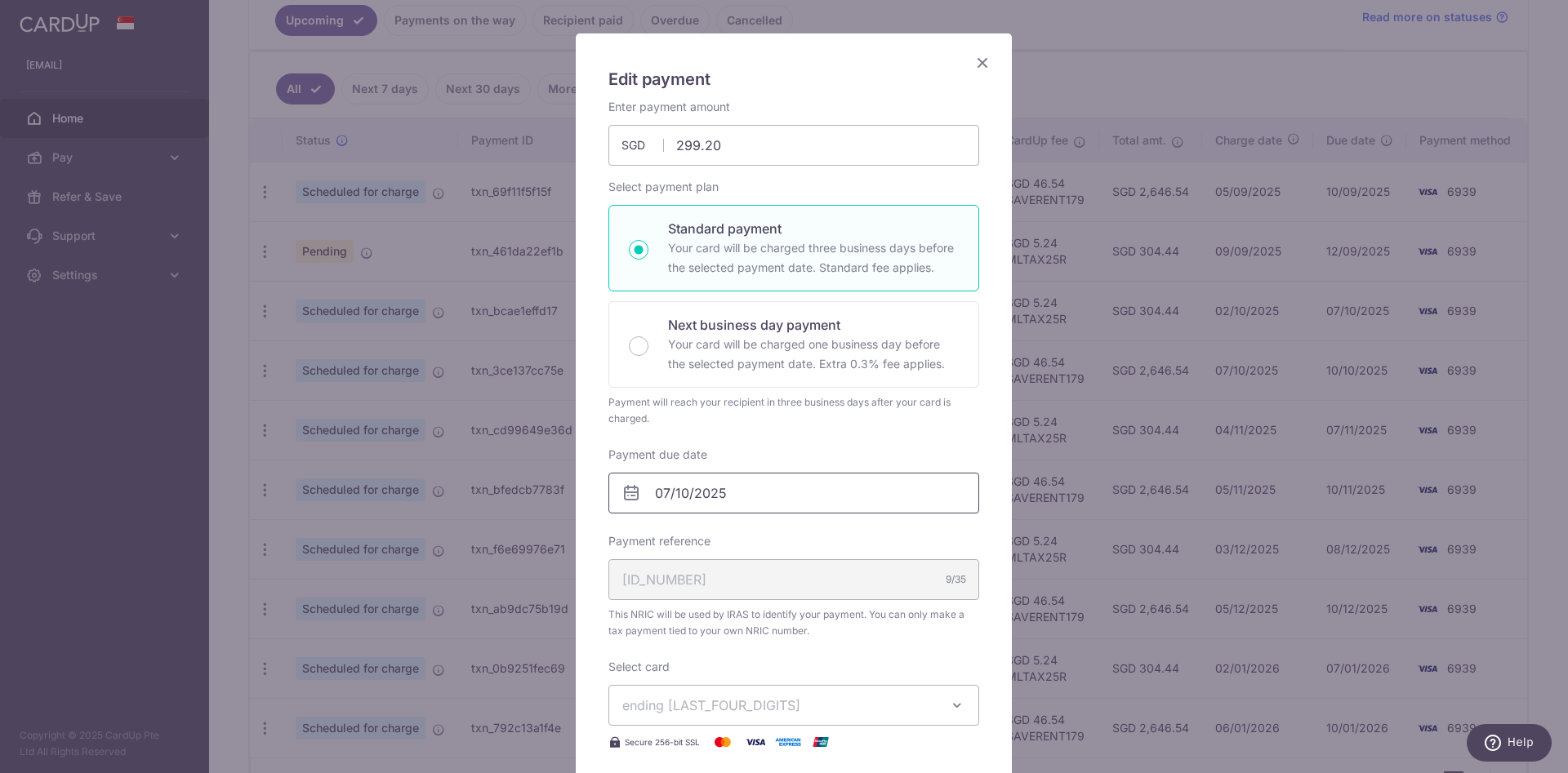 scroll, scrollTop: 122, scrollLeft: 0, axis: vertical 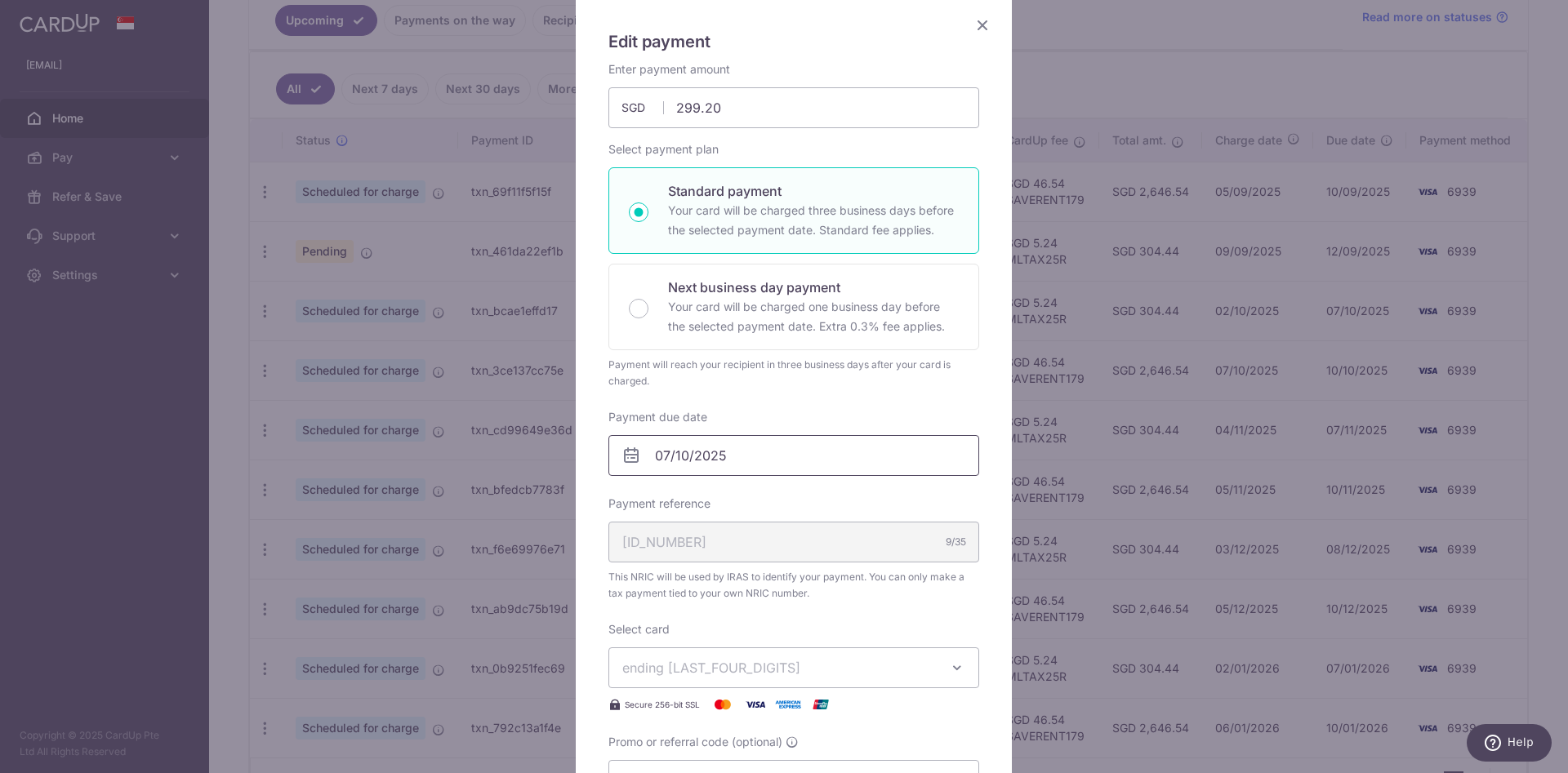 click on "07/10/2025" at bounding box center (794, 455) 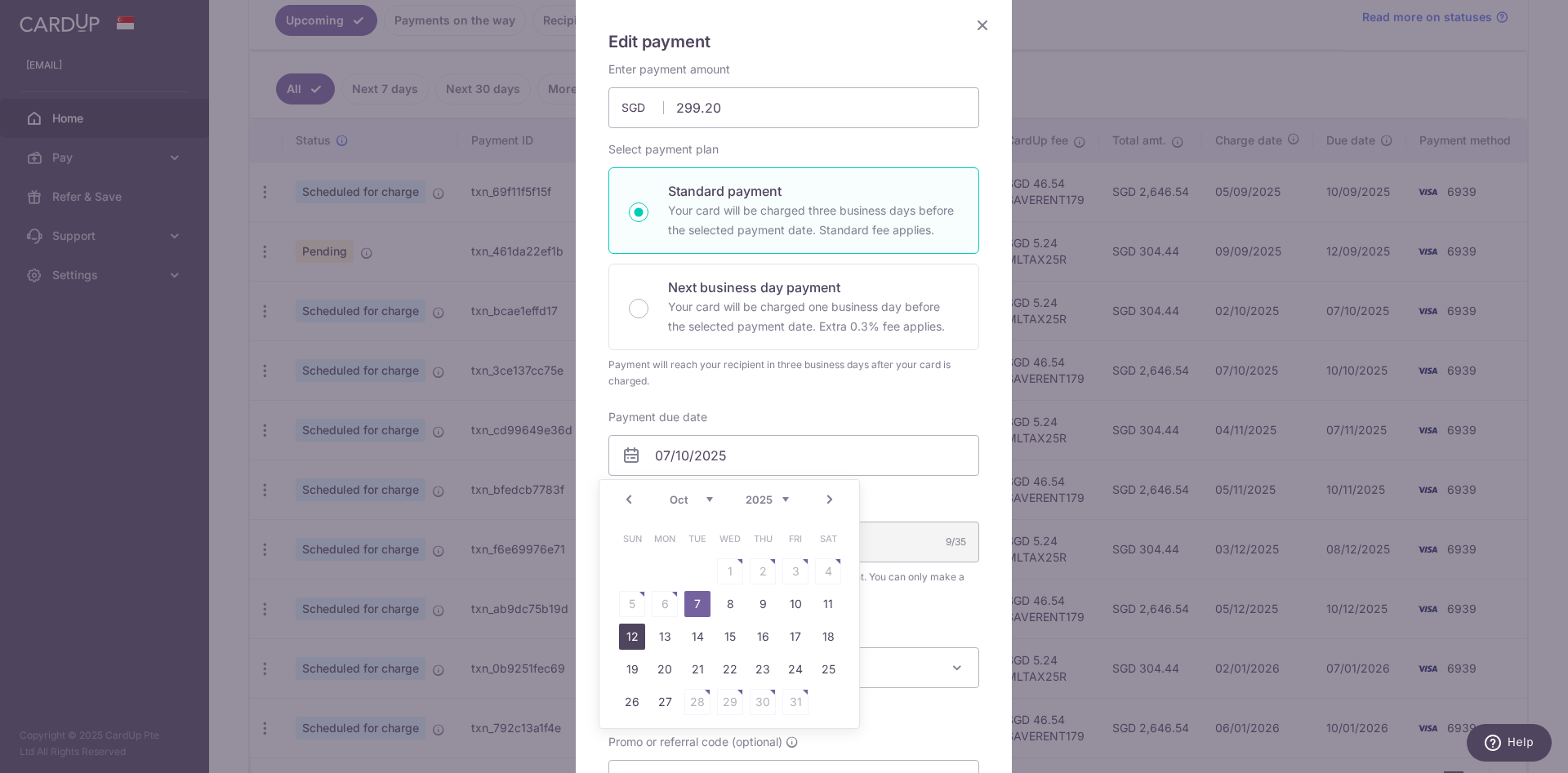 click on "12" at bounding box center [632, 637] 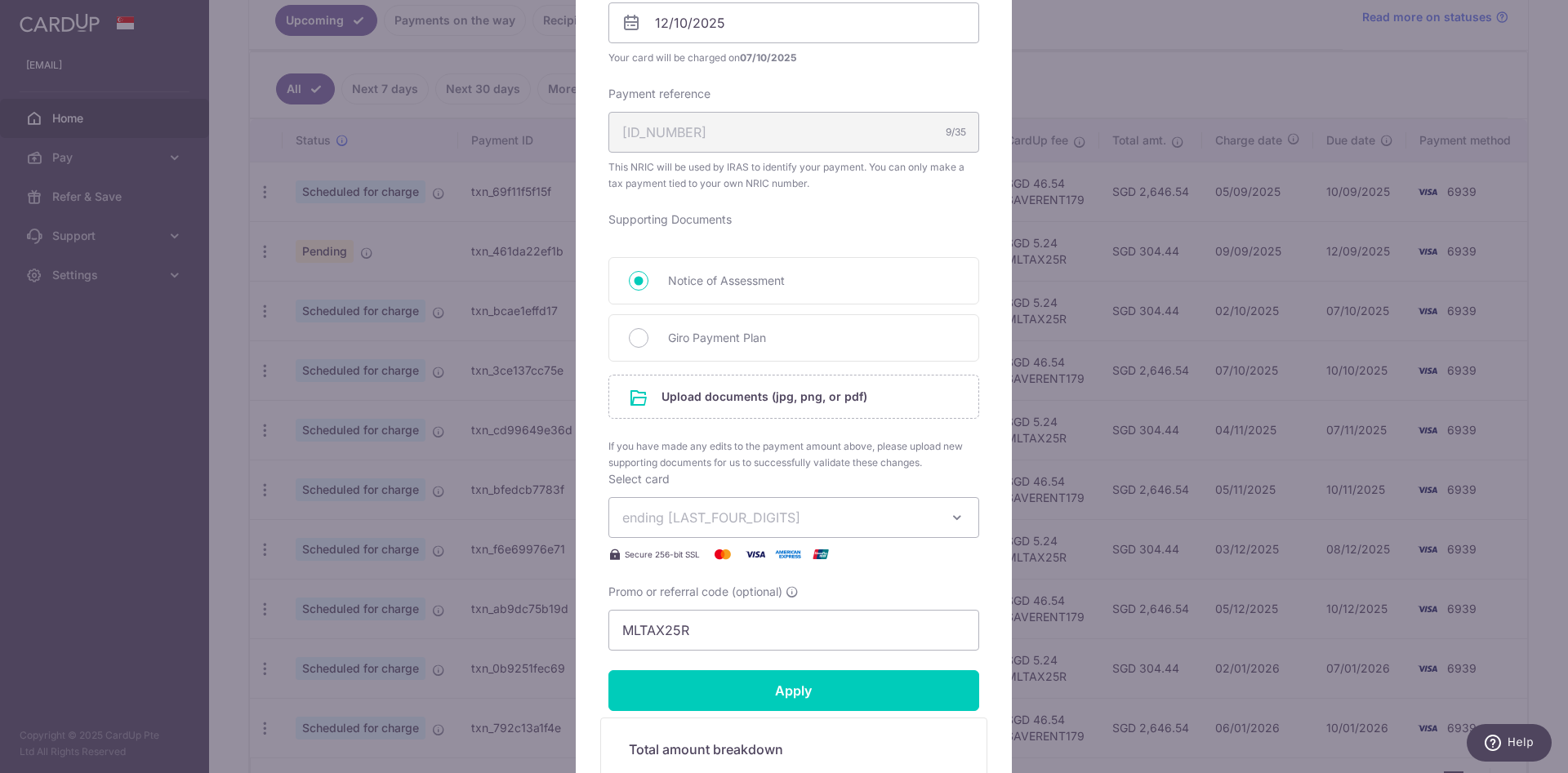 scroll, scrollTop: 735, scrollLeft: 0, axis: vertical 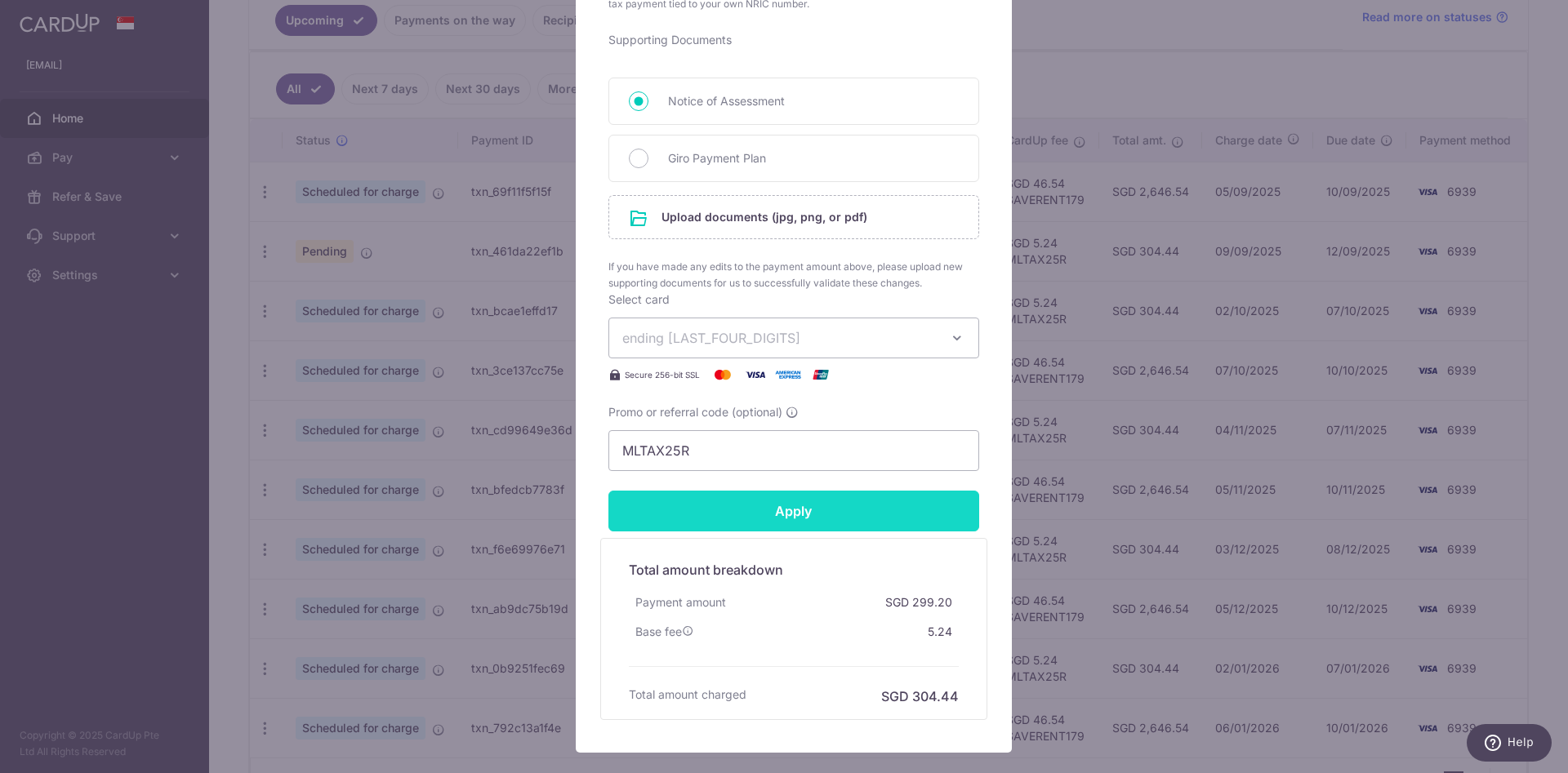 click on "Apply" at bounding box center (794, 511) 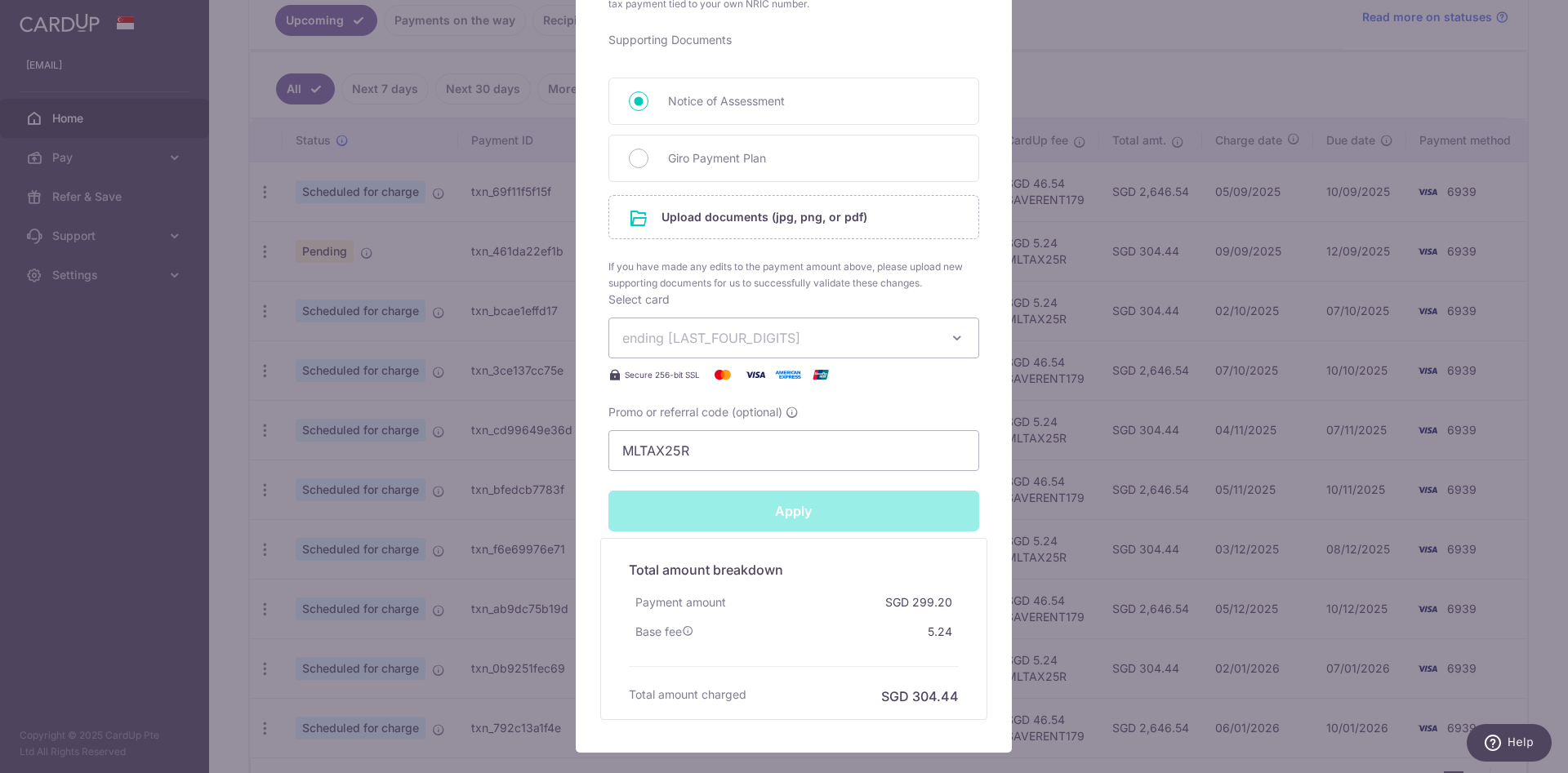 type on "Successfully Applied" 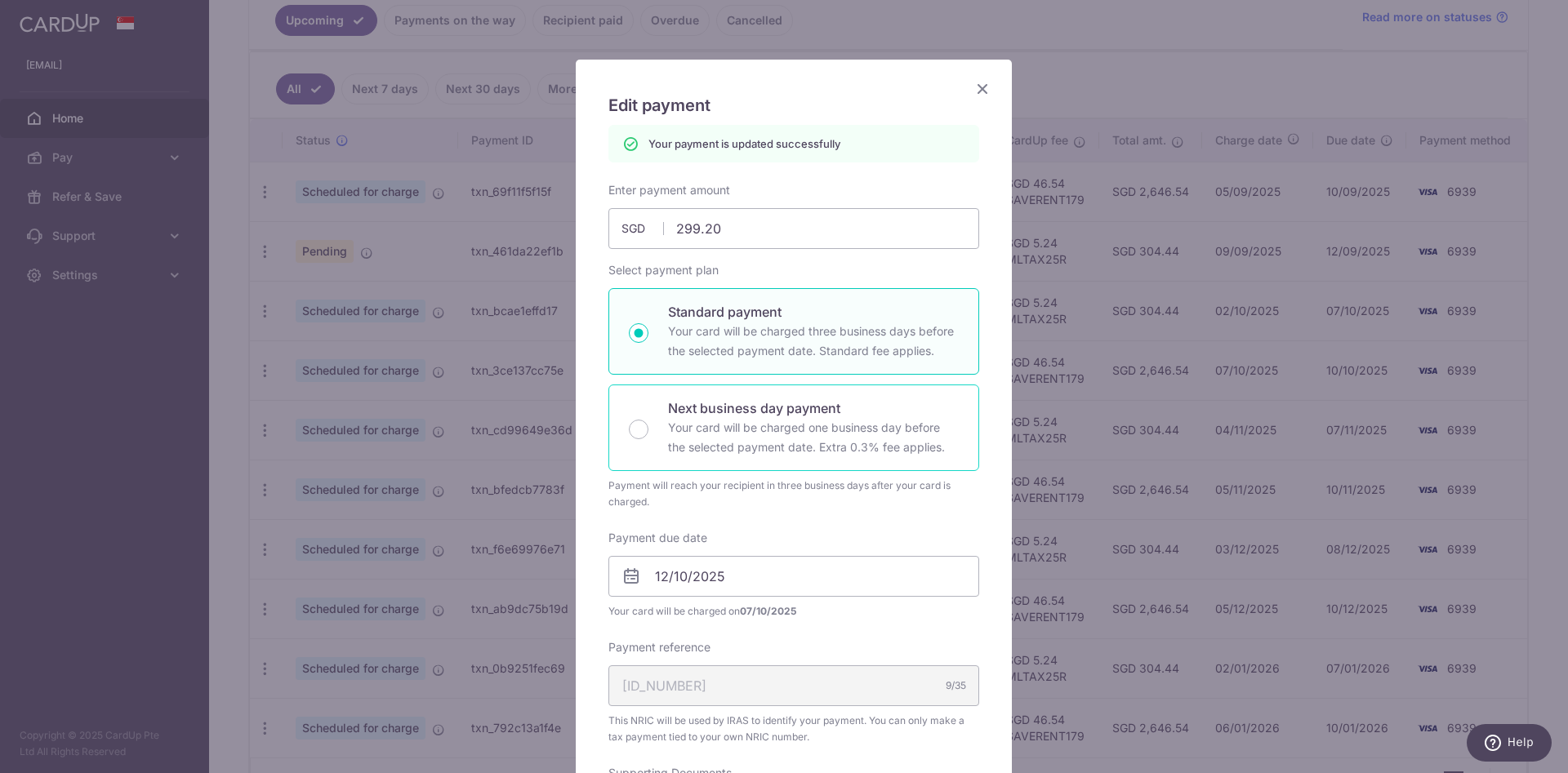 scroll, scrollTop: 0, scrollLeft: 0, axis: both 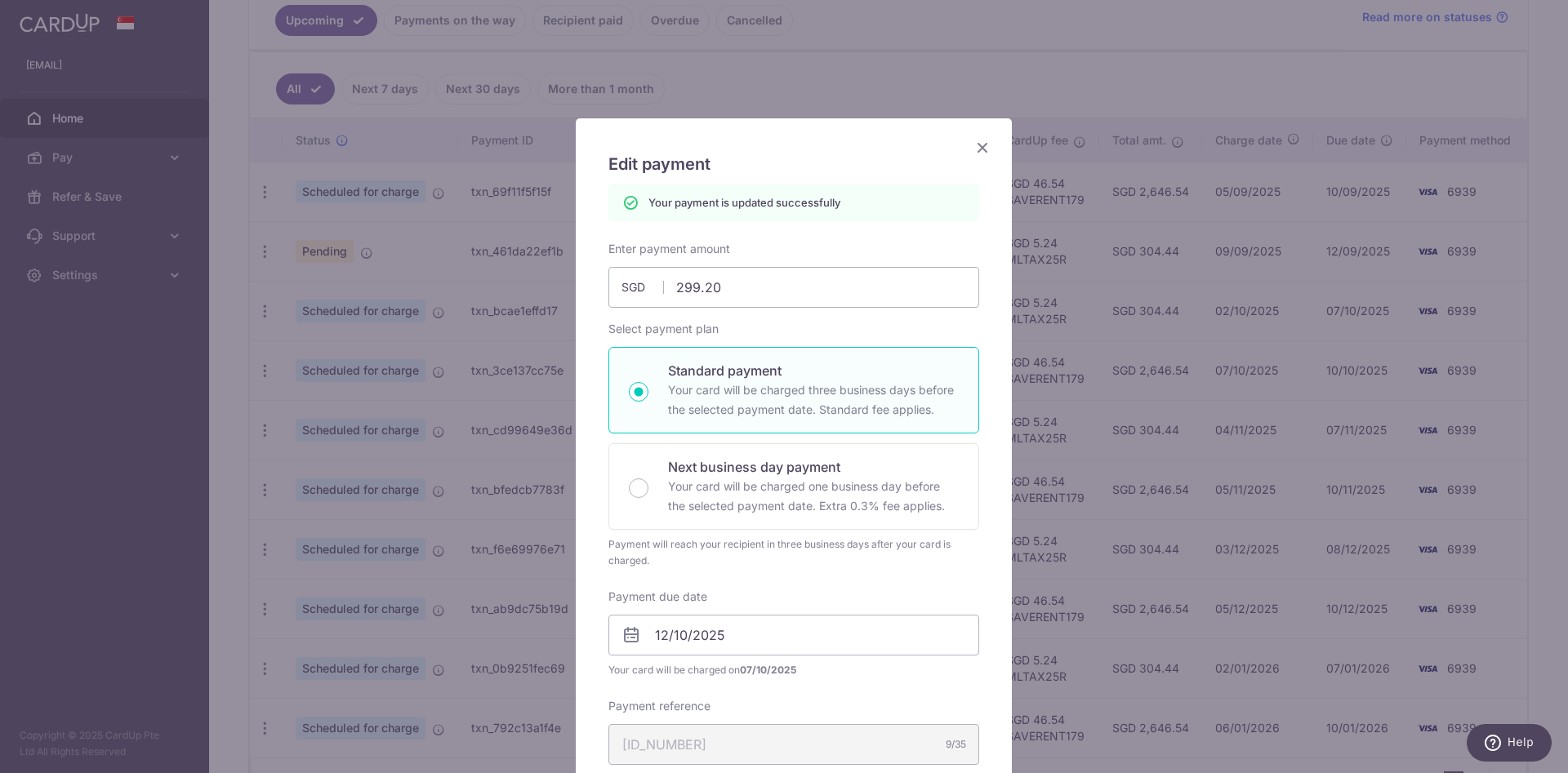 click at bounding box center (982, 147) 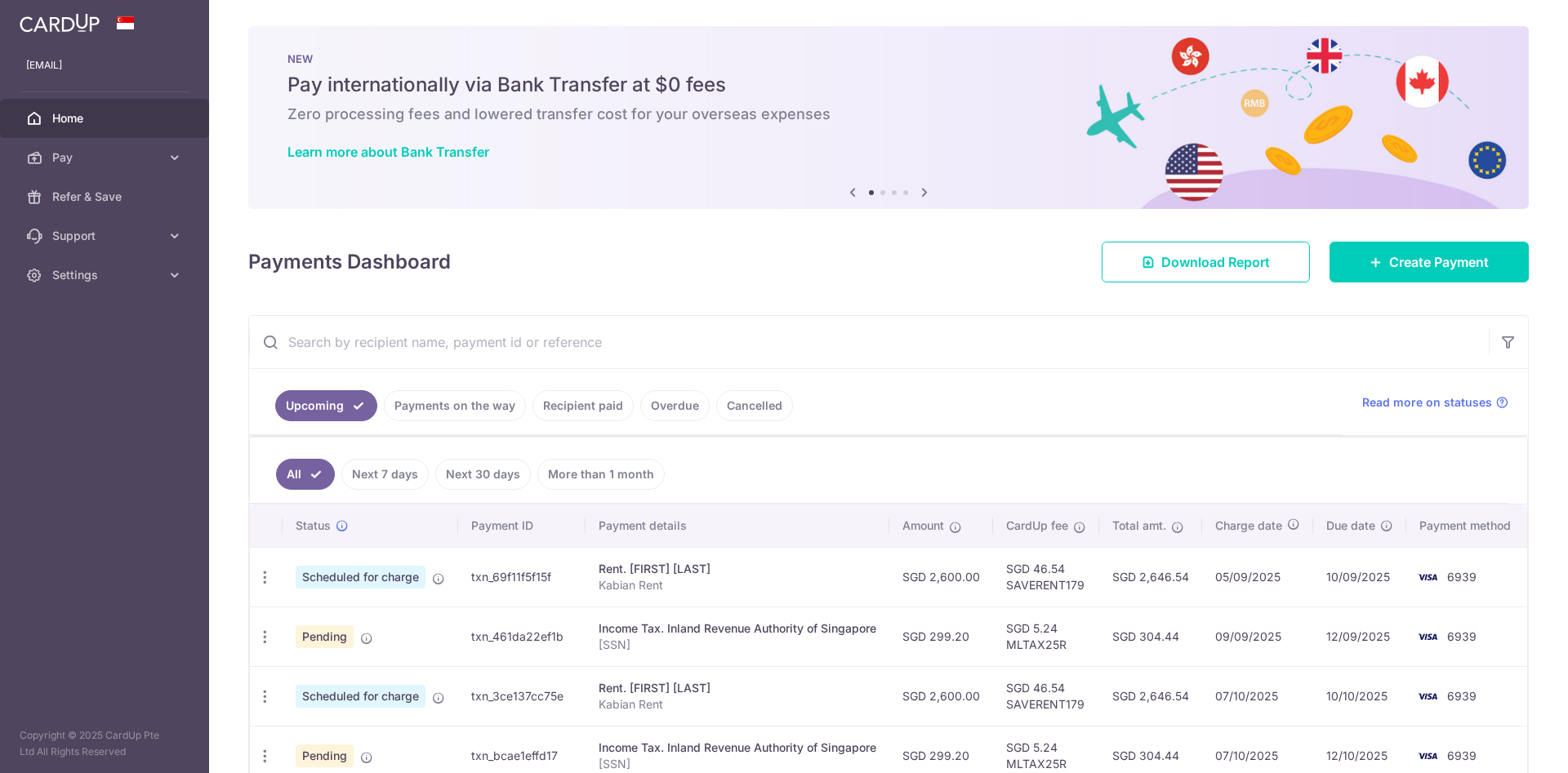 scroll, scrollTop: 0, scrollLeft: 0, axis: both 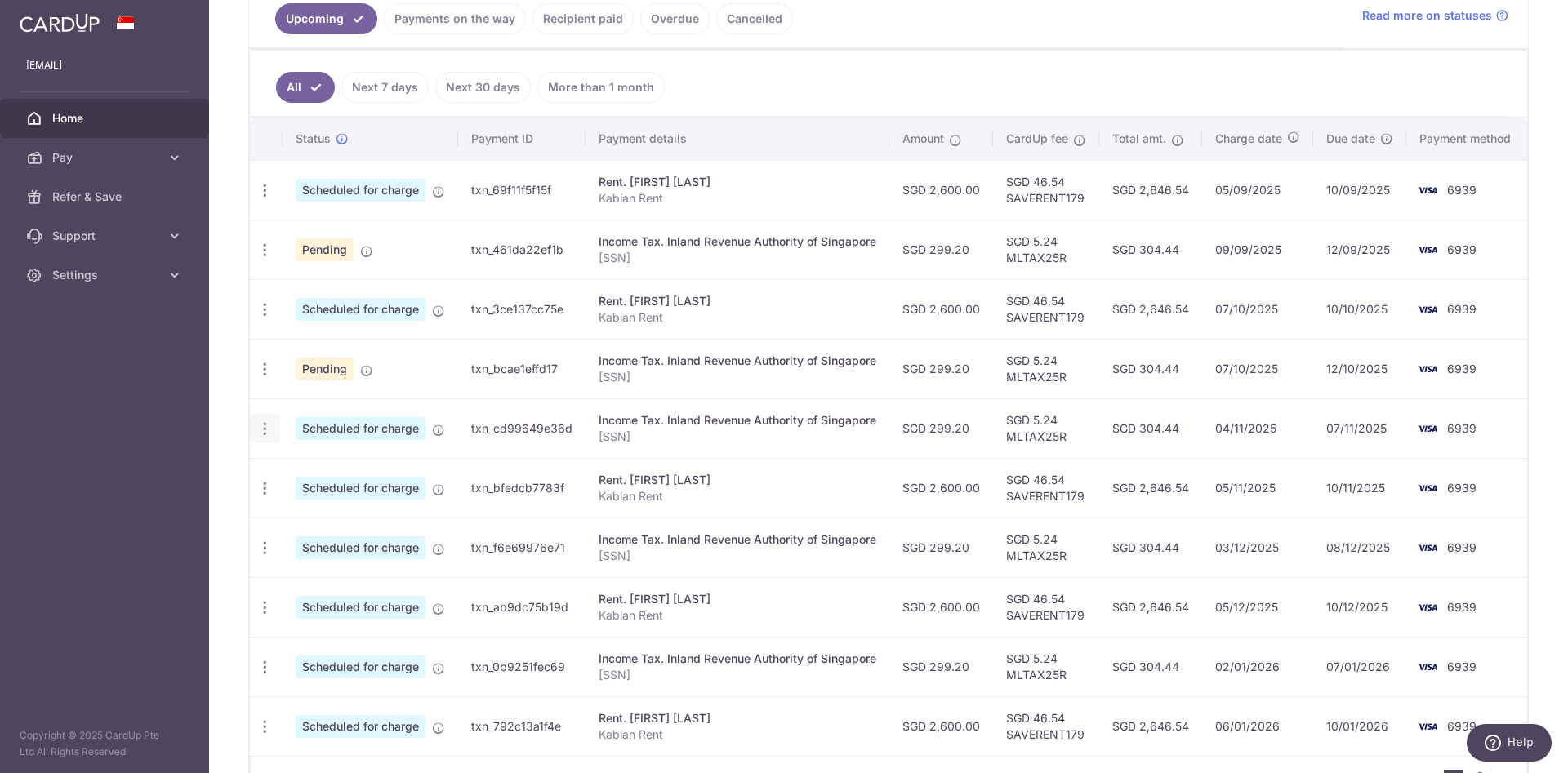 click at bounding box center [265, 190] 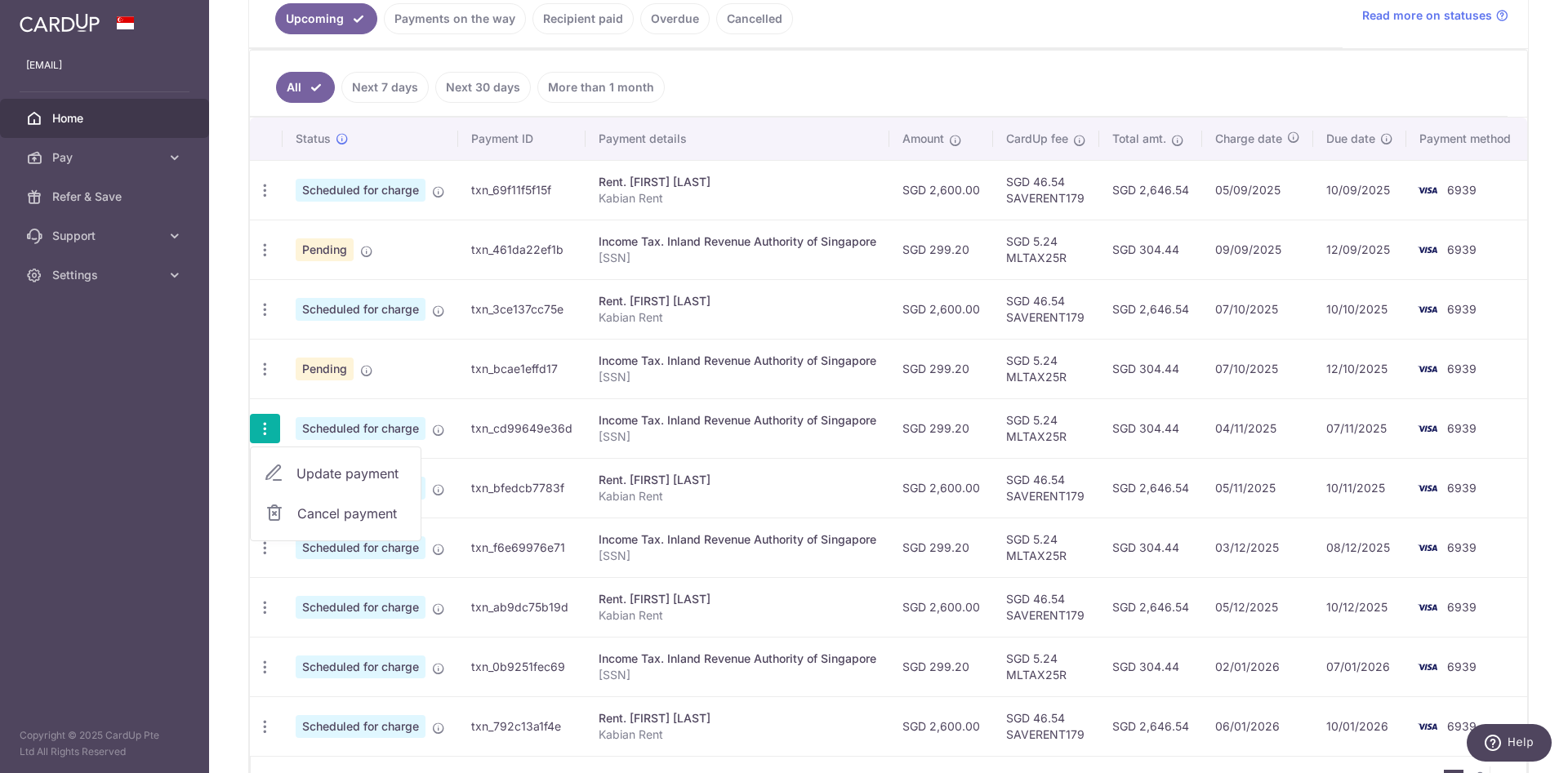 click on "Update payment" at bounding box center [352, 473] 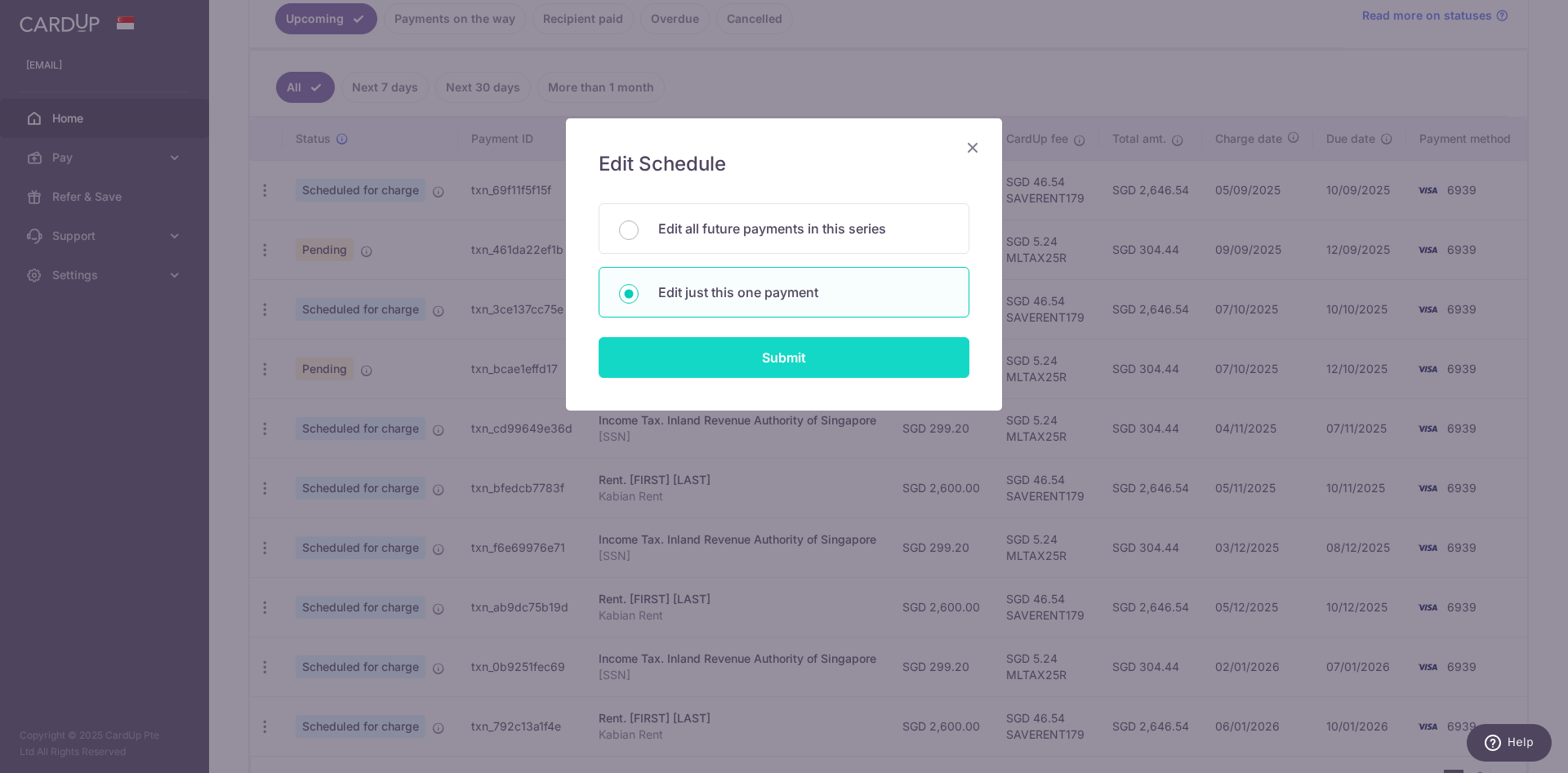 click on "Submit" at bounding box center (784, 358) 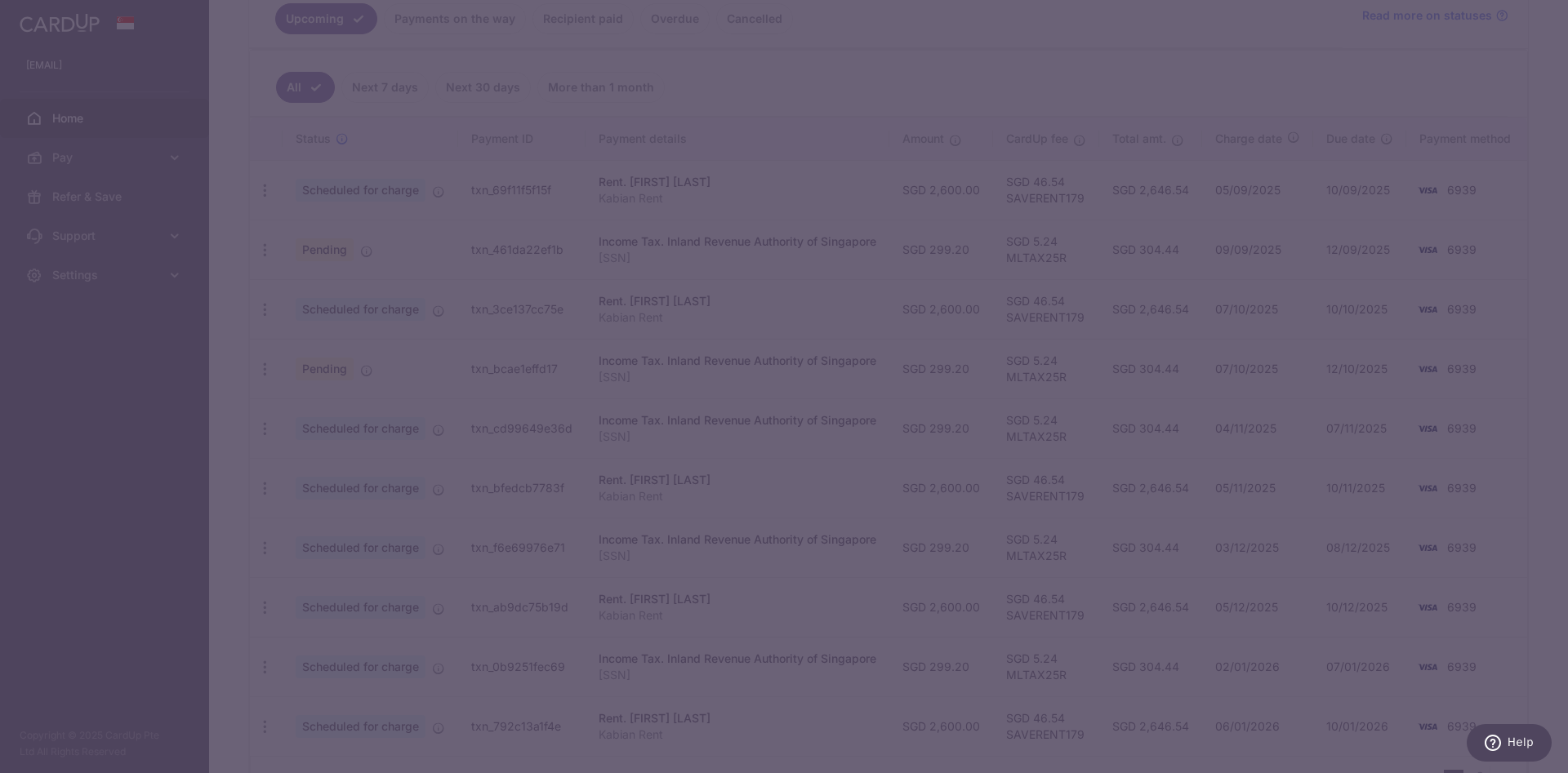 type on "MLTAX25R" 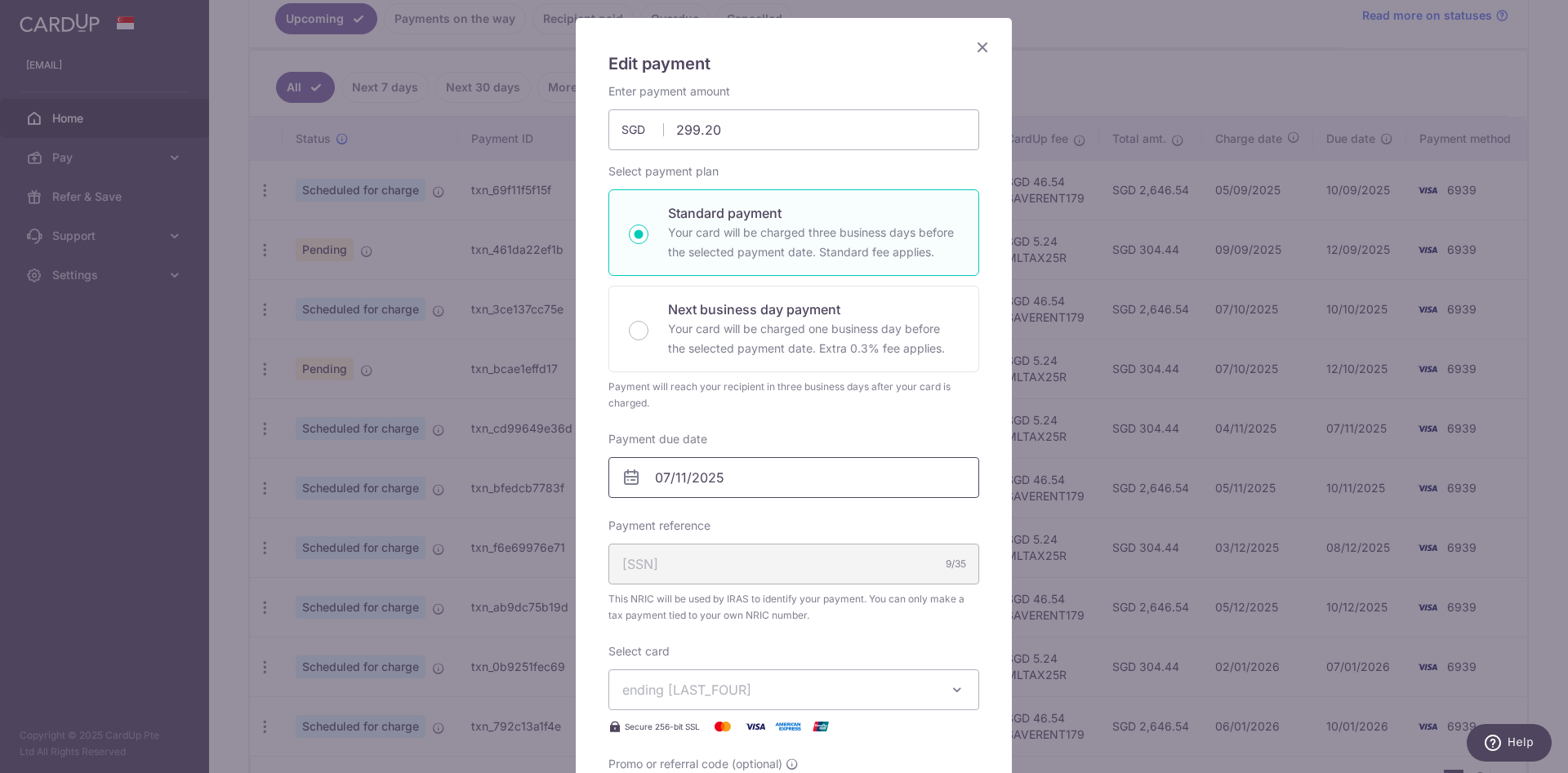 scroll, scrollTop: 122, scrollLeft: 0, axis: vertical 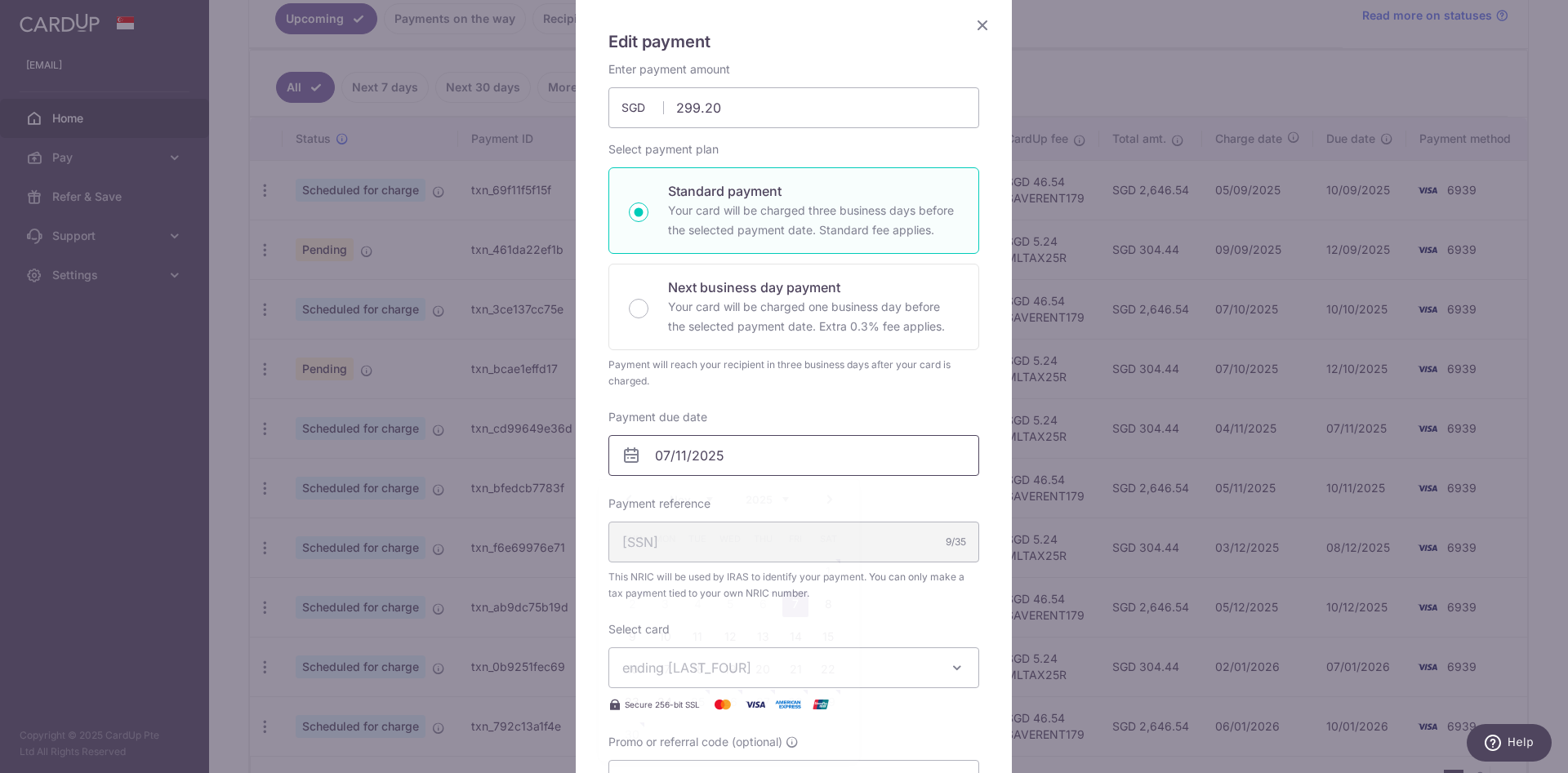click on "07/11/2025" at bounding box center (794, 455) 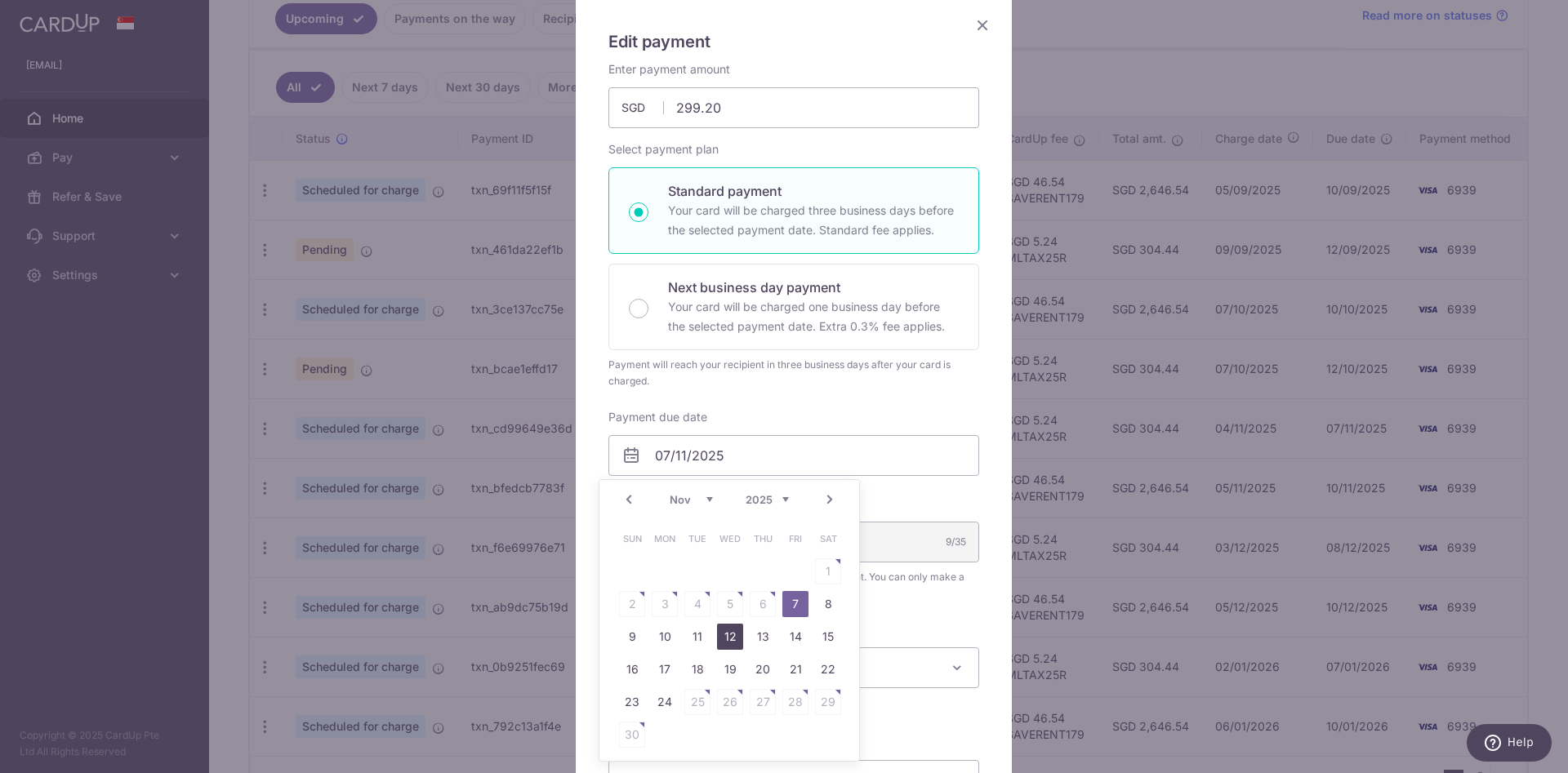 click on "12" at bounding box center (730, 637) 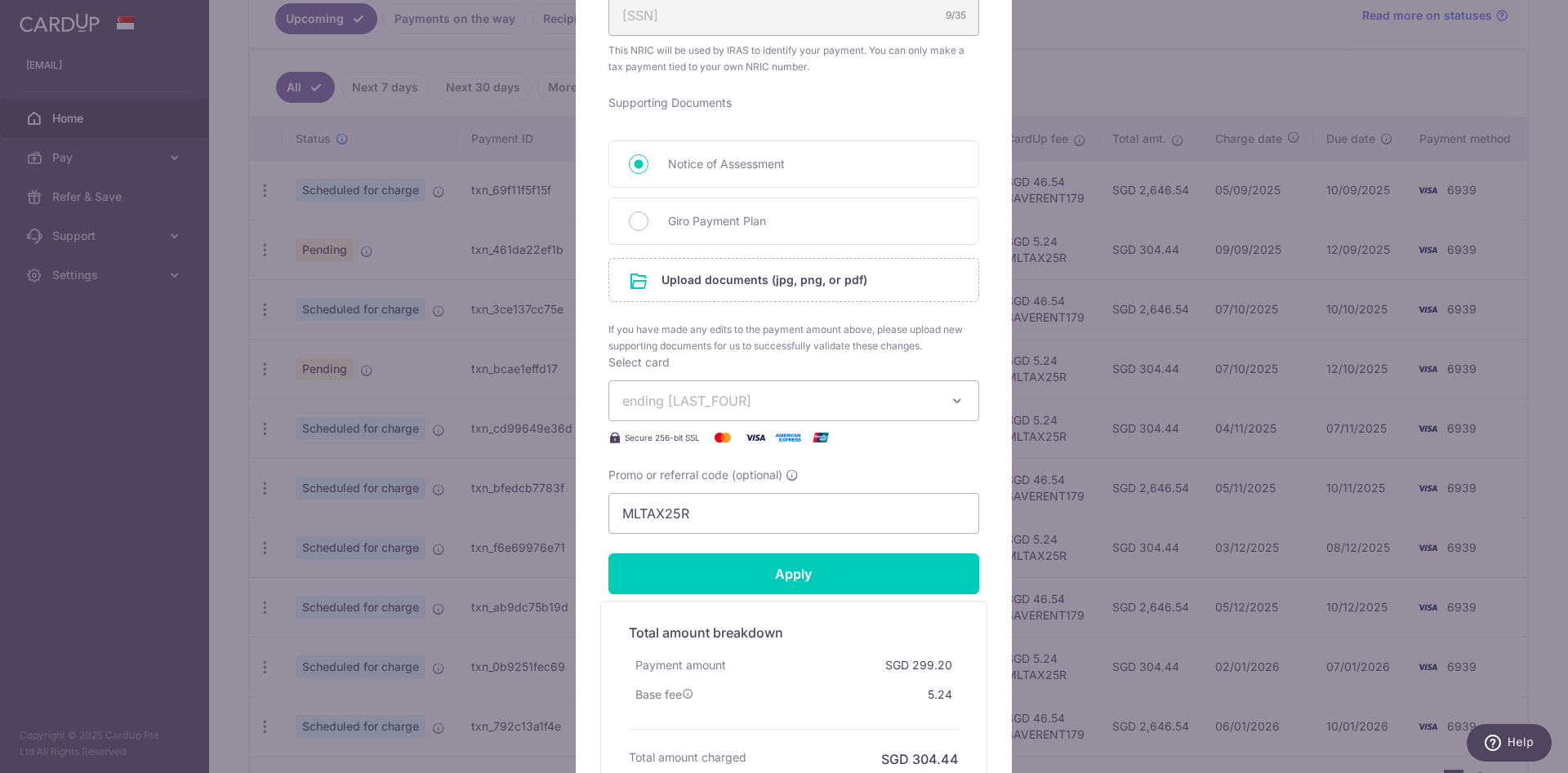 scroll, scrollTop: 833, scrollLeft: 0, axis: vertical 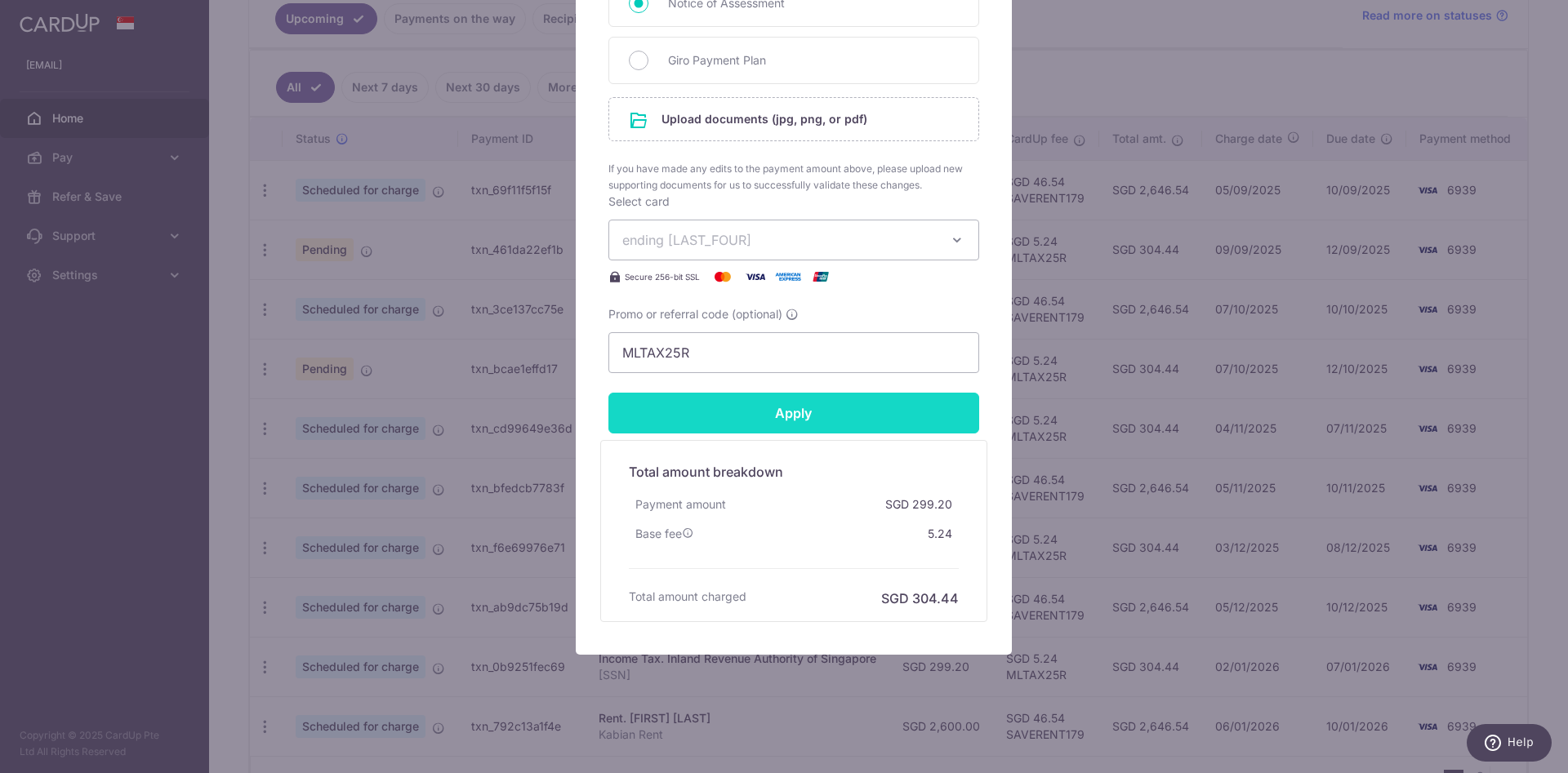 click on "Apply" at bounding box center [794, 413] 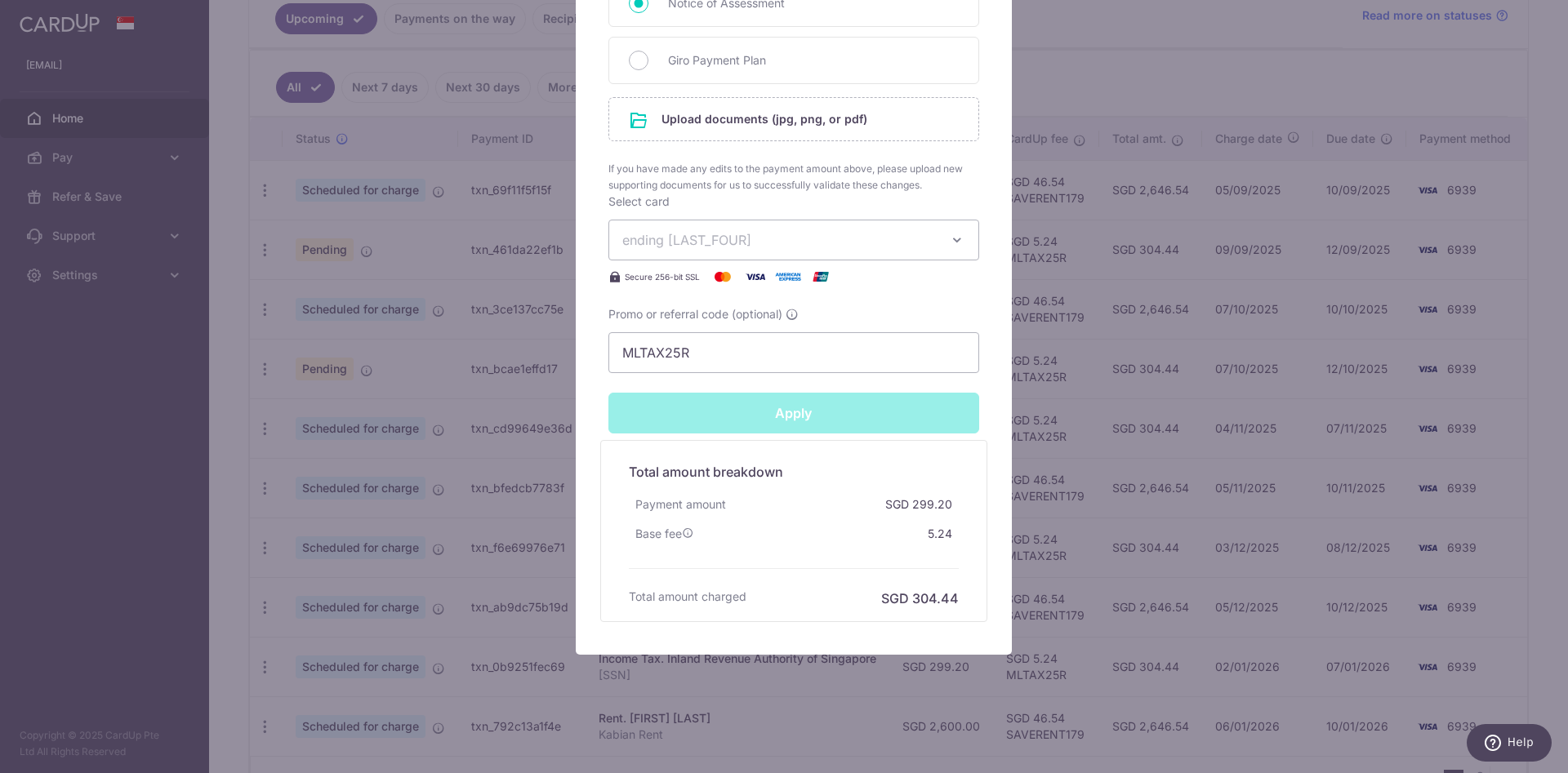 type on "Successfully Applied" 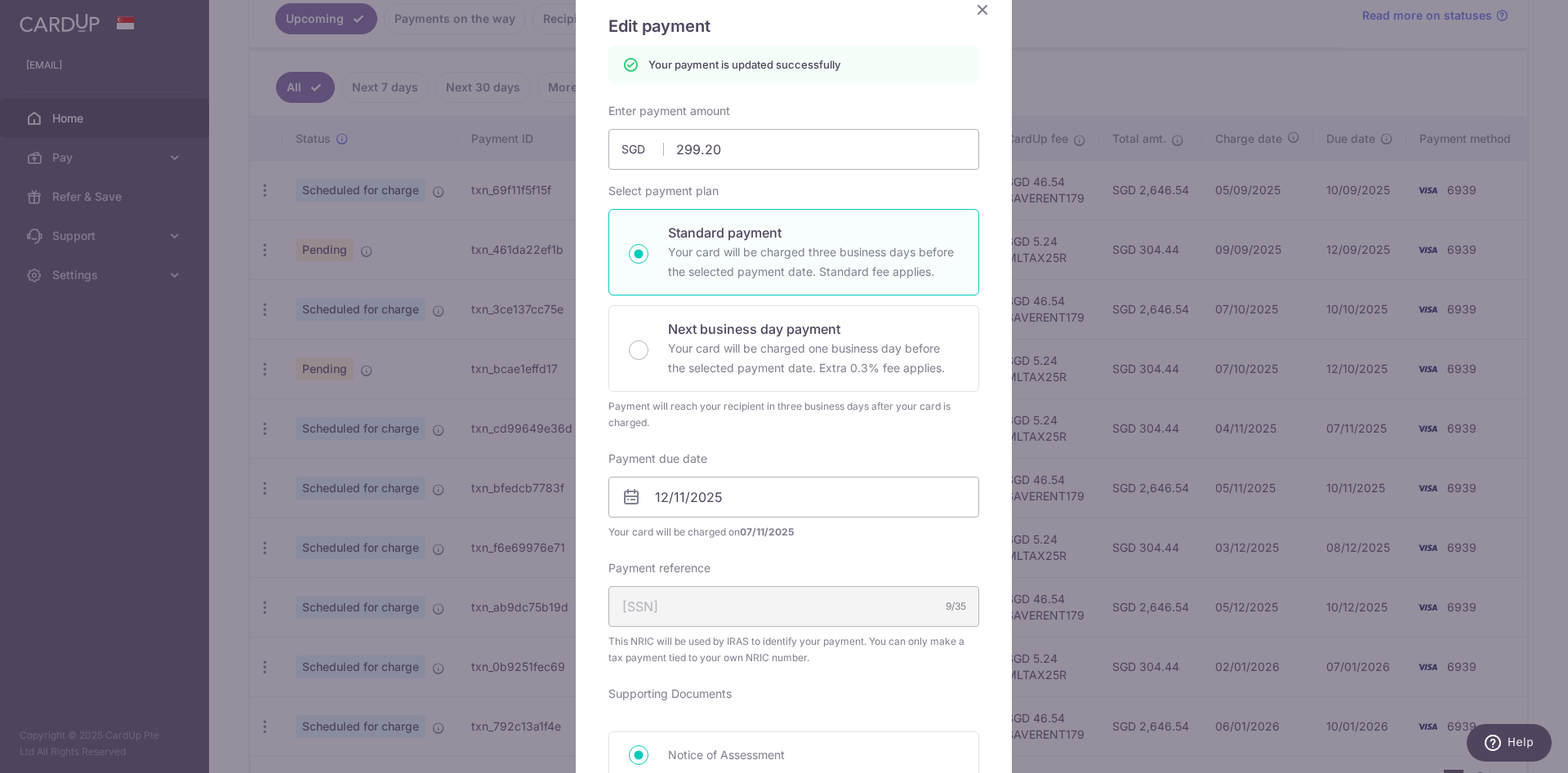 scroll, scrollTop: 0, scrollLeft: 0, axis: both 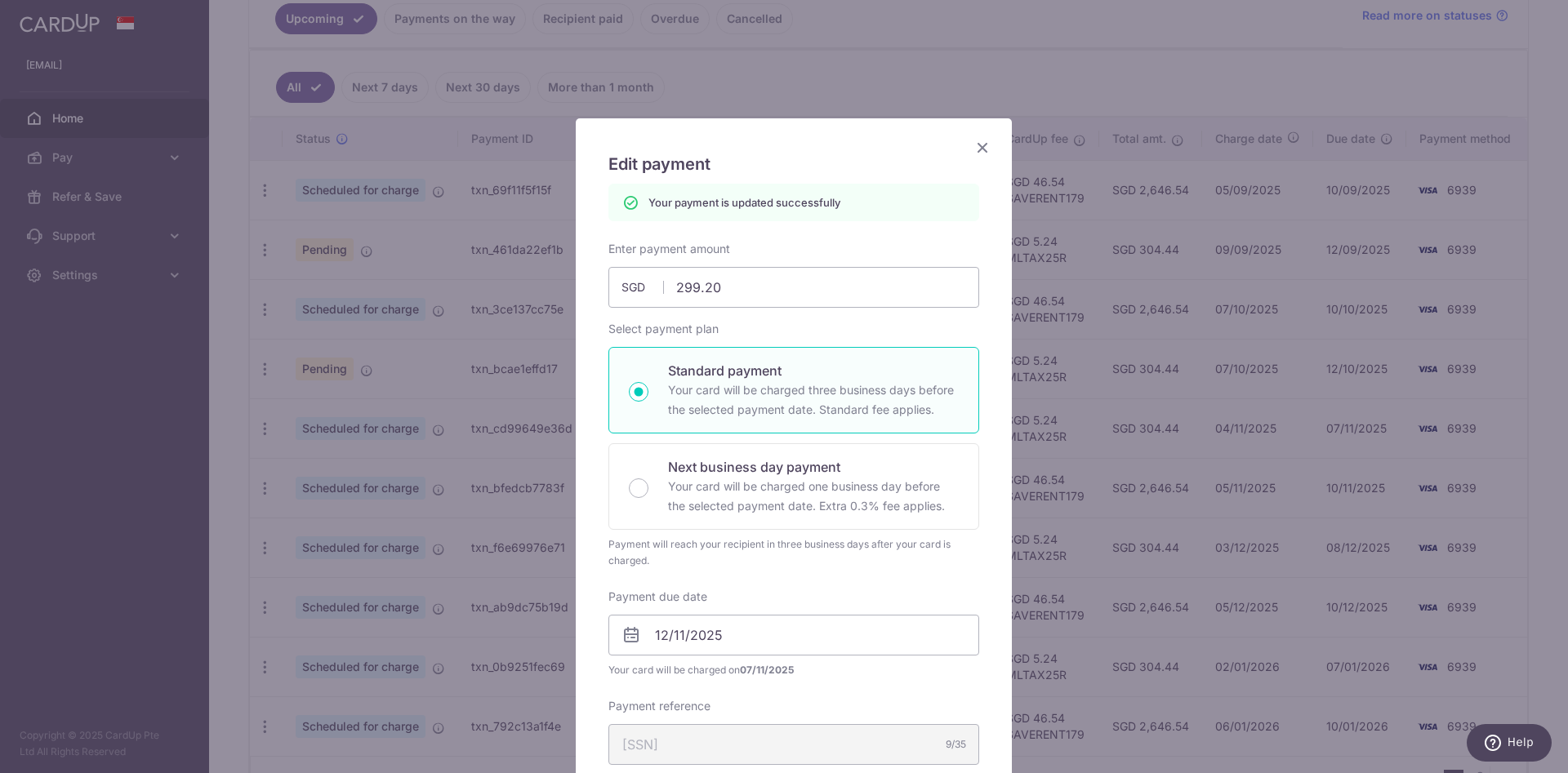 click at bounding box center [982, 147] 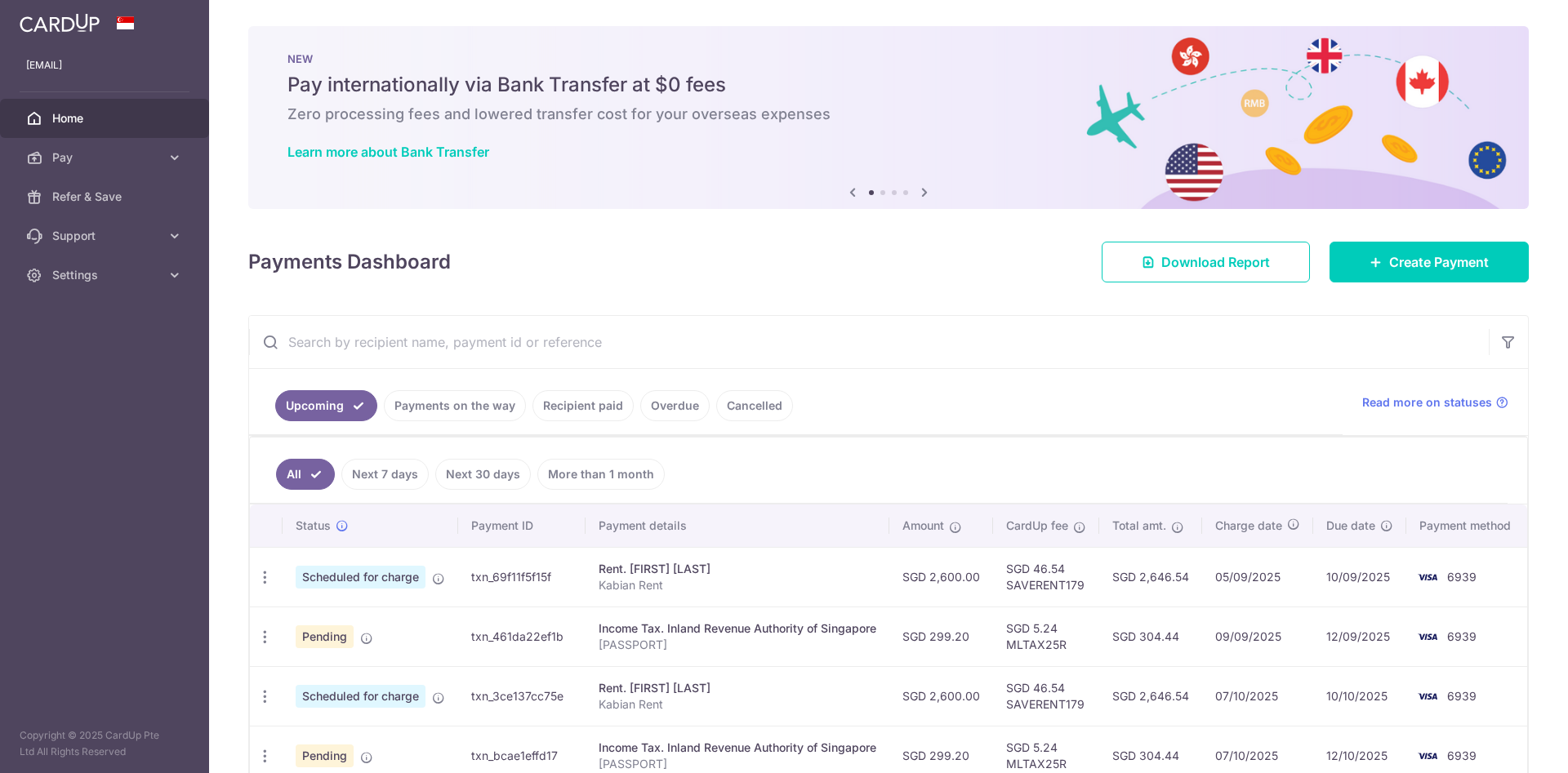 scroll, scrollTop: 0, scrollLeft: 0, axis: both 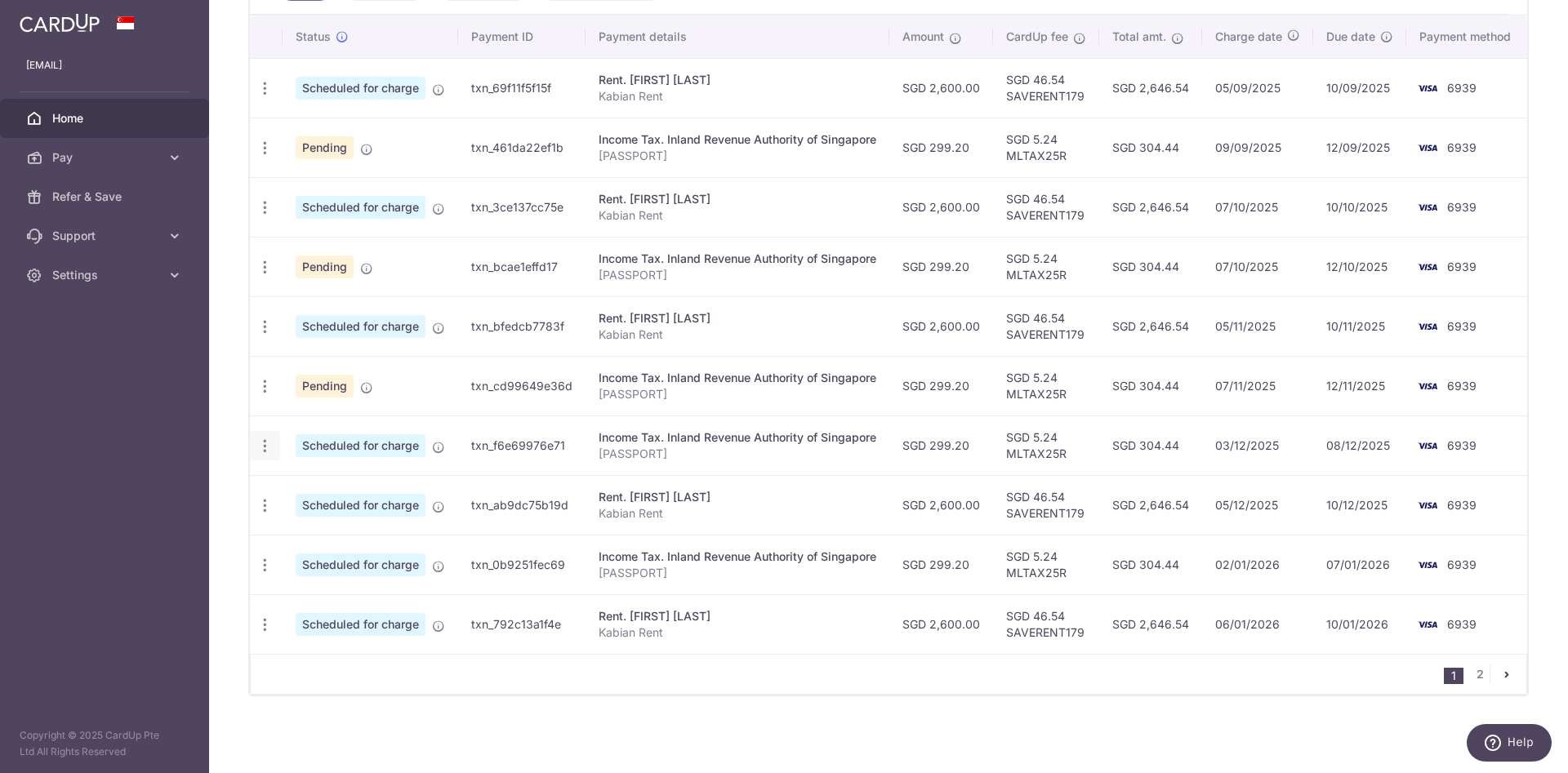 click at bounding box center (265, 88) 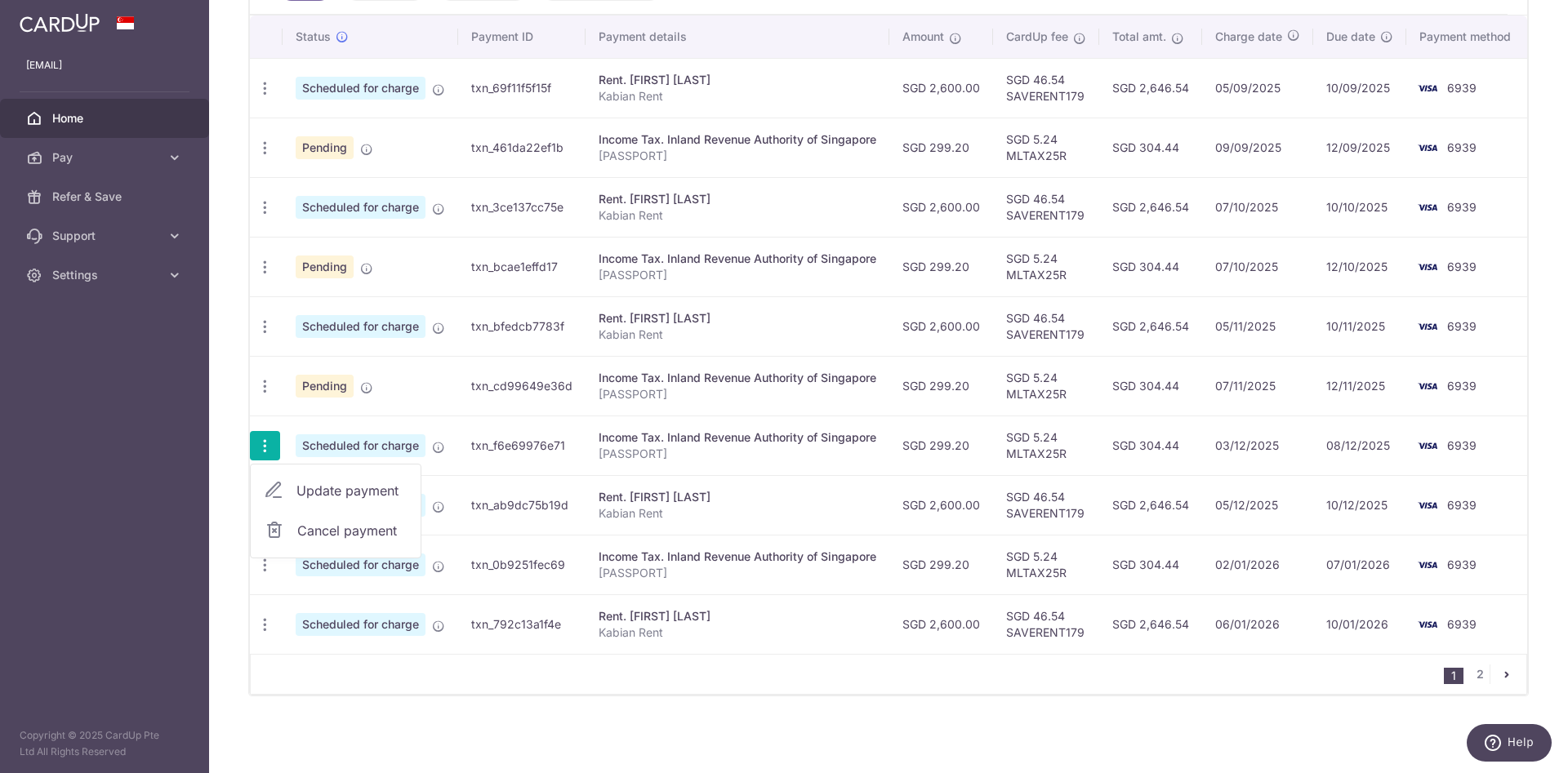 click on "Update payment" at bounding box center (336, 491) 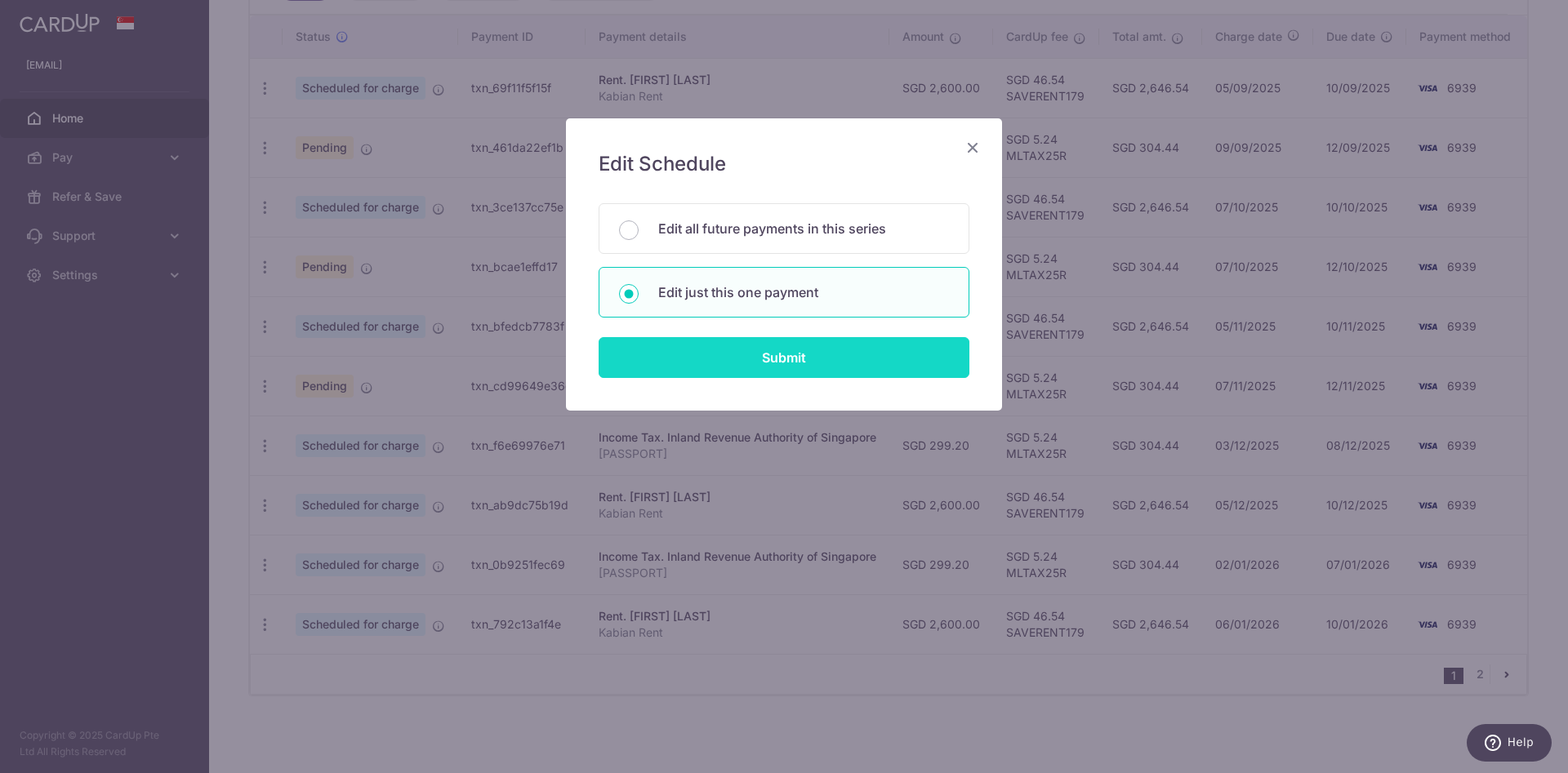 click on "Submit" at bounding box center (784, 358) 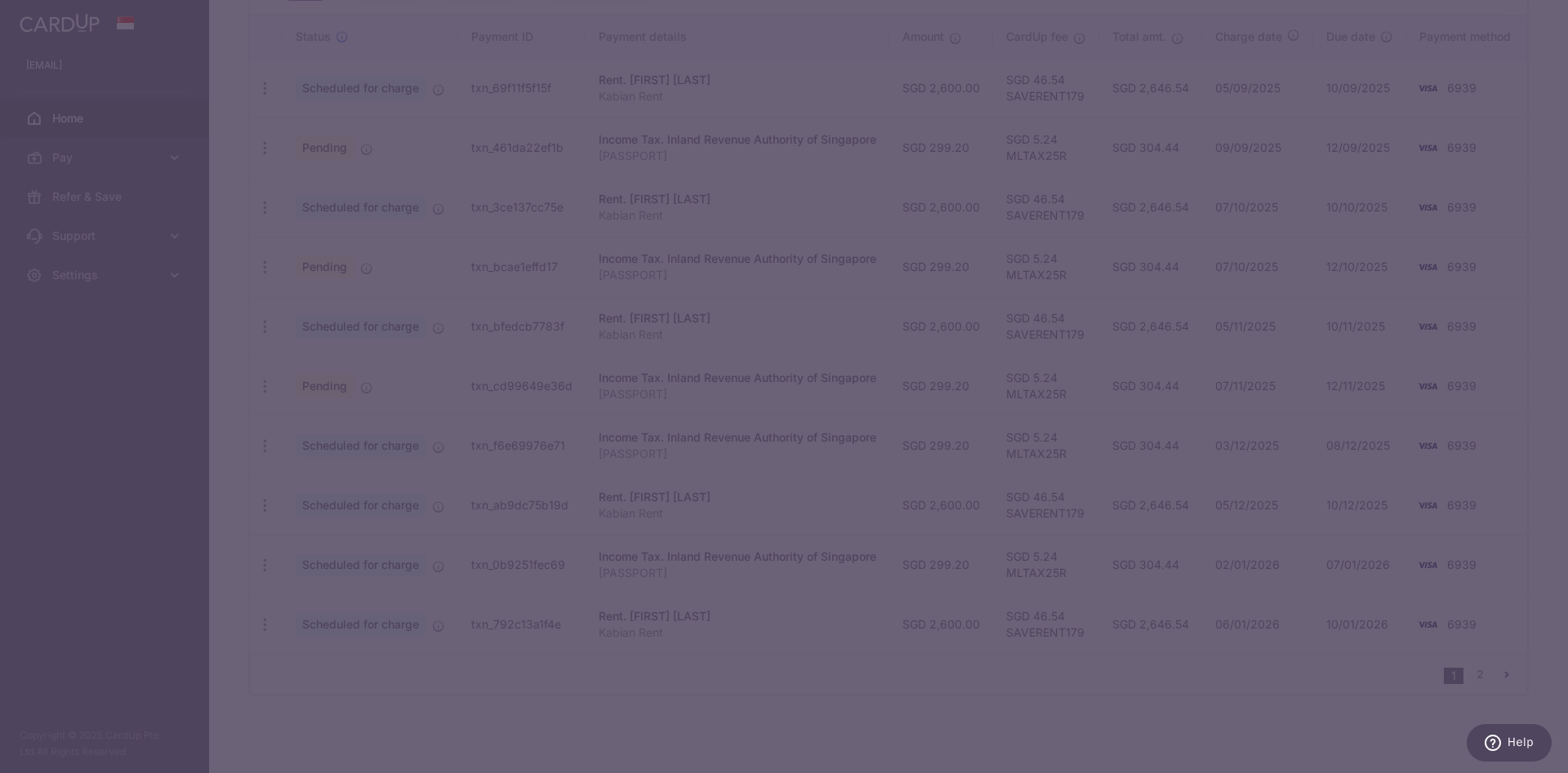 type on "MLTAX25R" 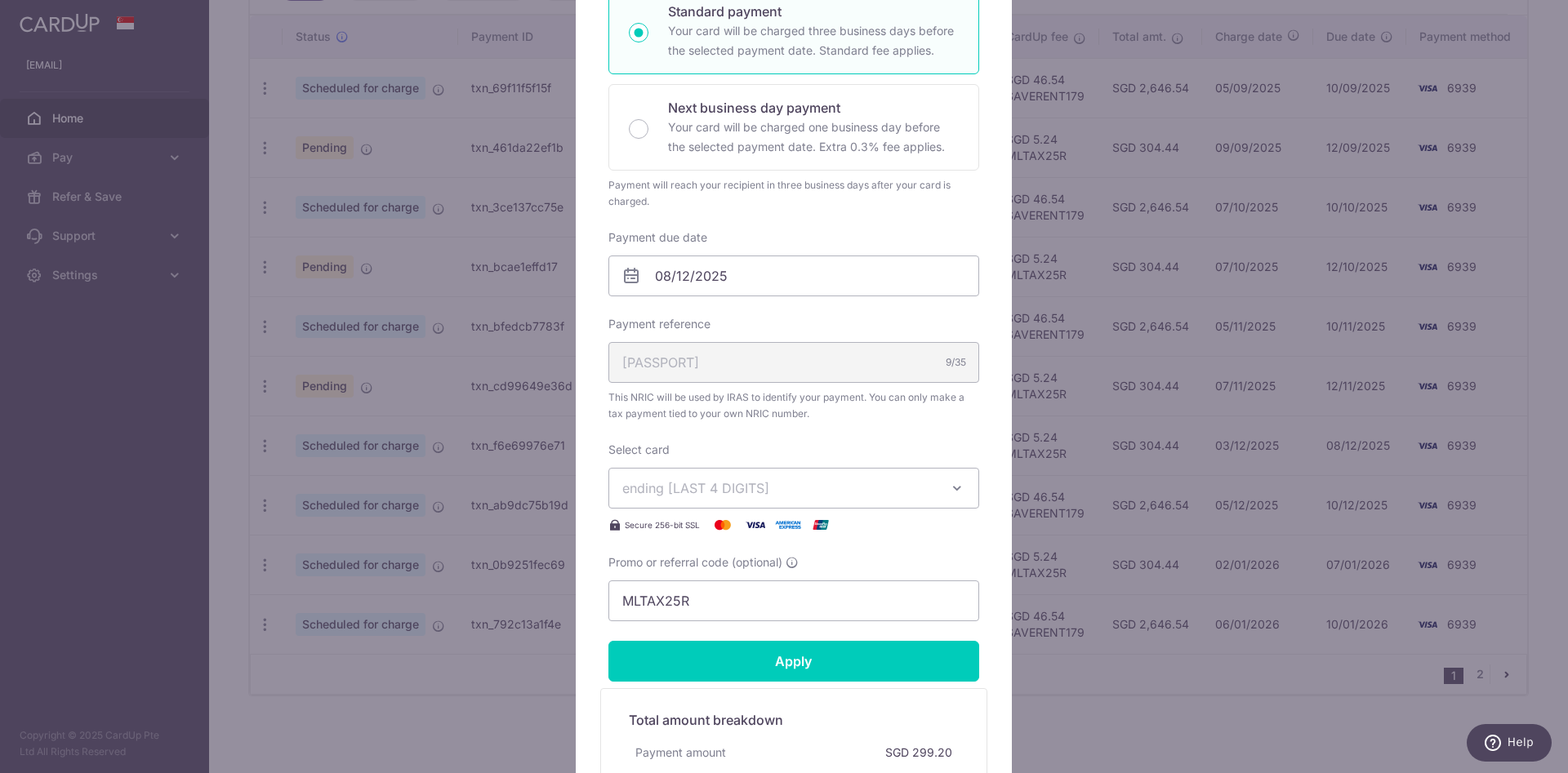 scroll, scrollTop: 367, scrollLeft: 0, axis: vertical 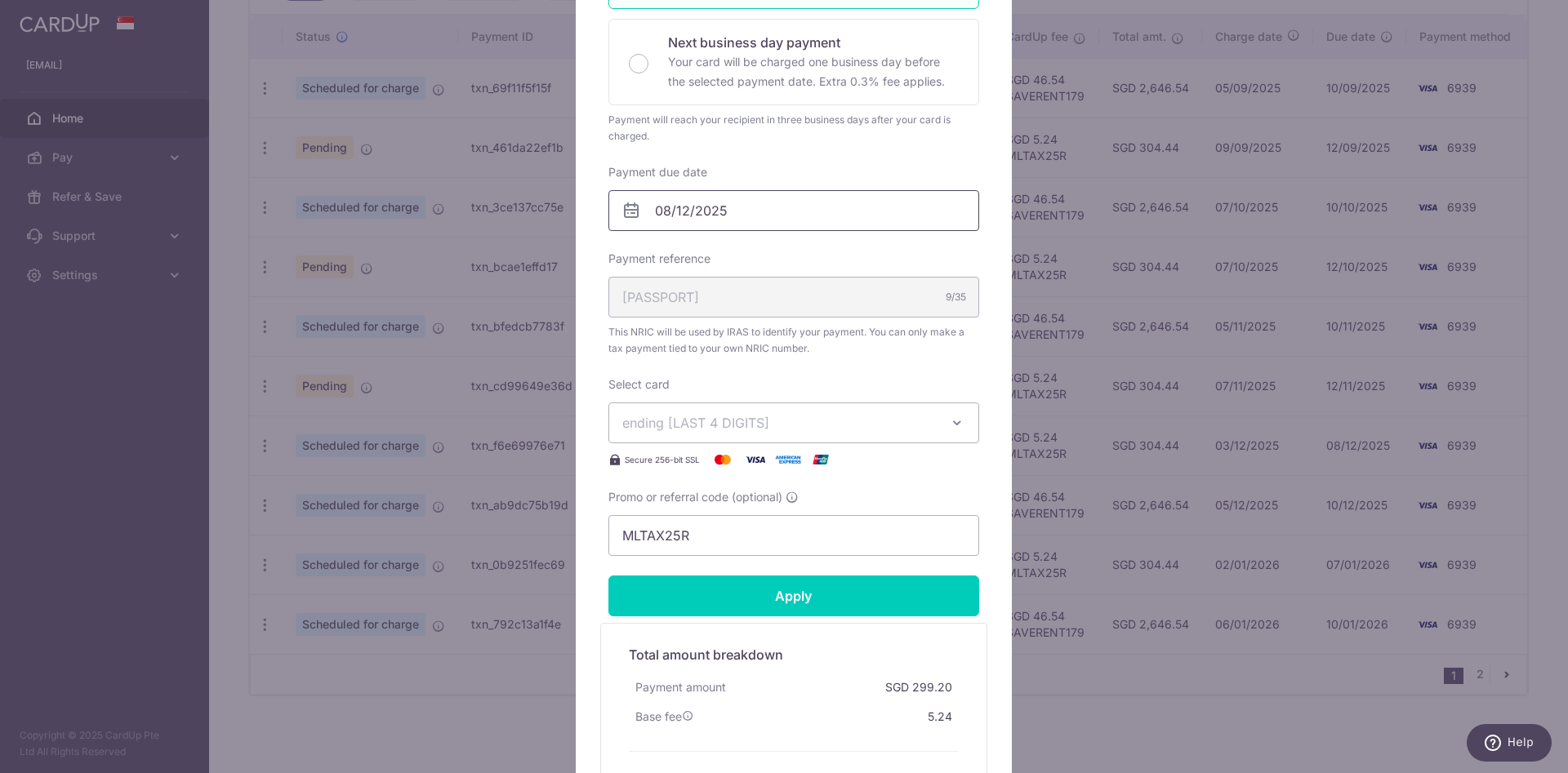 click on "08/12/2025" at bounding box center (794, 211) 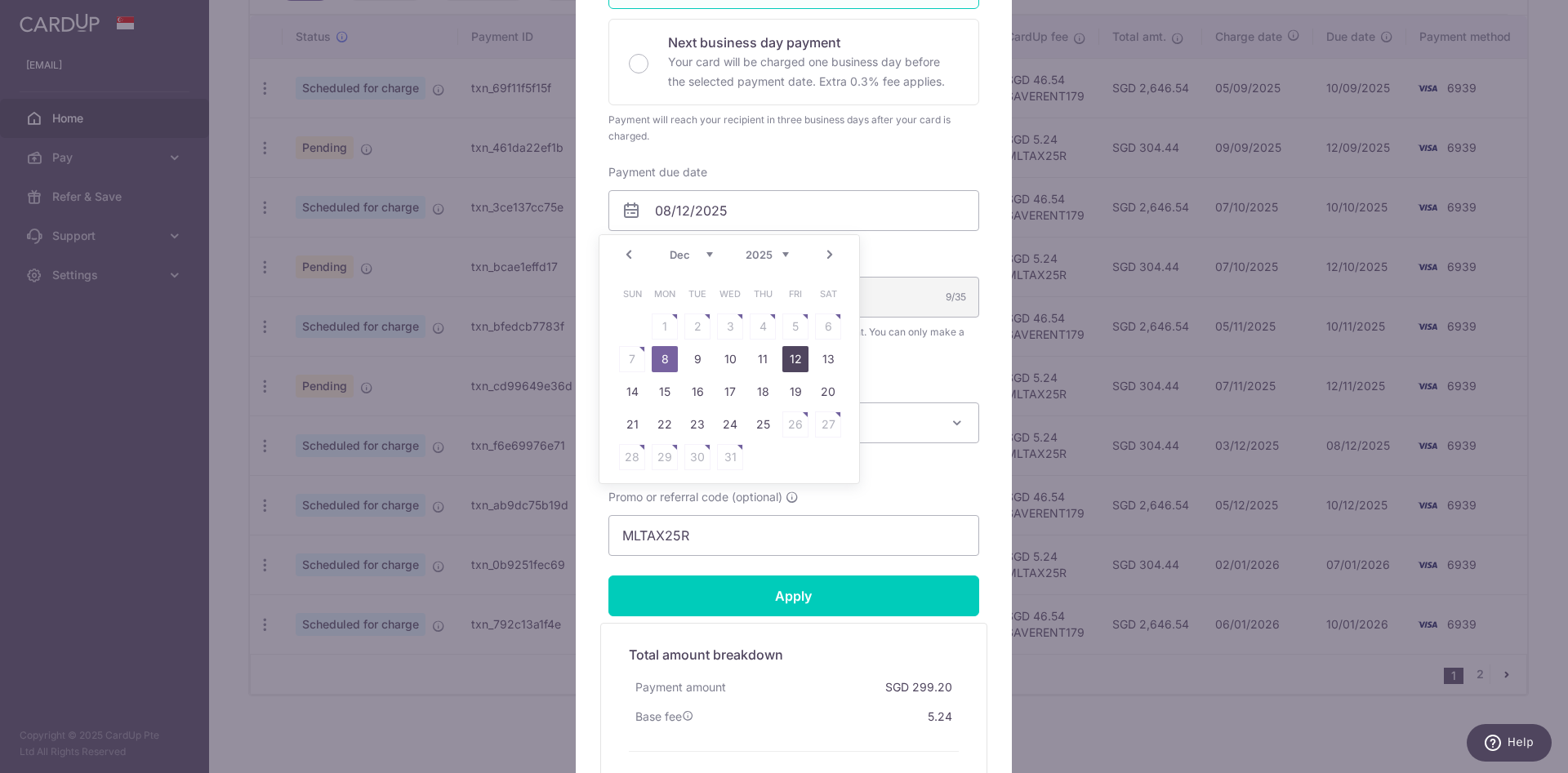 click on "12" at bounding box center (795, 359) 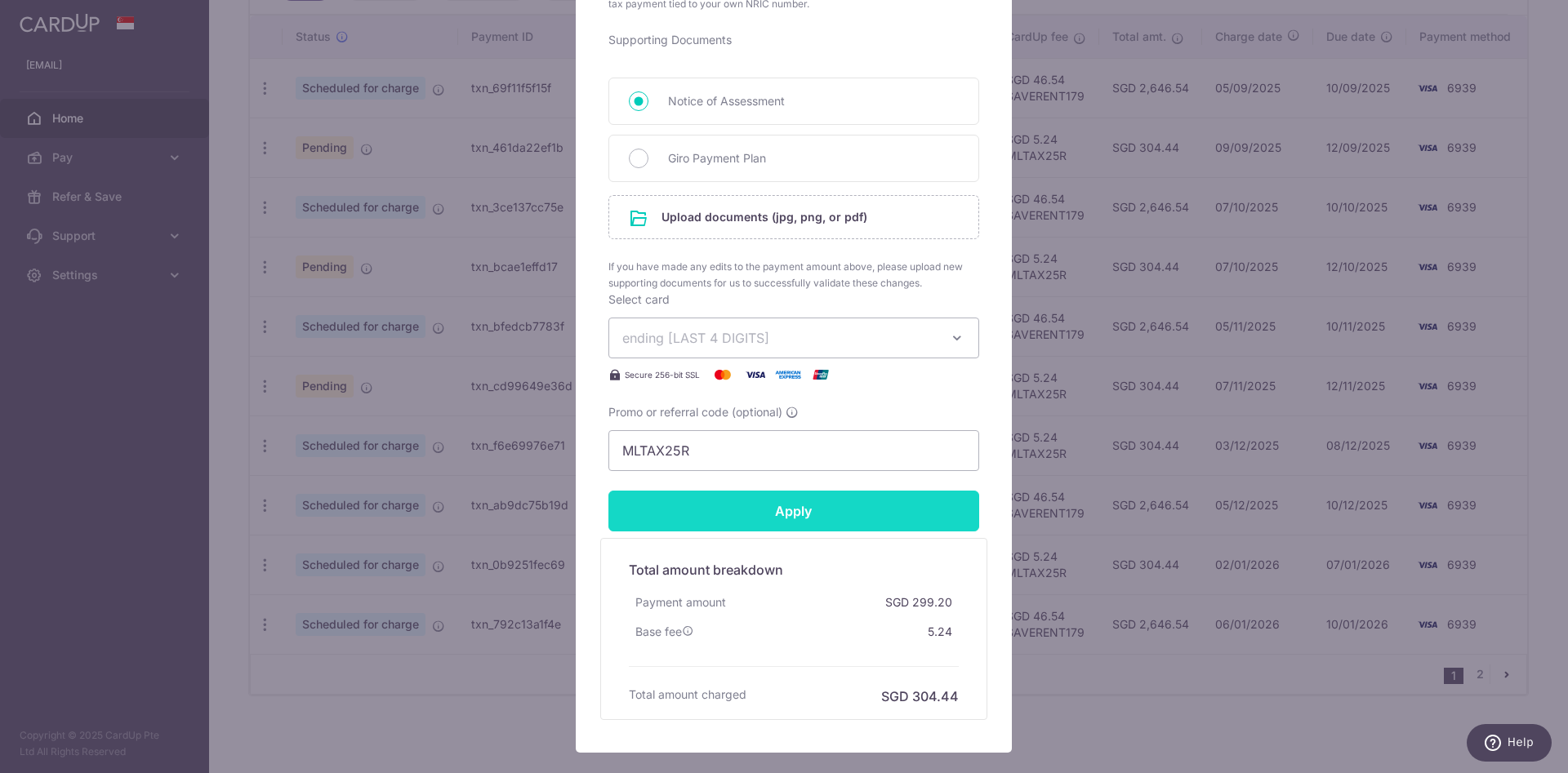 click on "Apply" at bounding box center (794, 511) 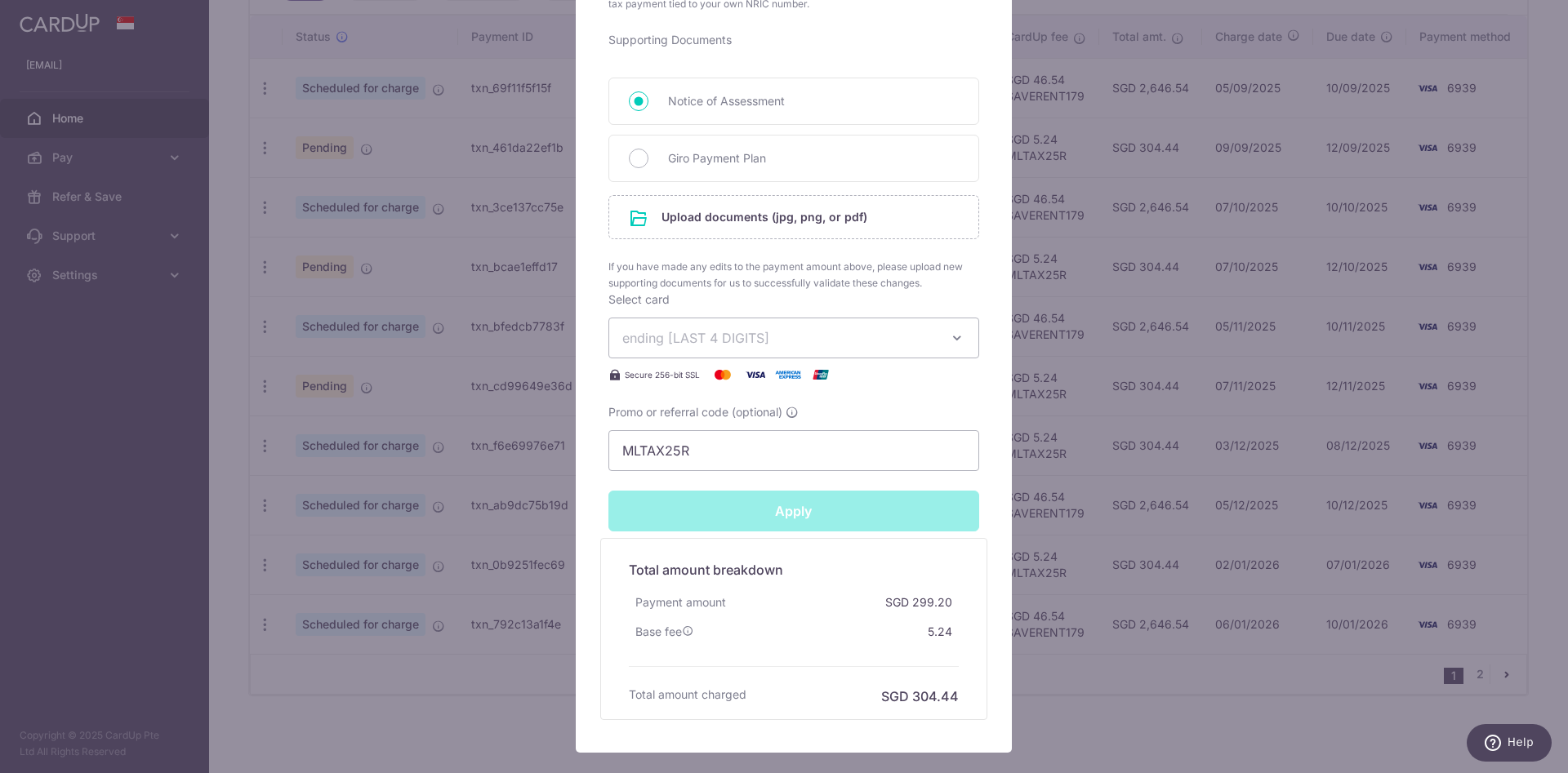 type on "Successfully Applied" 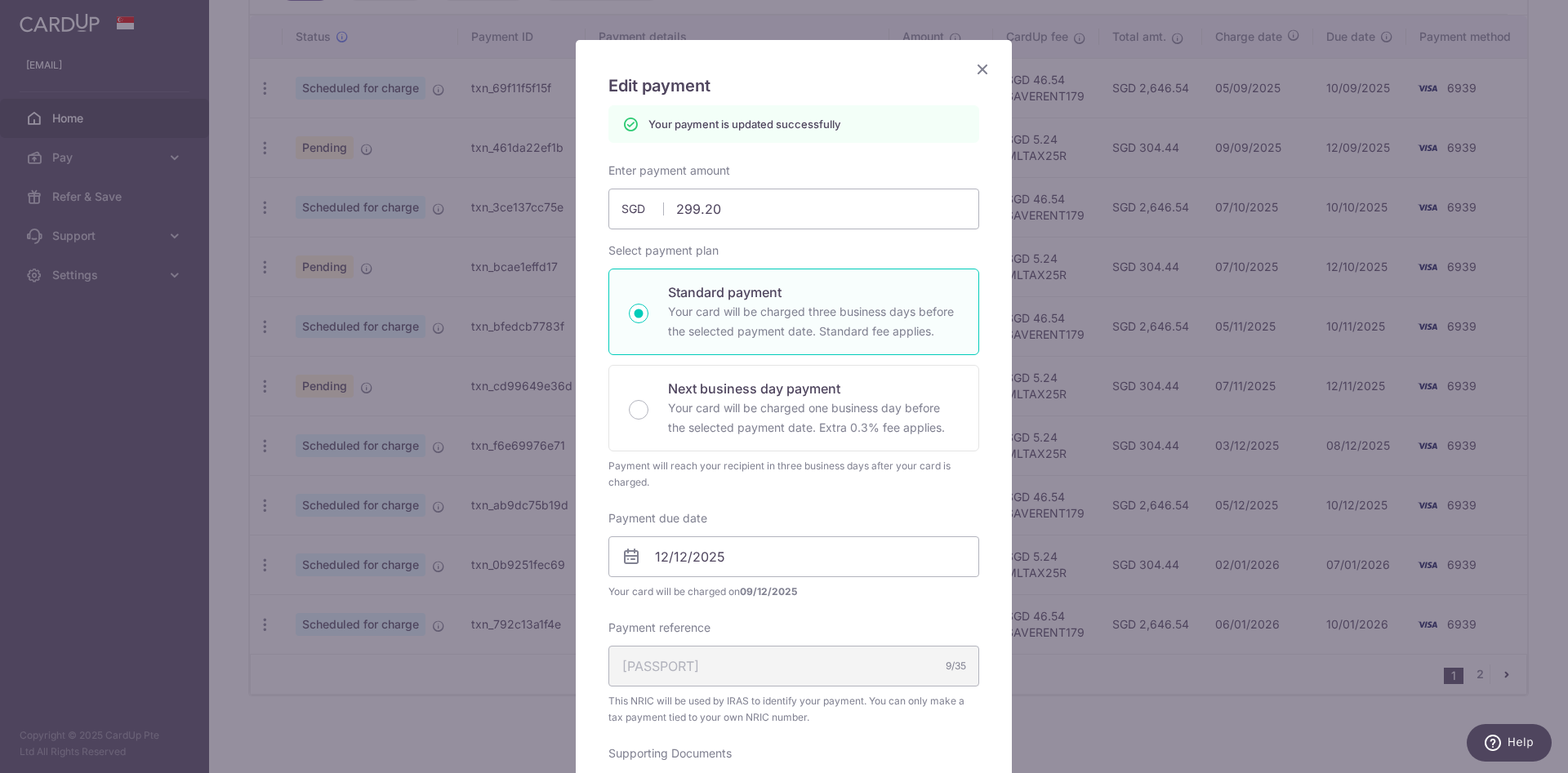 scroll, scrollTop: 0, scrollLeft: 0, axis: both 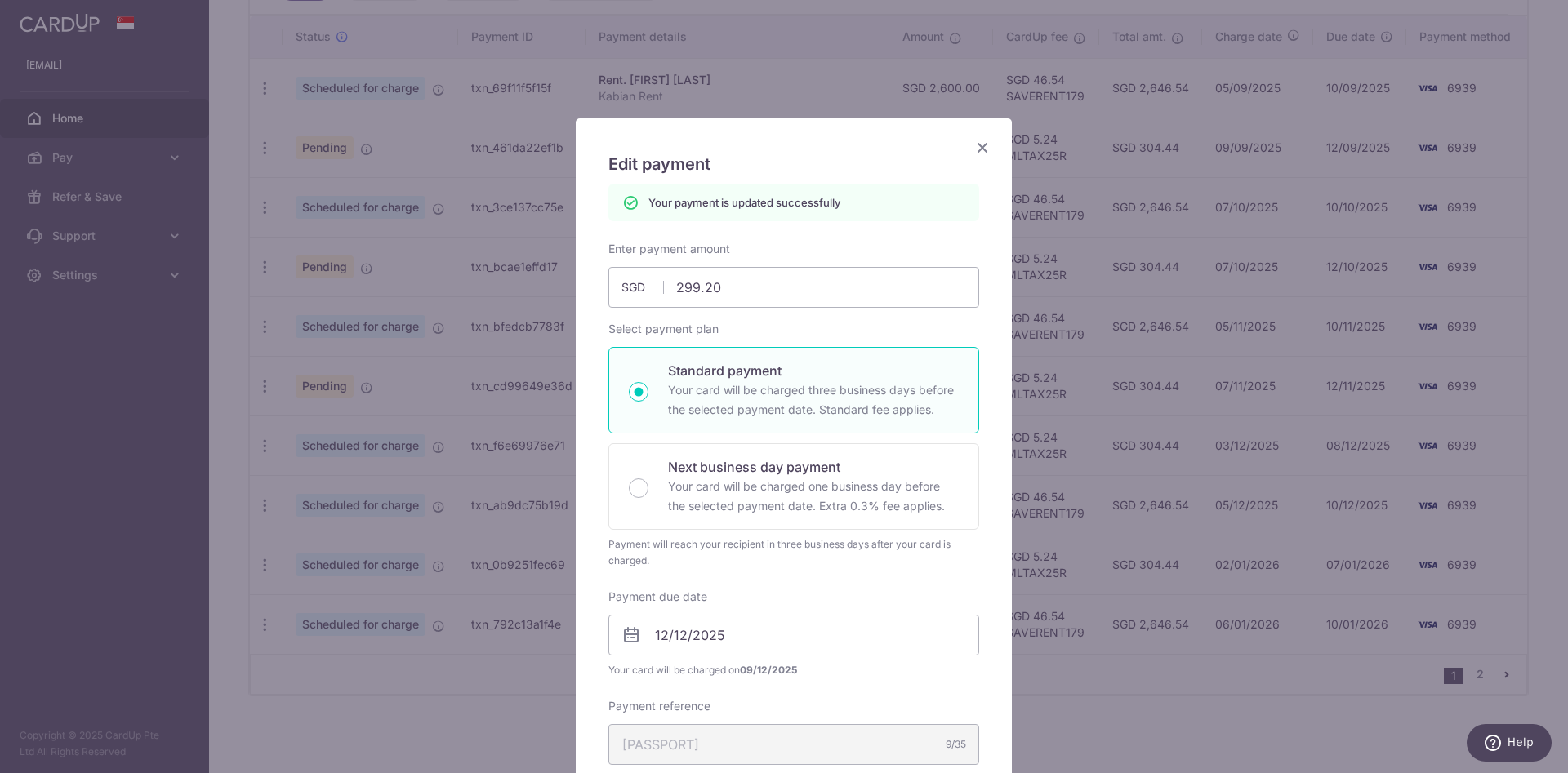 click at bounding box center (982, 147) 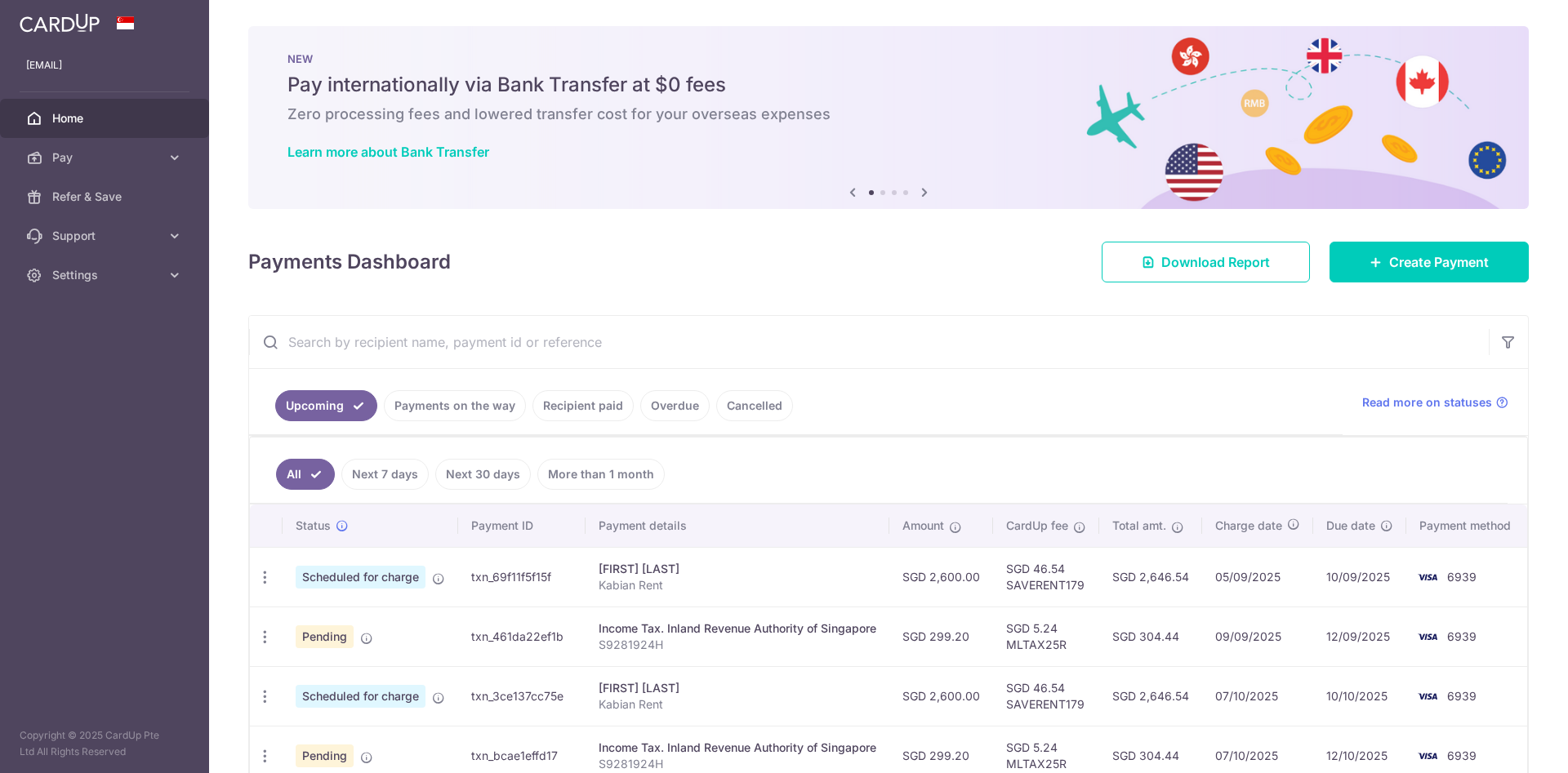 scroll, scrollTop: 0, scrollLeft: 0, axis: both 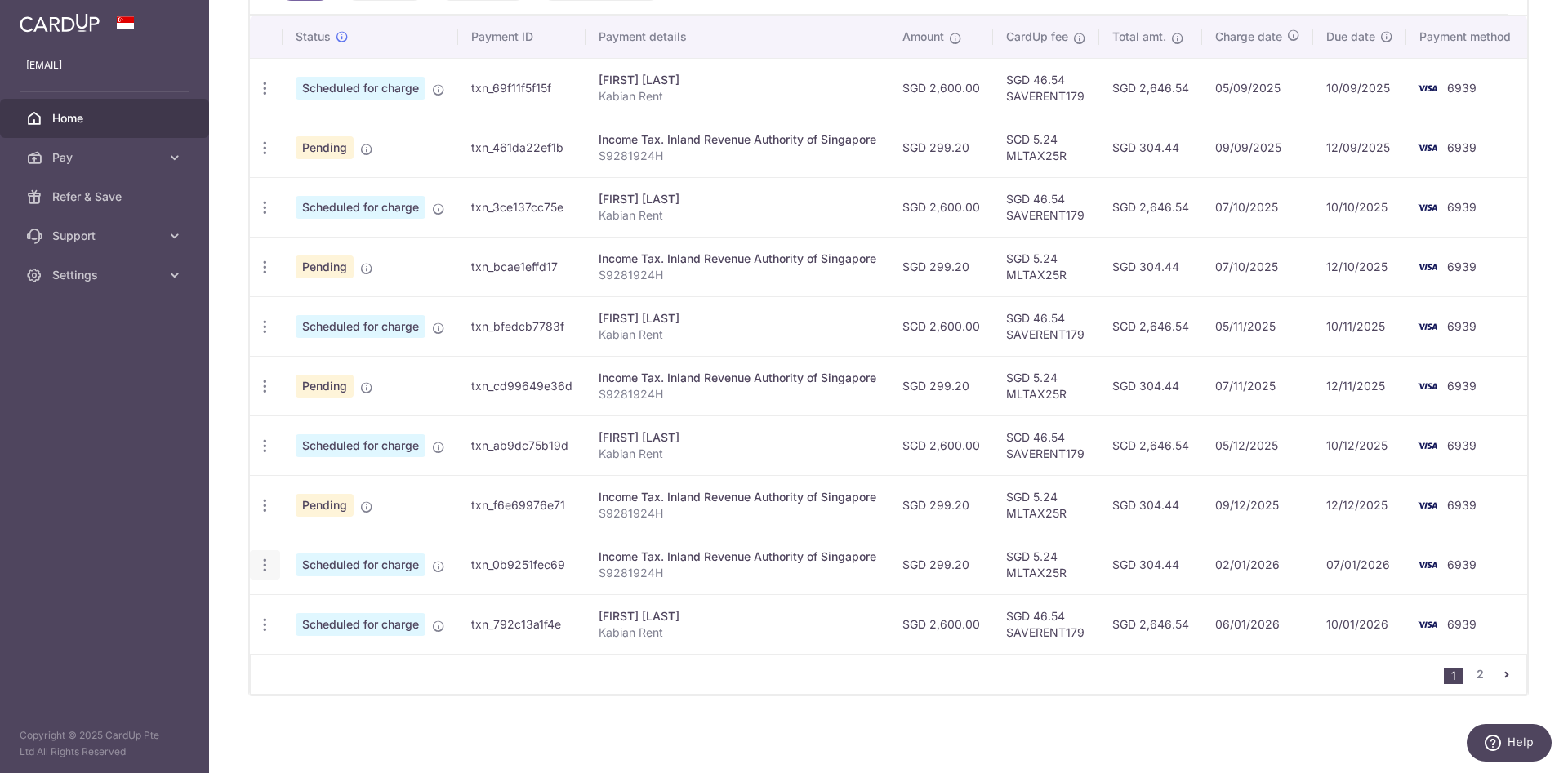 click at bounding box center [265, 88] 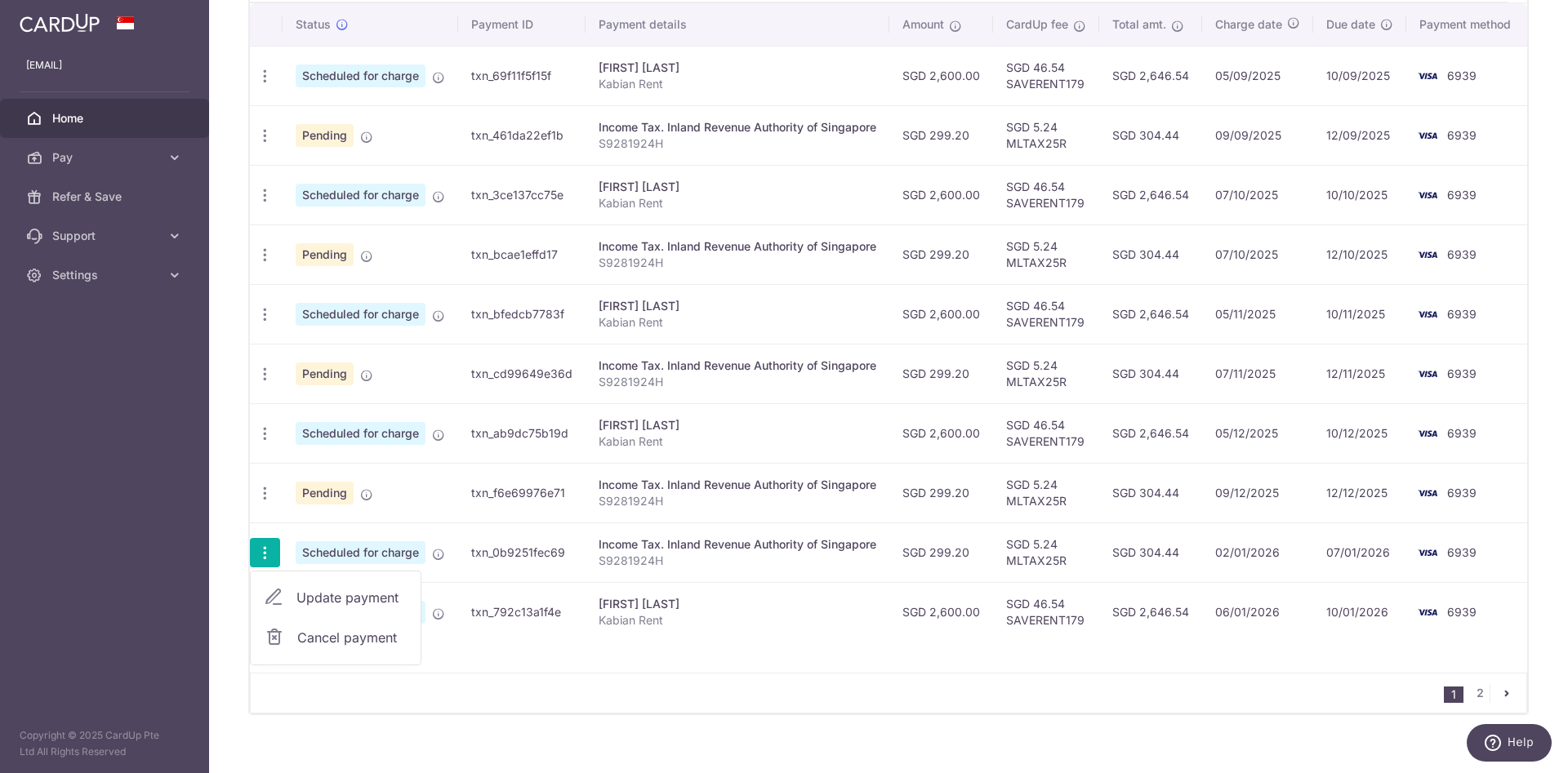 click on "Update payment" at bounding box center (352, 598) 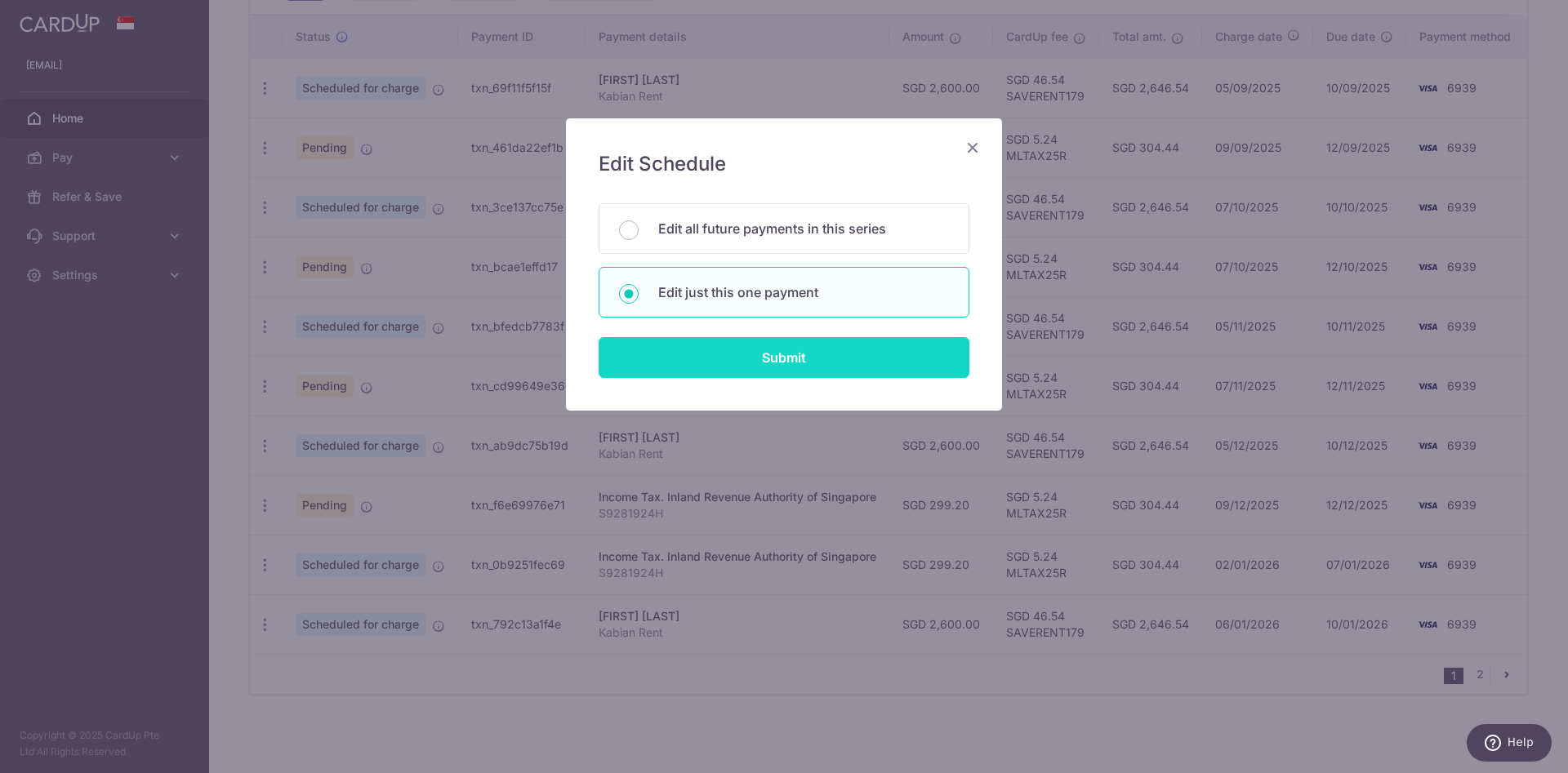 click on "Submit" at bounding box center (784, 358) 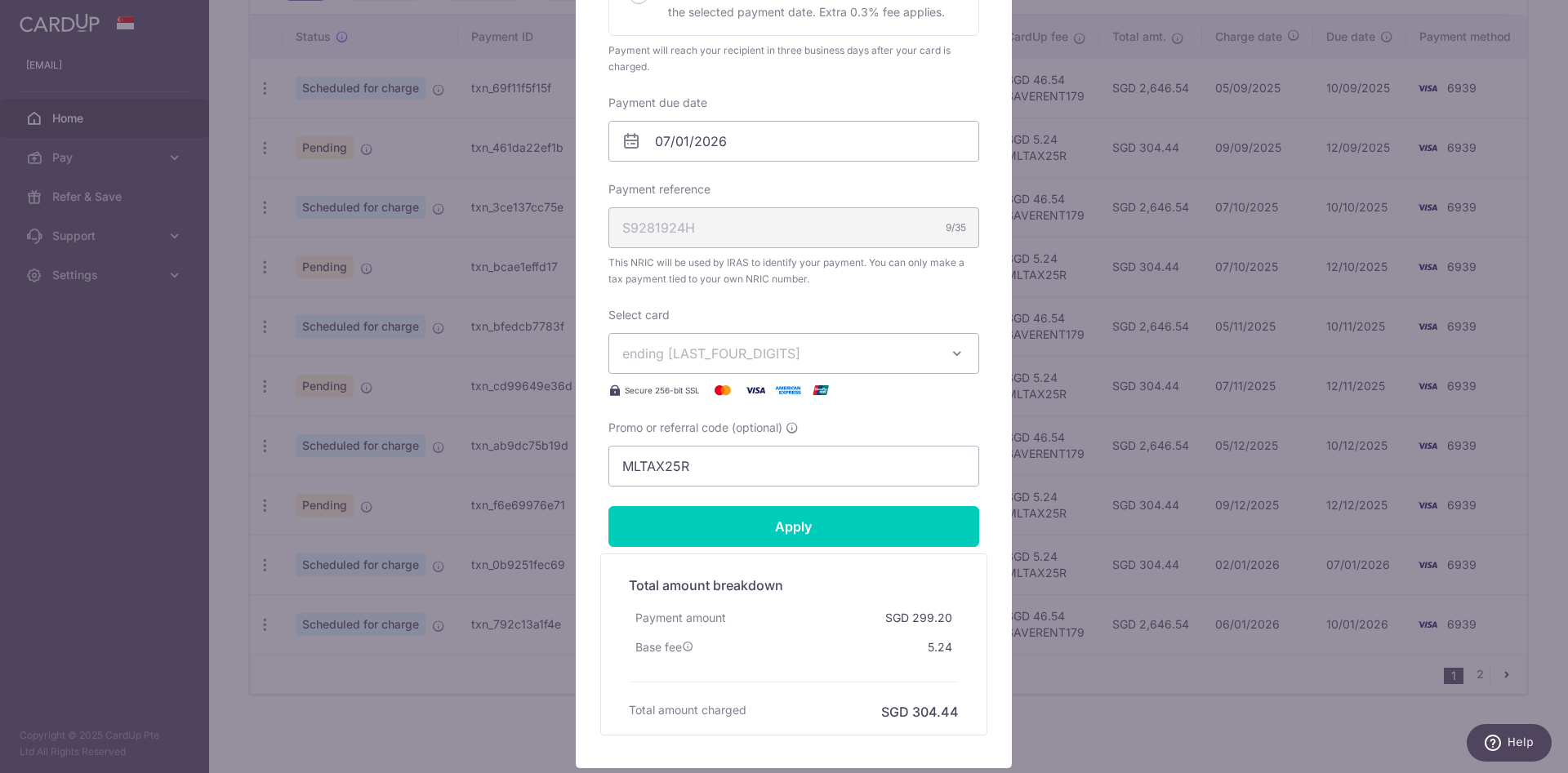 scroll, scrollTop: 490, scrollLeft: 0, axis: vertical 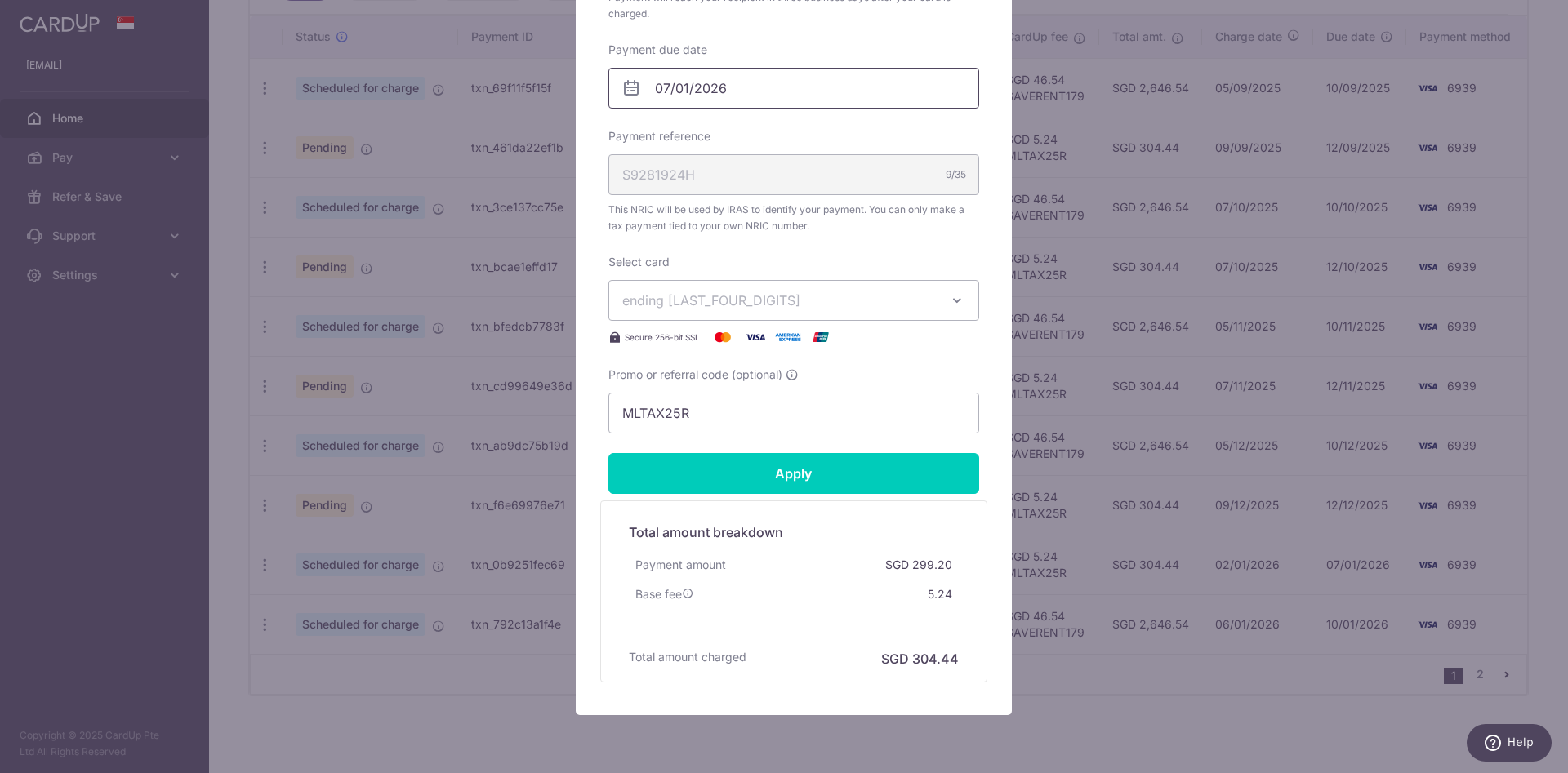 click on "07/01/2026" at bounding box center [794, 88] 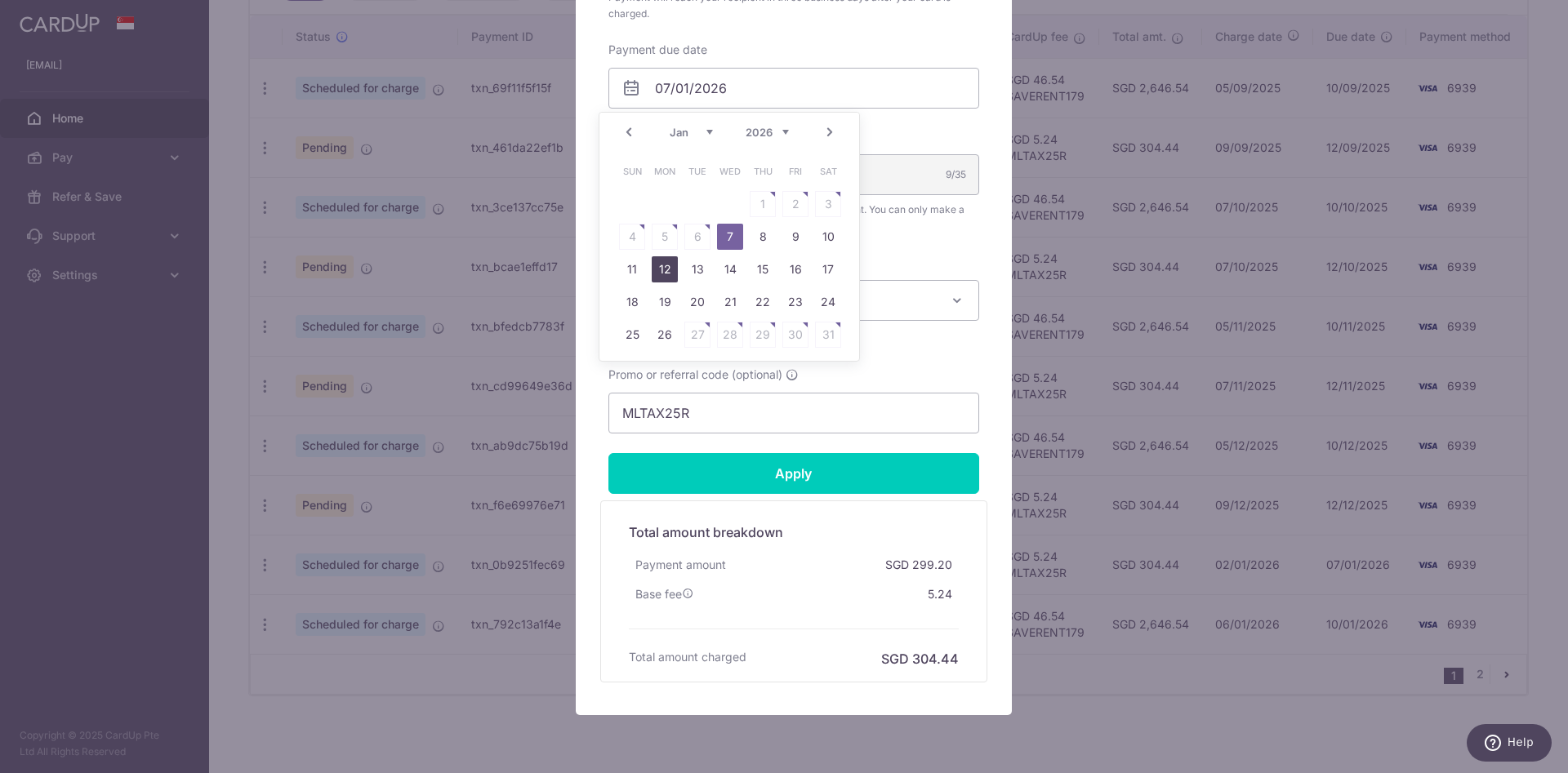 click on "12" at bounding box center [665, 269] 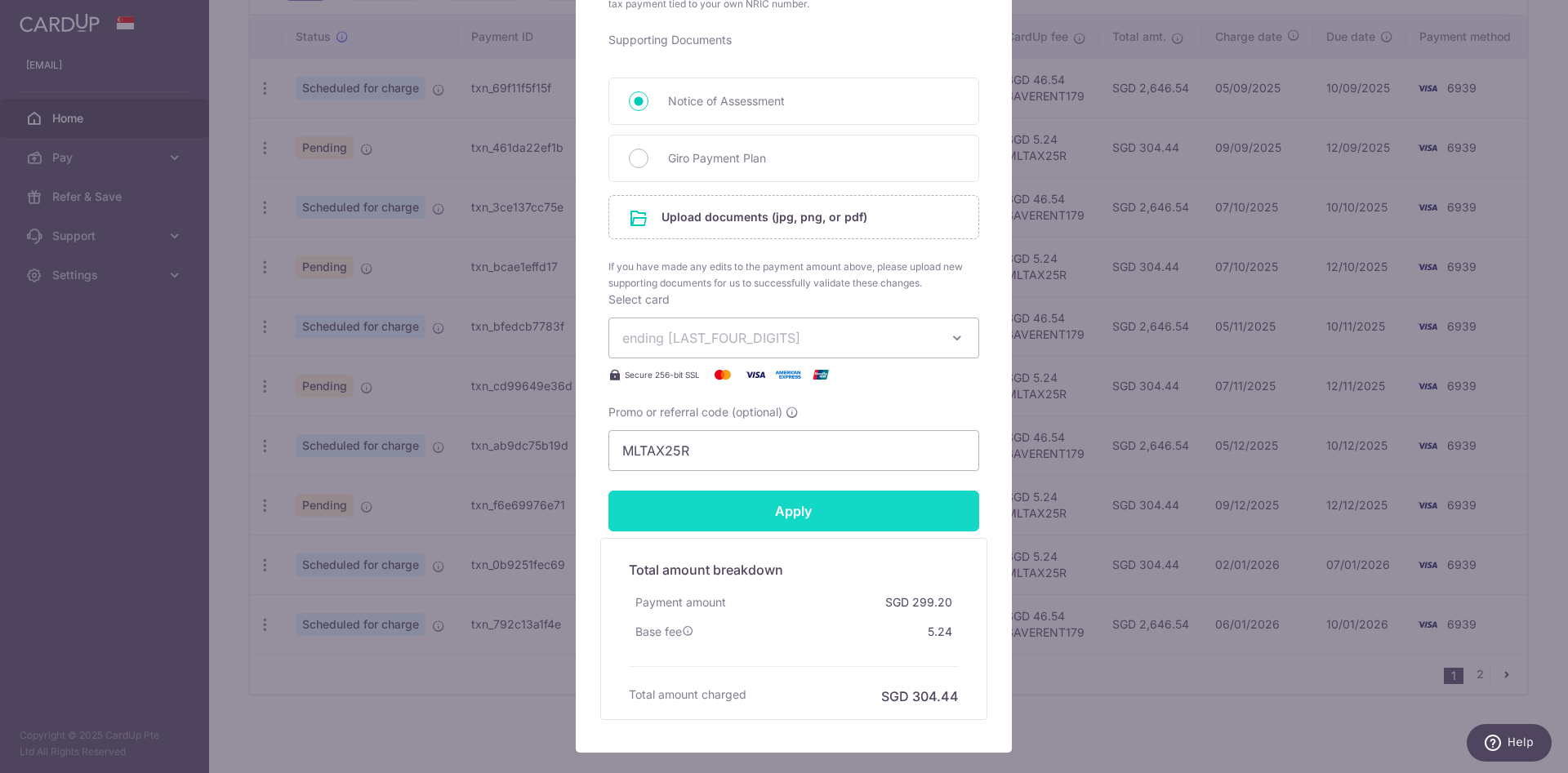 click on "Apply" at bounding box center [794, 511] 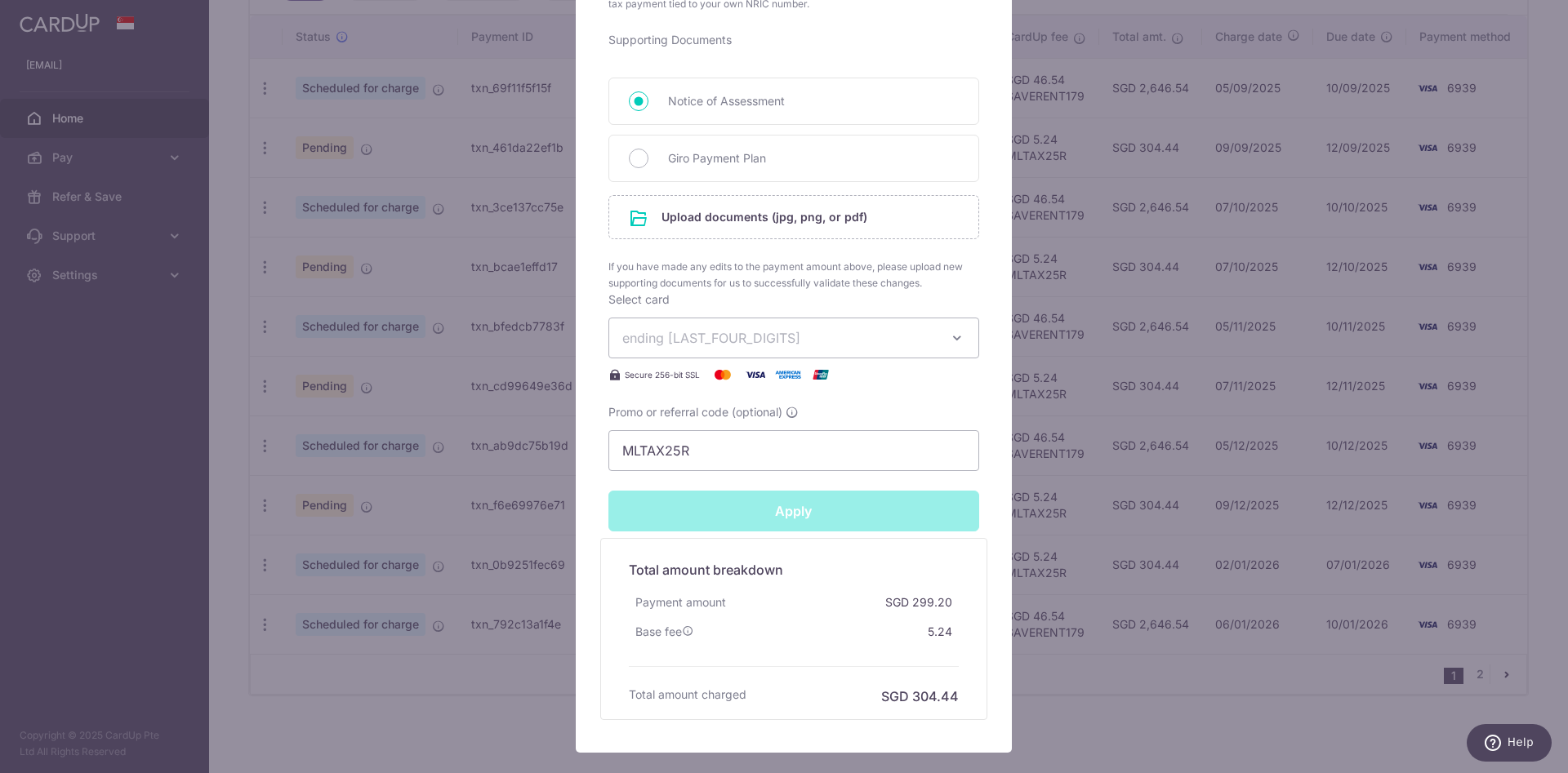 type on "Successfully Applied" 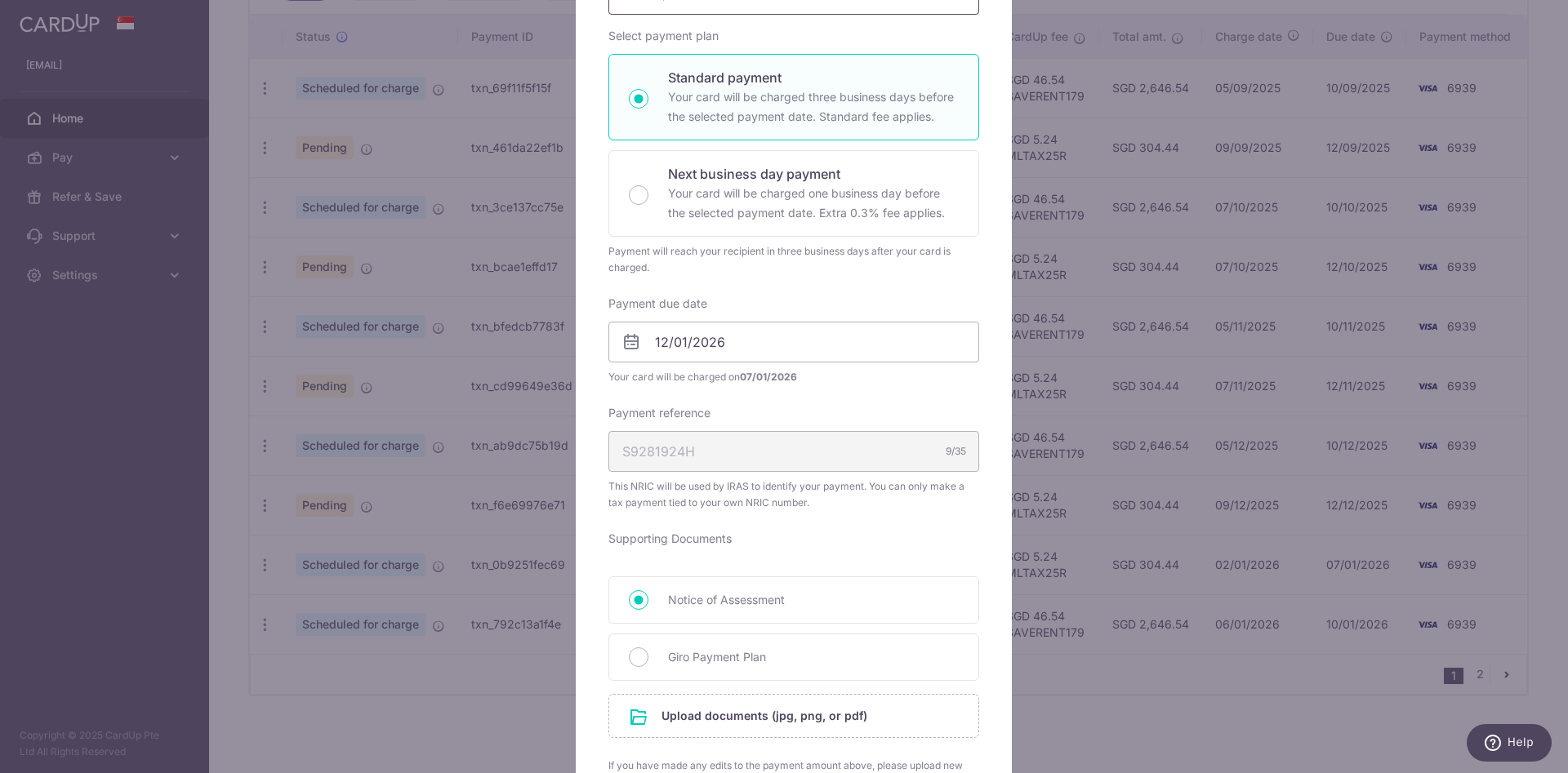 scroll, scrollTop: 57, scrollLeft: 0, axis: vertical 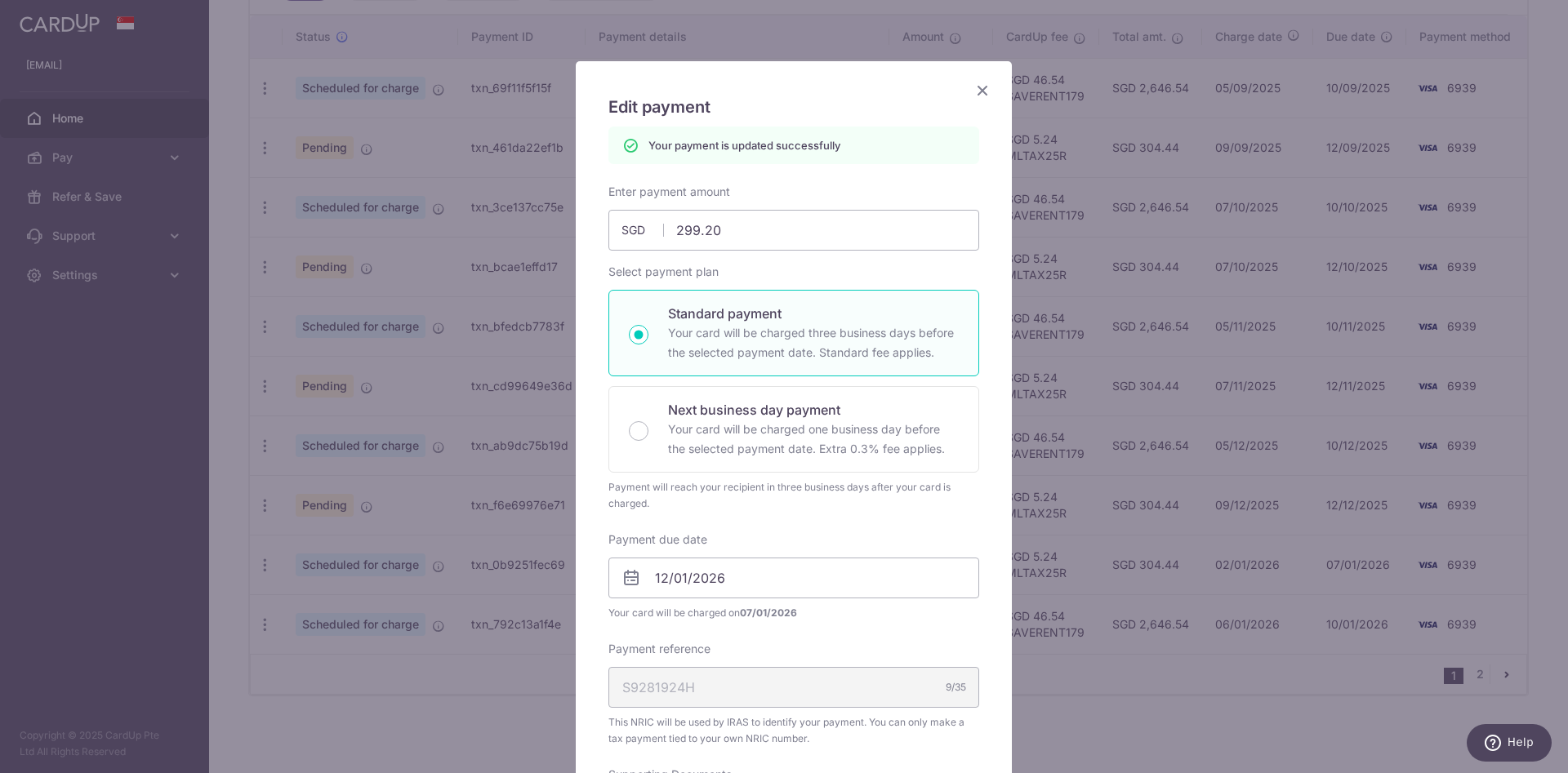 click at bounding box center [982, 90] 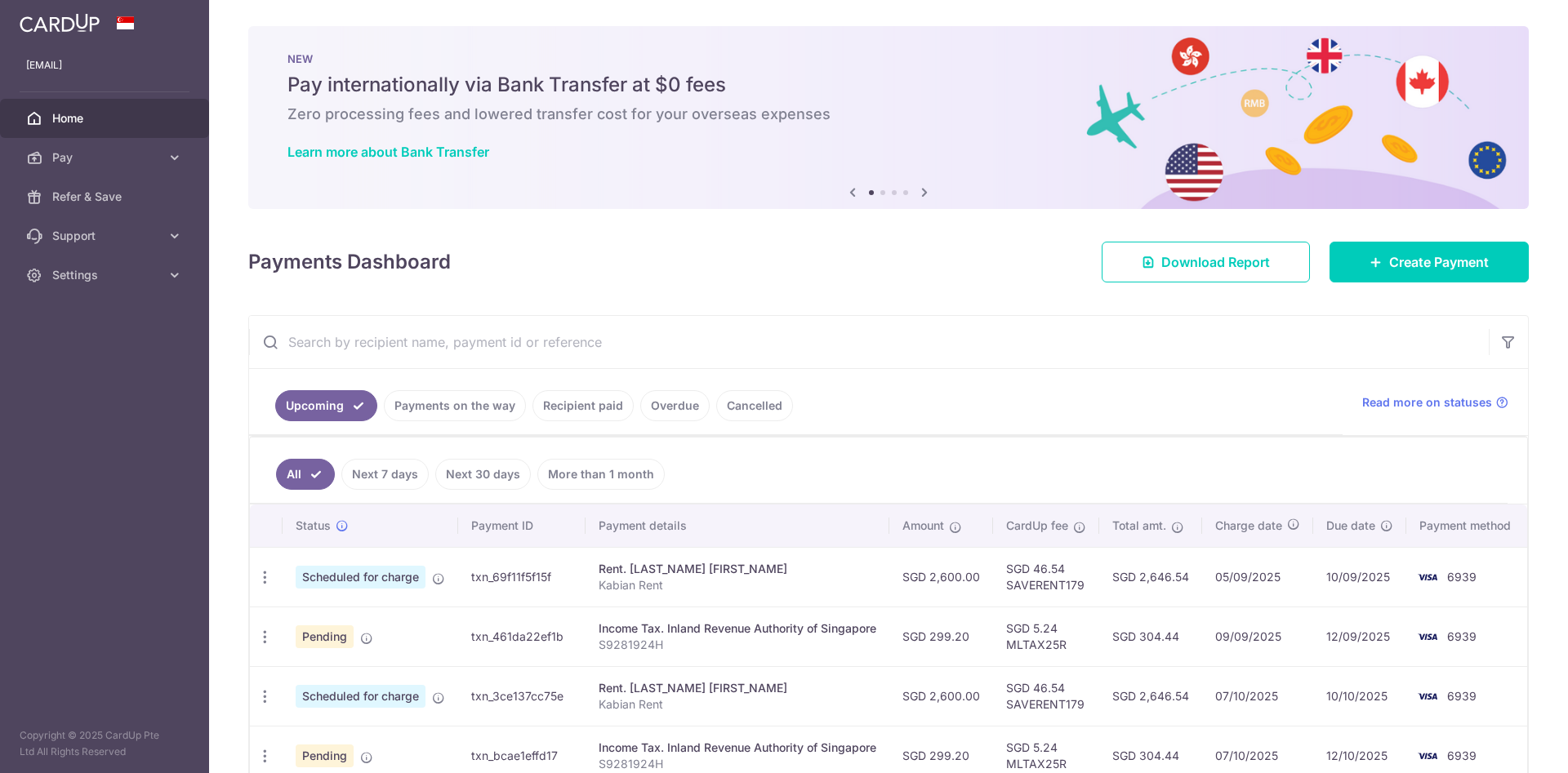 scroll, scrollTop: 0, scrollLeft: 0, axis: both 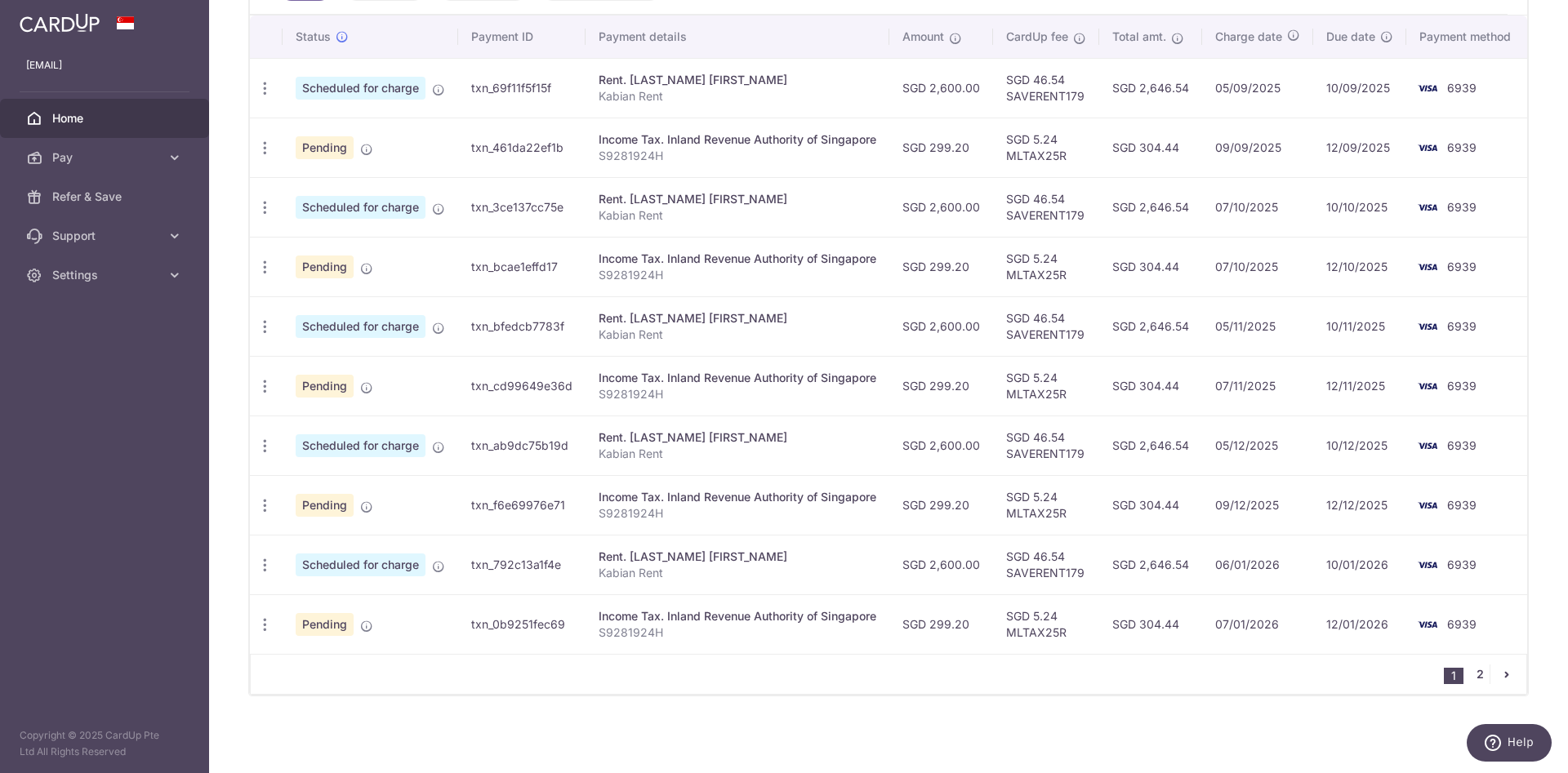 click on "2" at bounding box center [1480, 674] 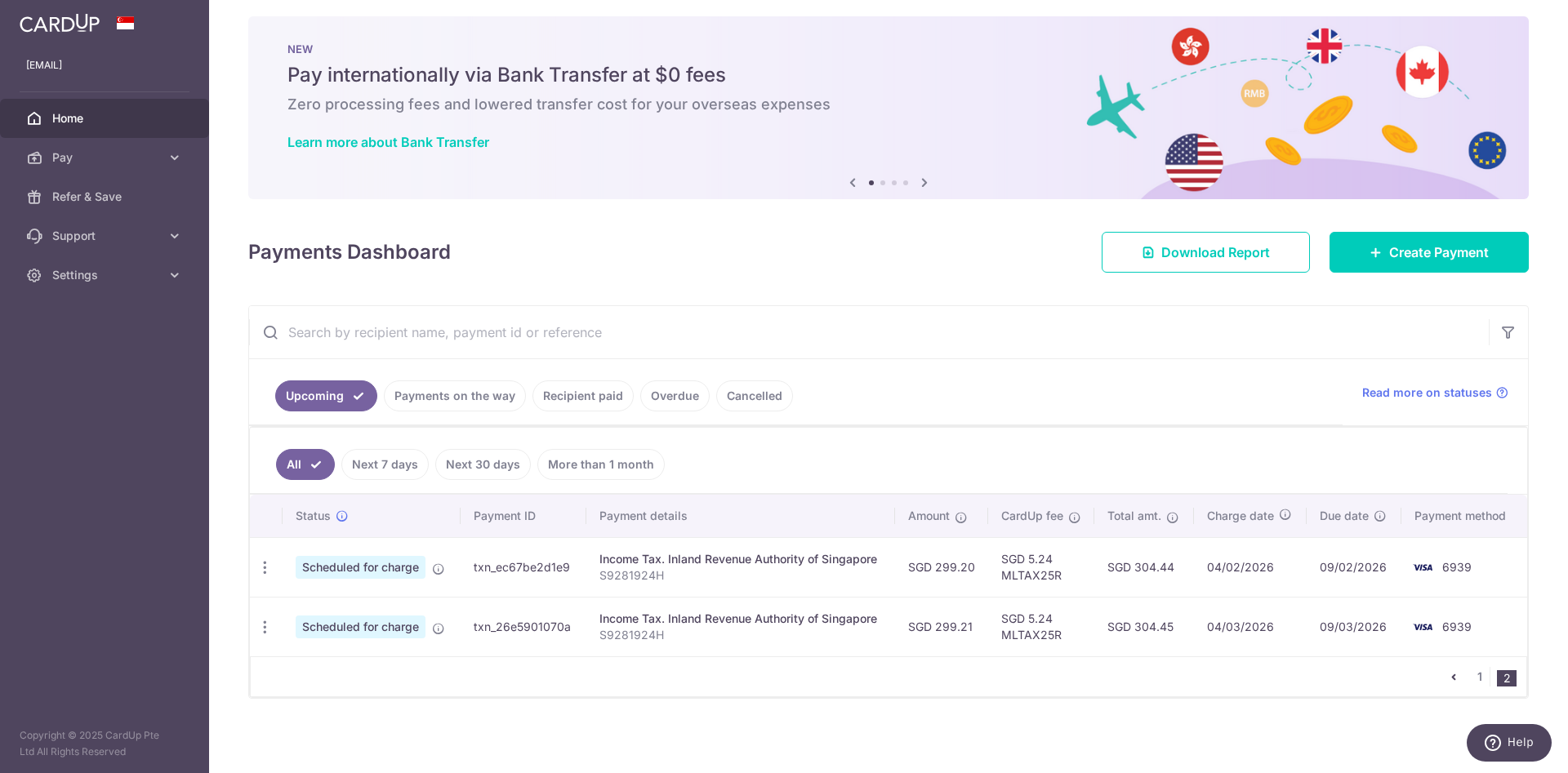 scroll, scrollTop: 12, scrollLeft: 0, axis: vertical 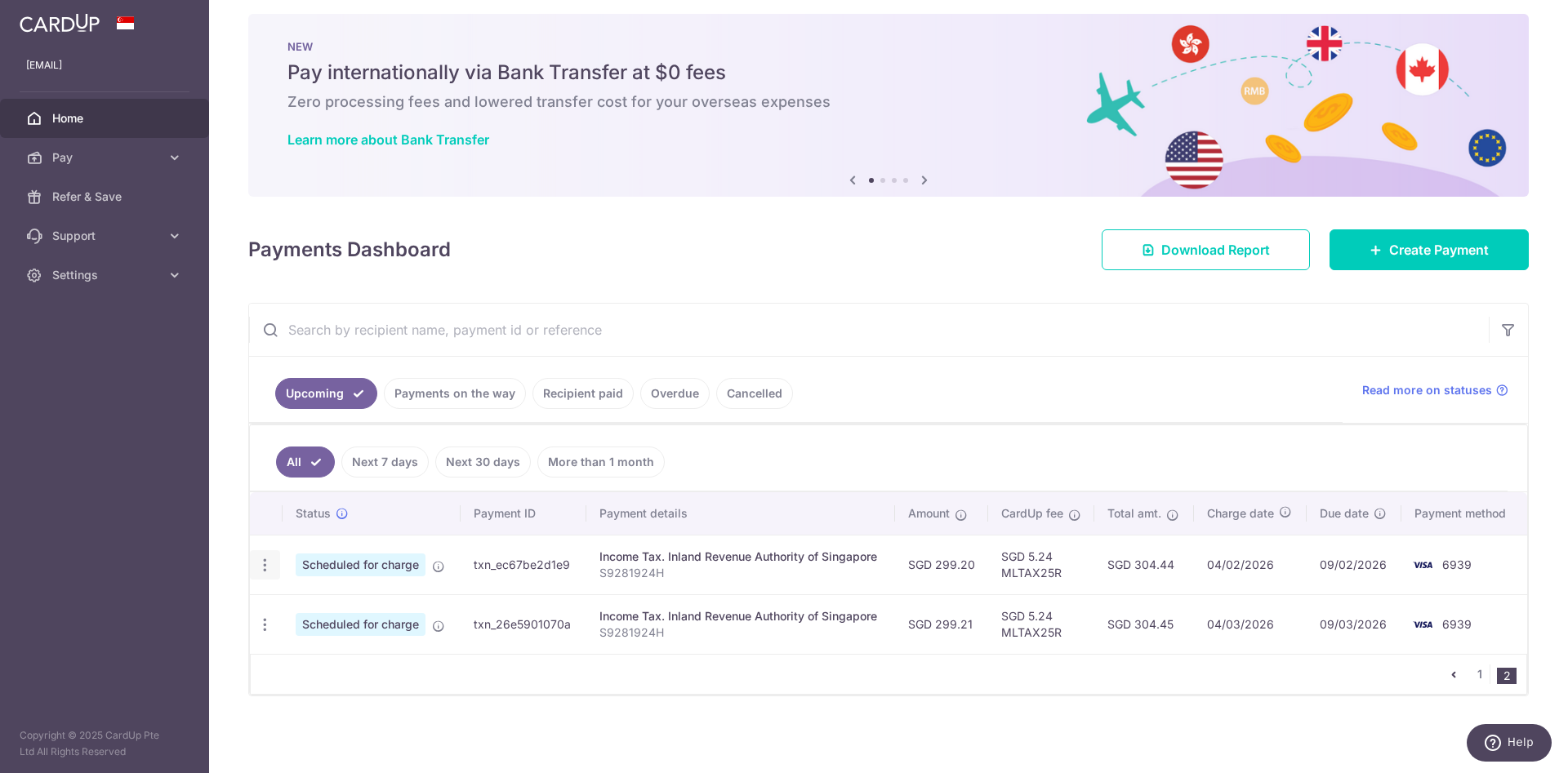 click at bounding box center [265, 565] 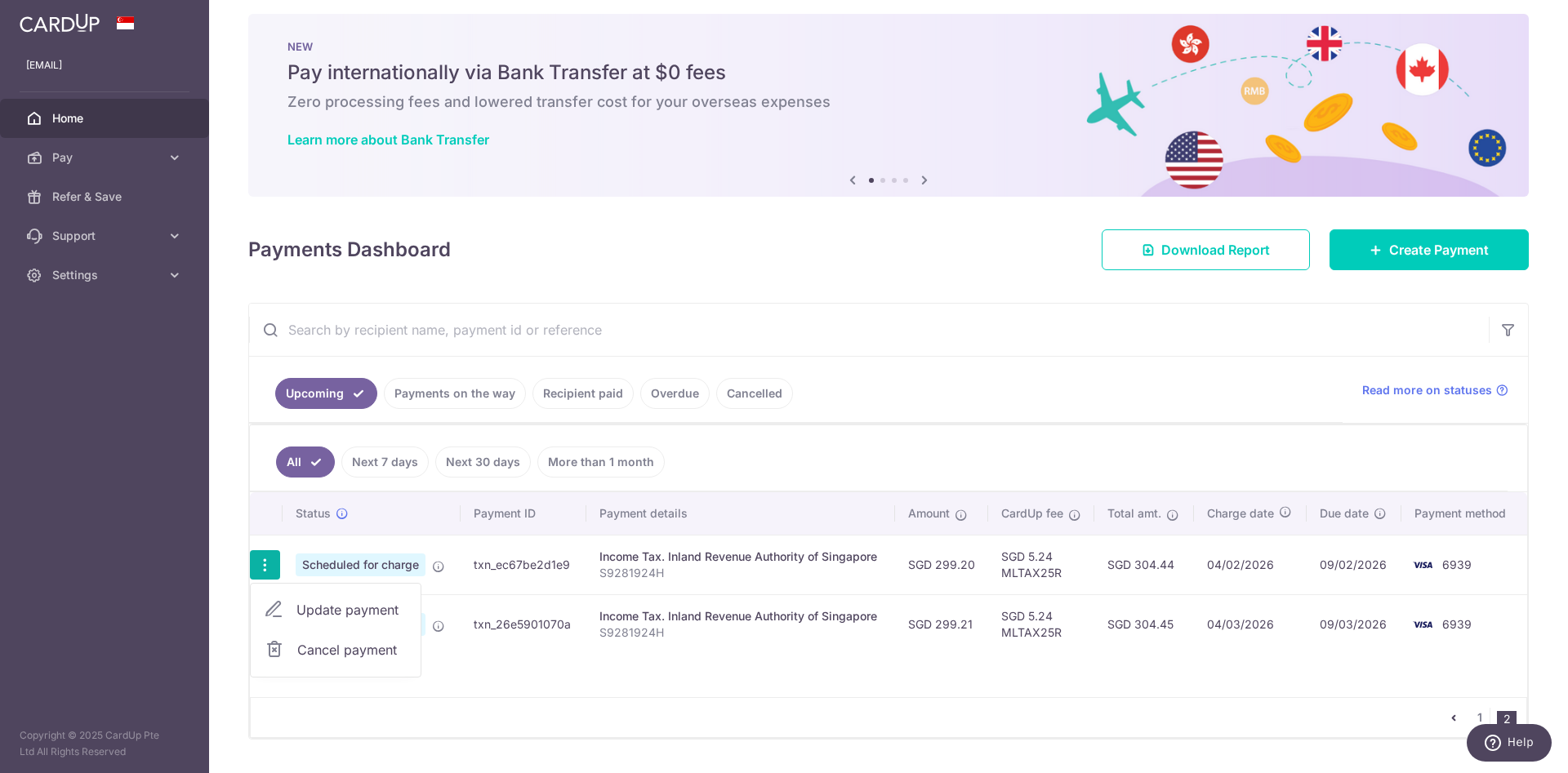 click on "Update payment" at bounding box center [352, 610] 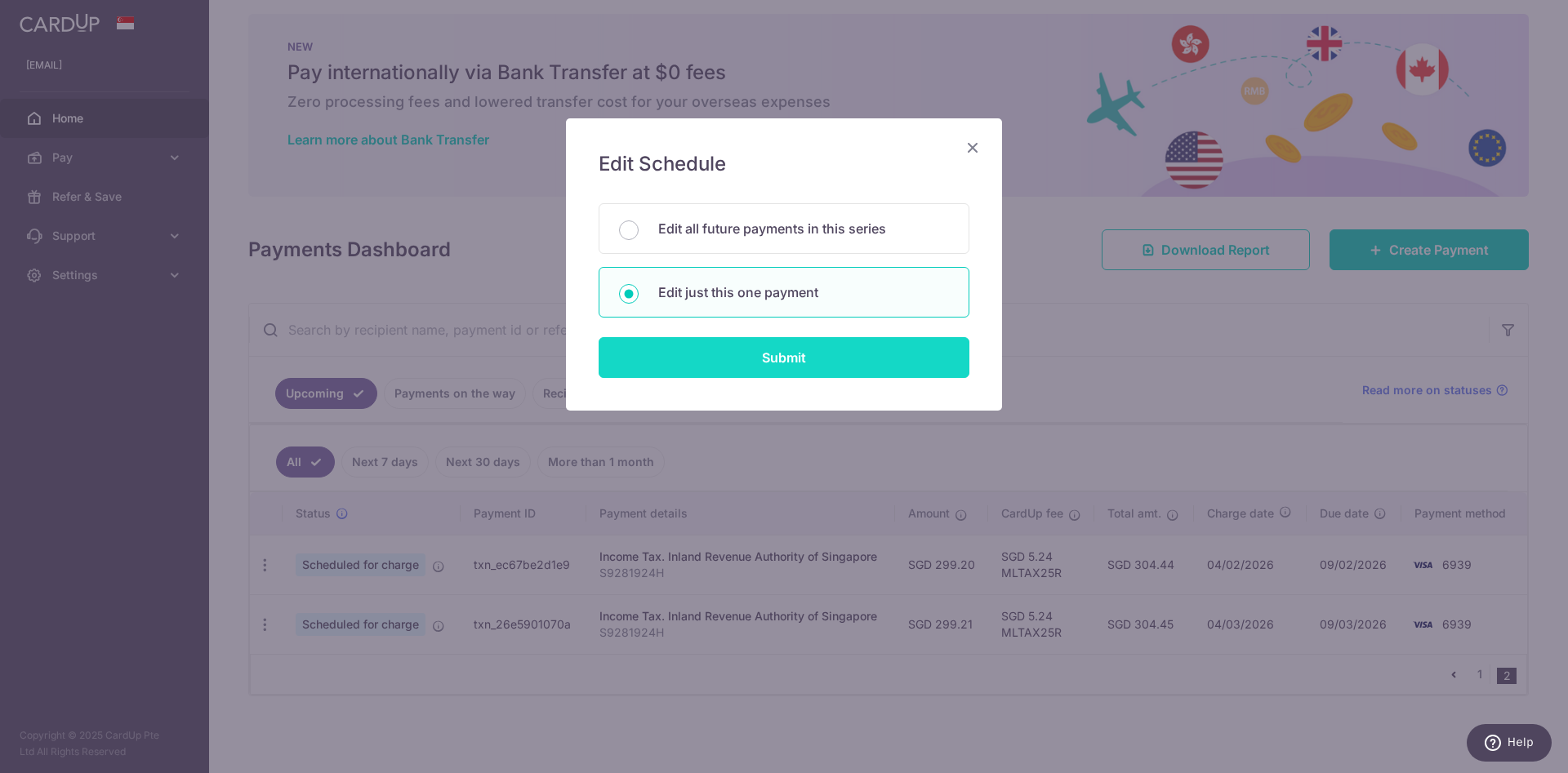 click on "Submit" at bounding box center (784, 358) 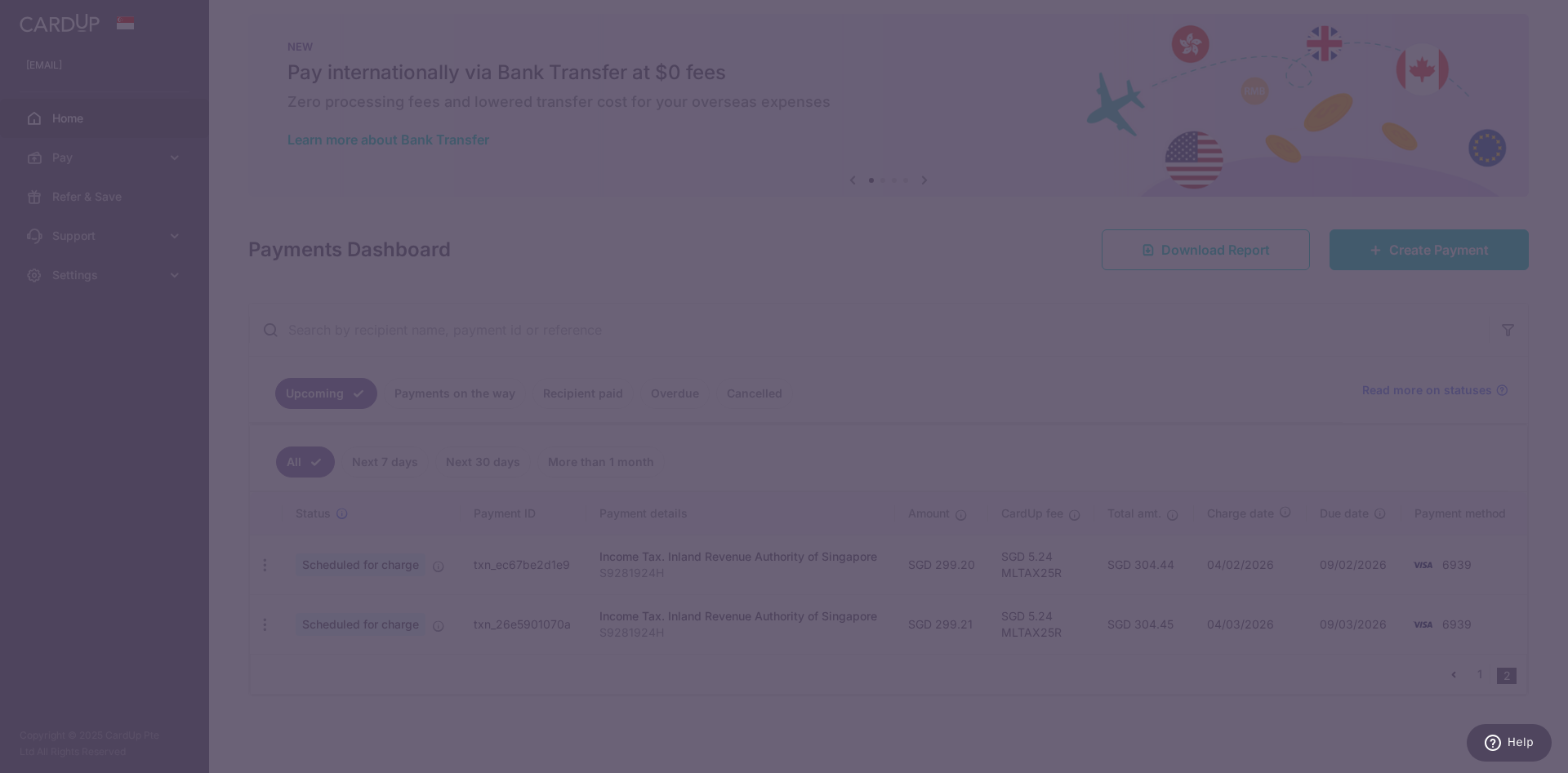 type on "MLTAX25R" 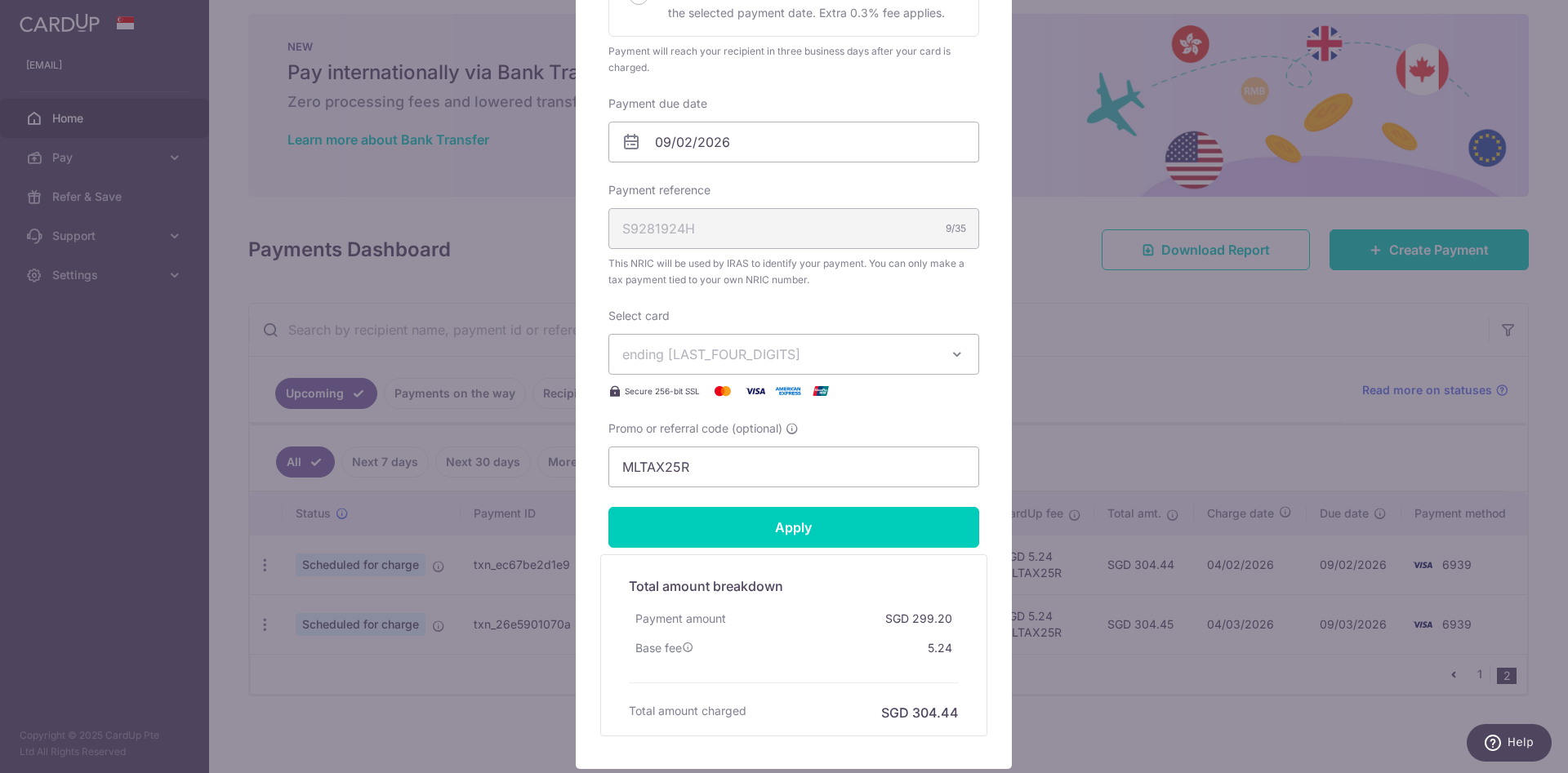 scroll, scrollTop: 305, scrollLeft: 0, axis: vertical 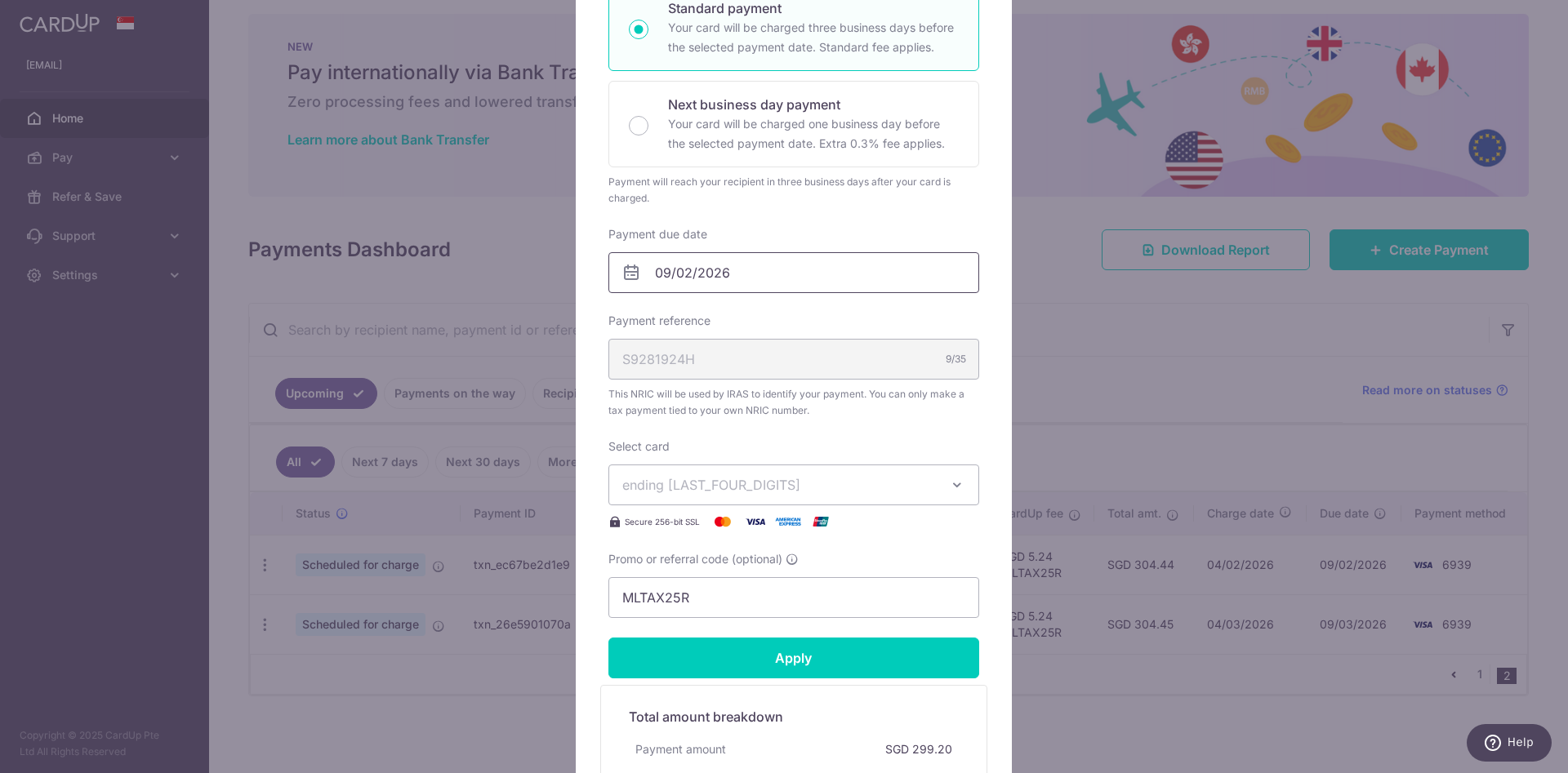 click on "09/02/2026" at bounding box center (794, 273) 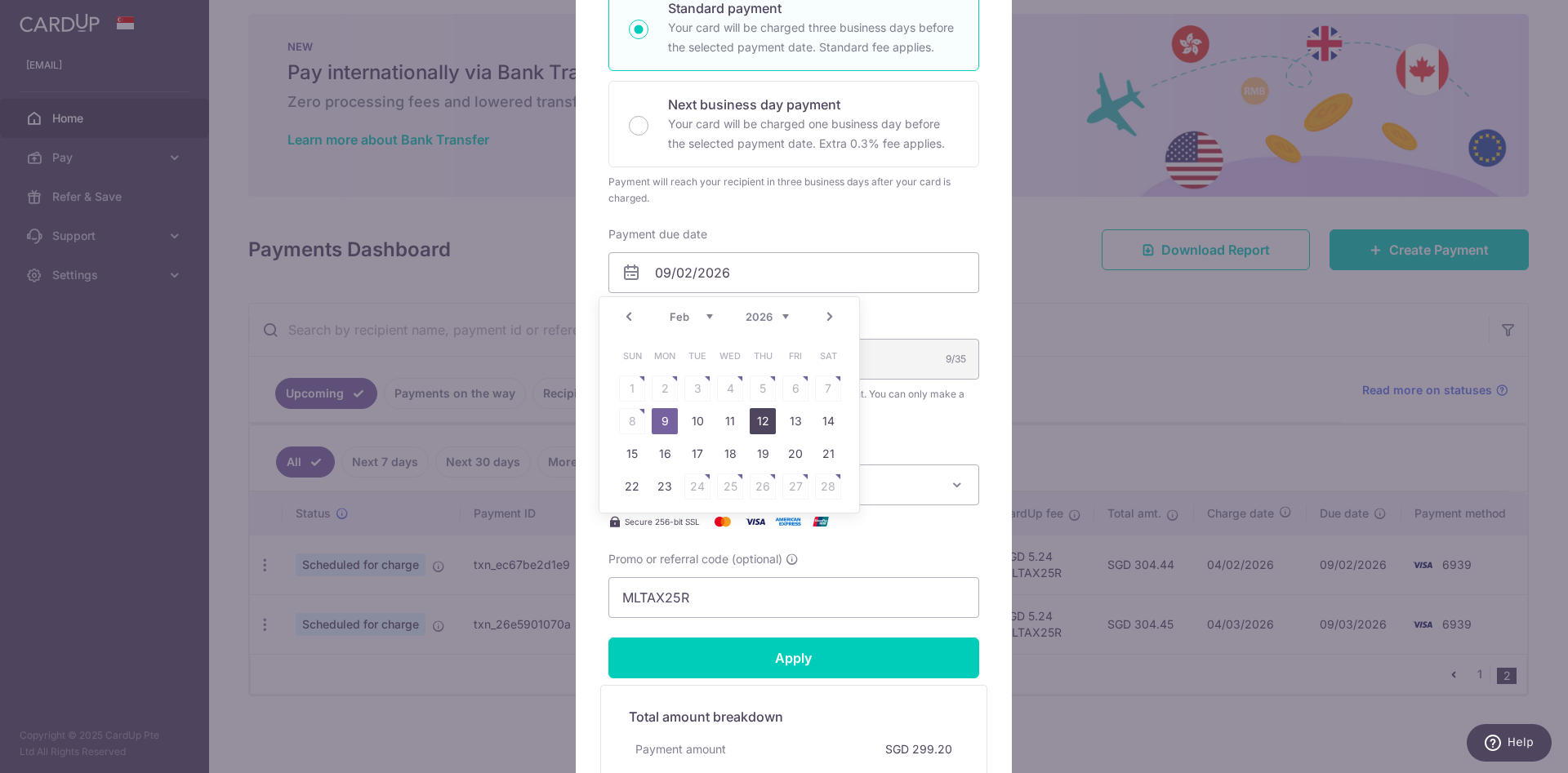 click on "12" at bounding box center [763, 421] 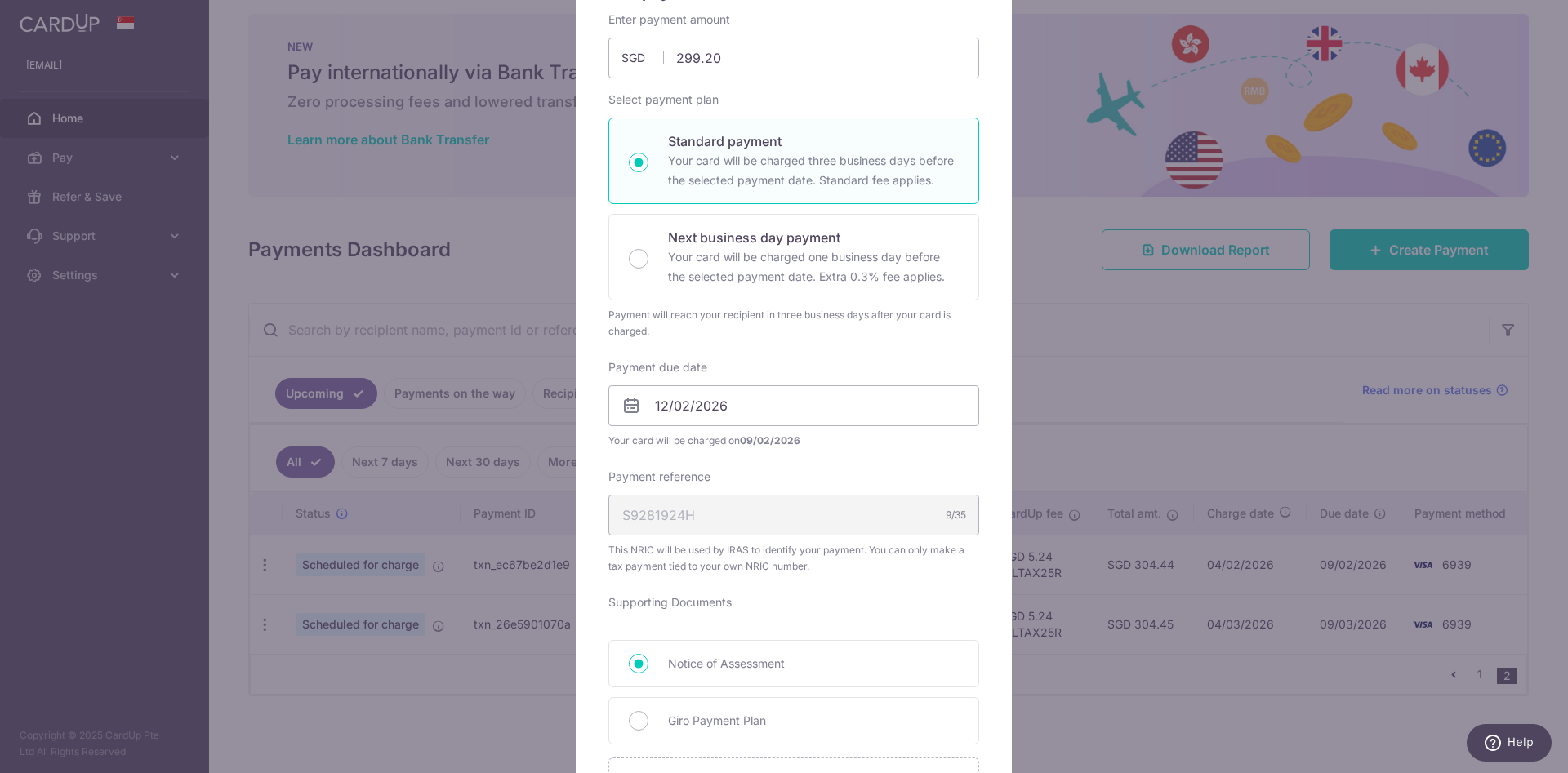 scroll, scrollTop: 0, scrollLeft: 0, axis: both 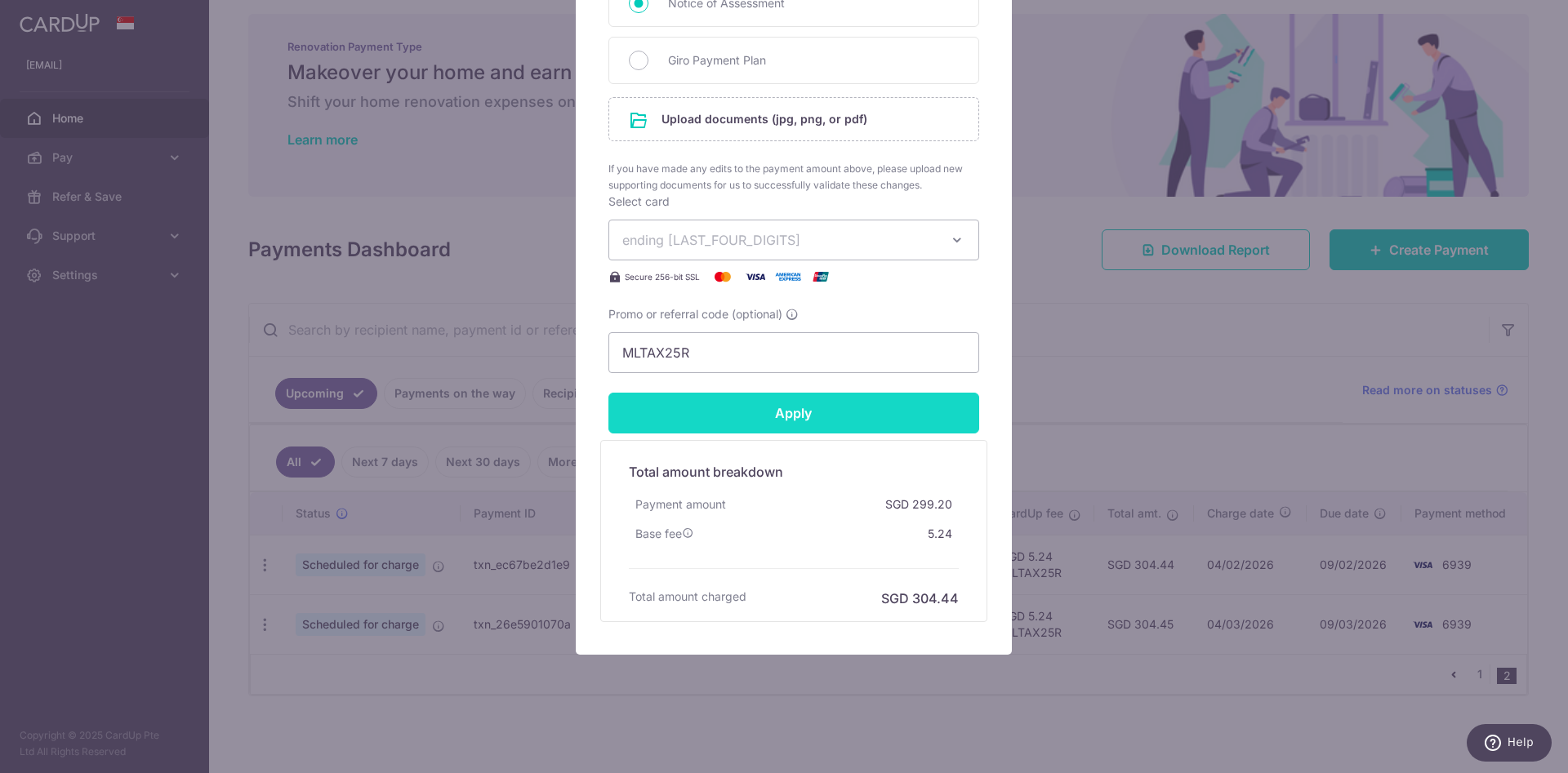 click on "Apply" at bounding box center [794, 413] 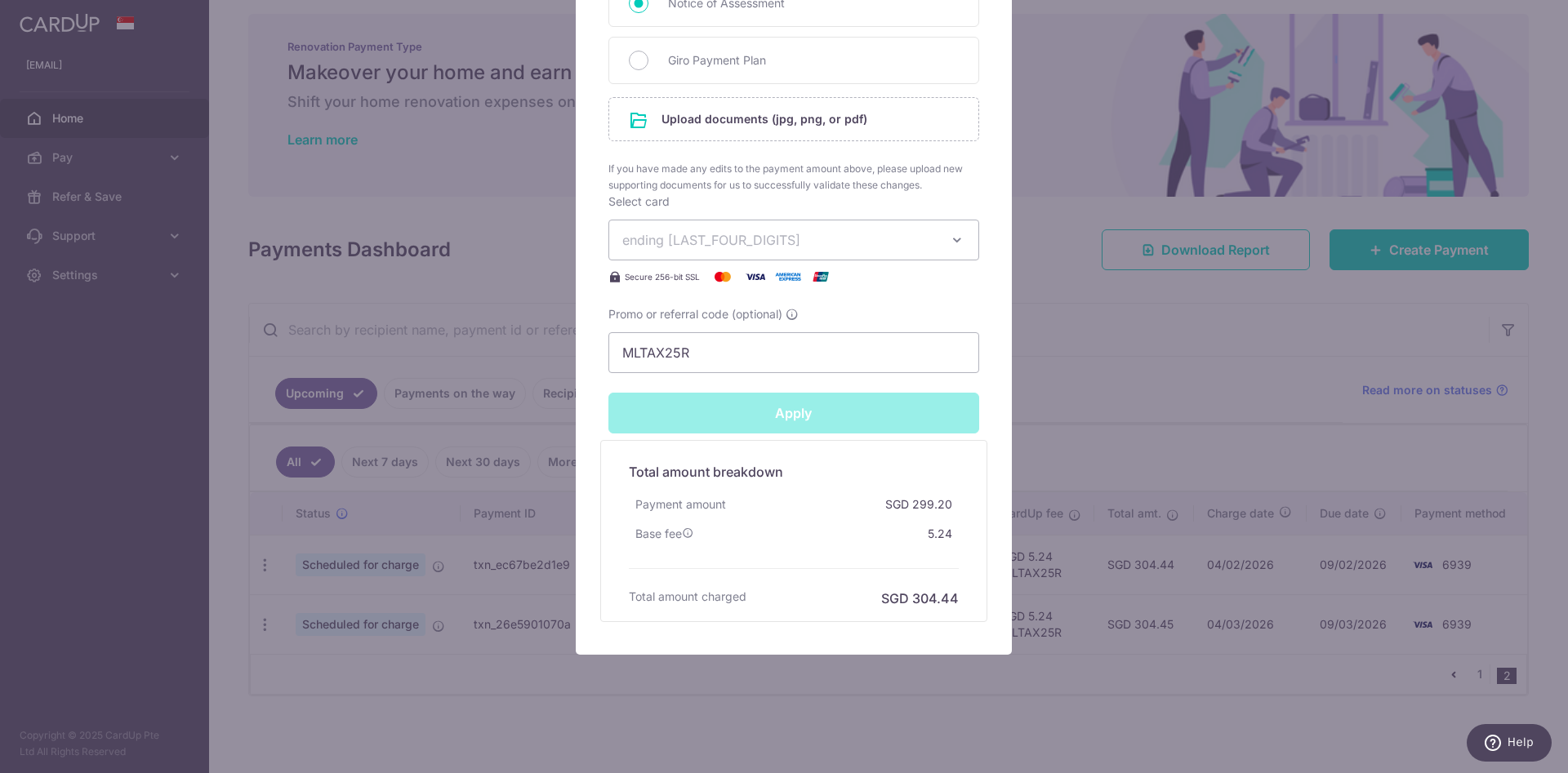 type on "Successfully Applied" 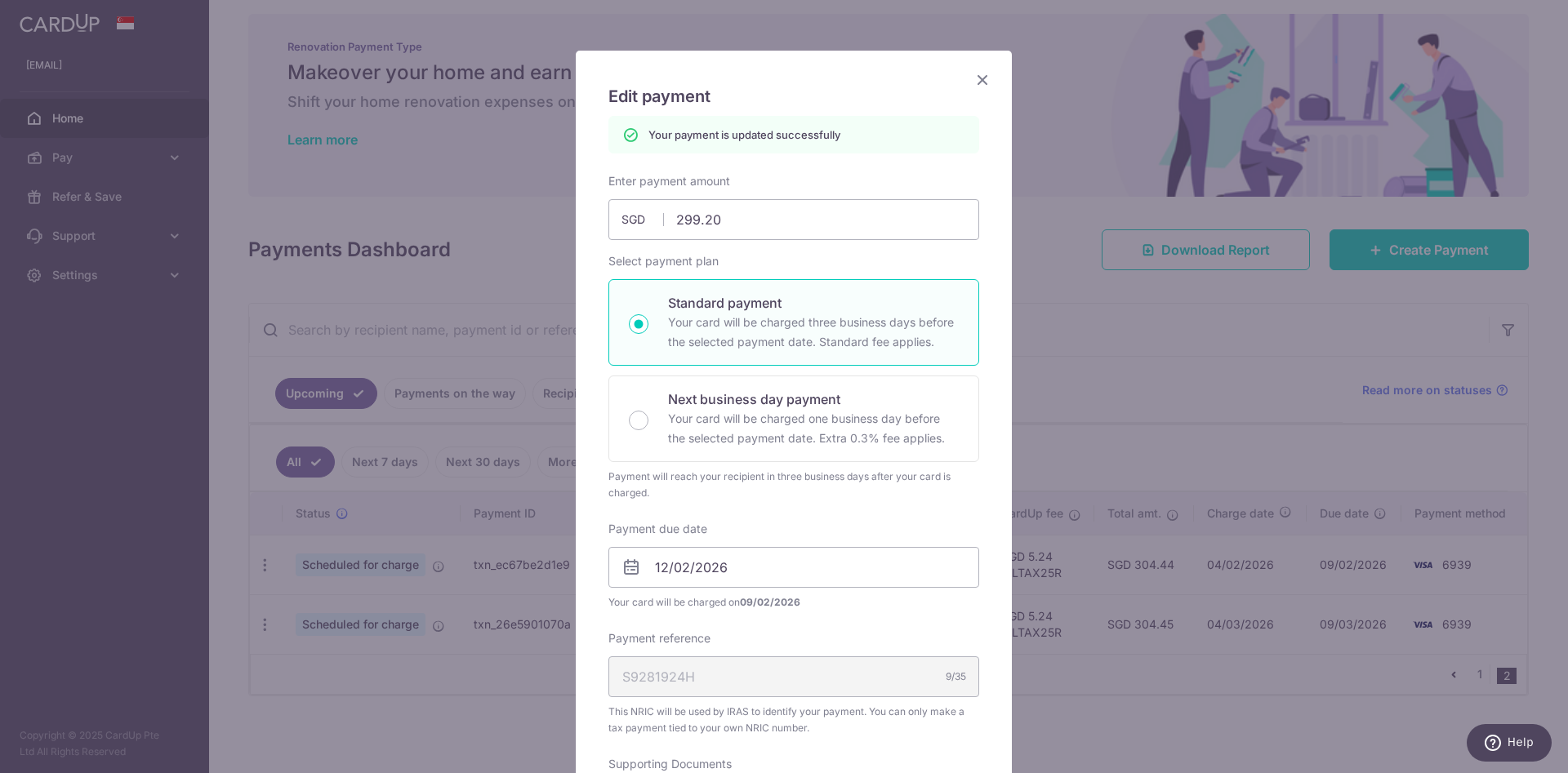 scroll, scrollTop: 0, scrollLeft: 0, axis: both 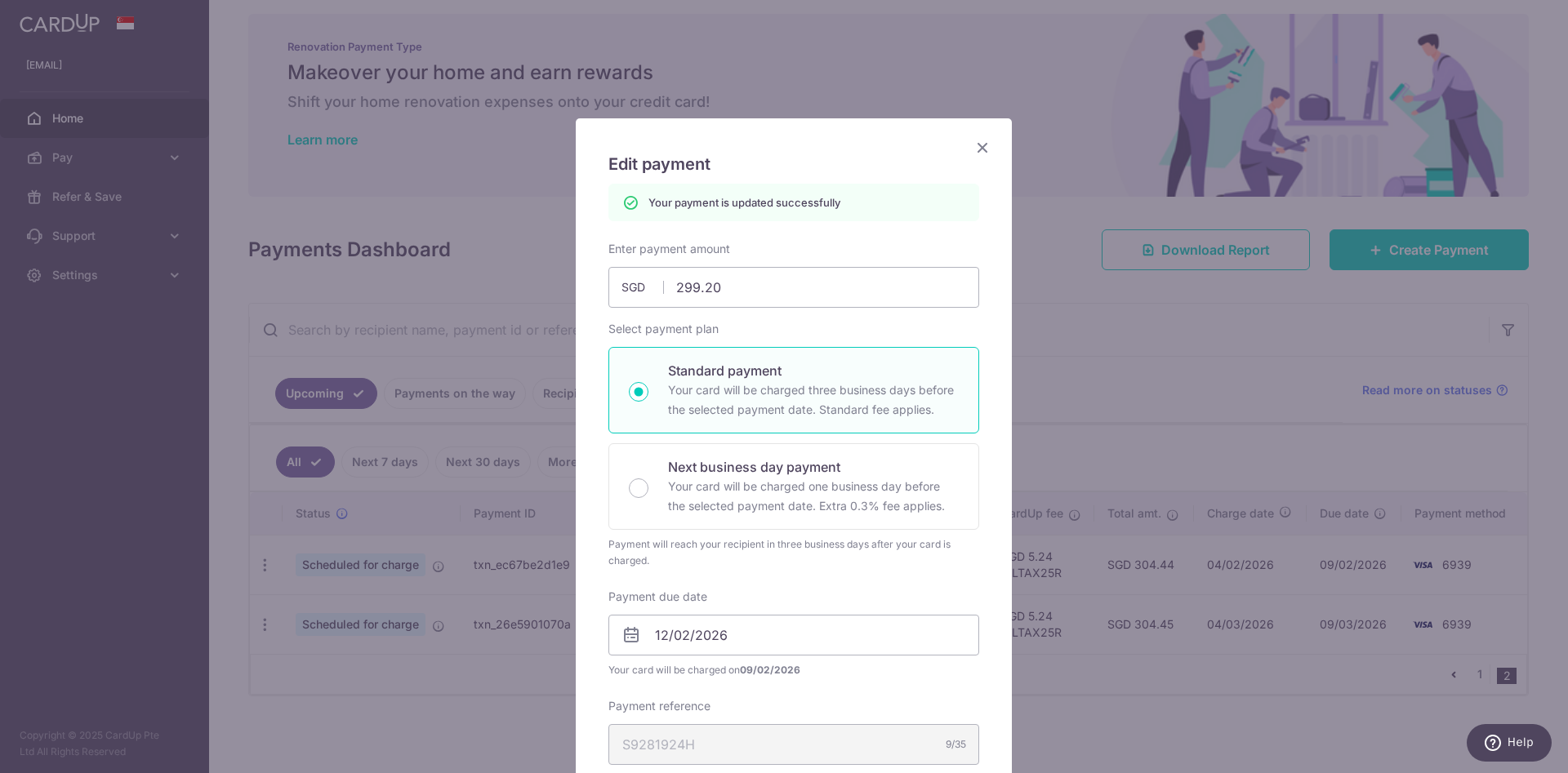 click at bounding box center (982, 147) 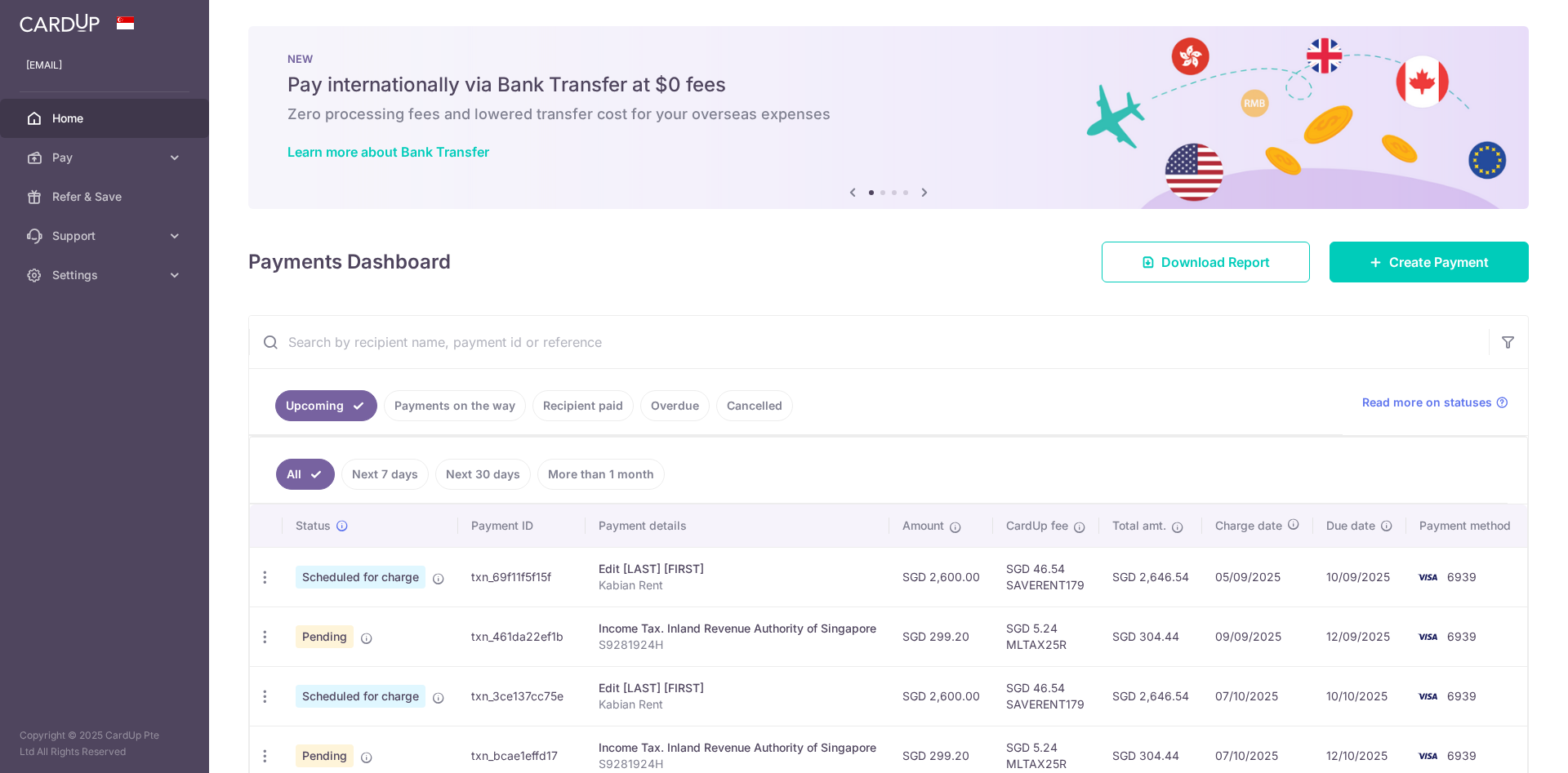 scroll, scrollTop: 0, scrollLeft: 0, axis: both 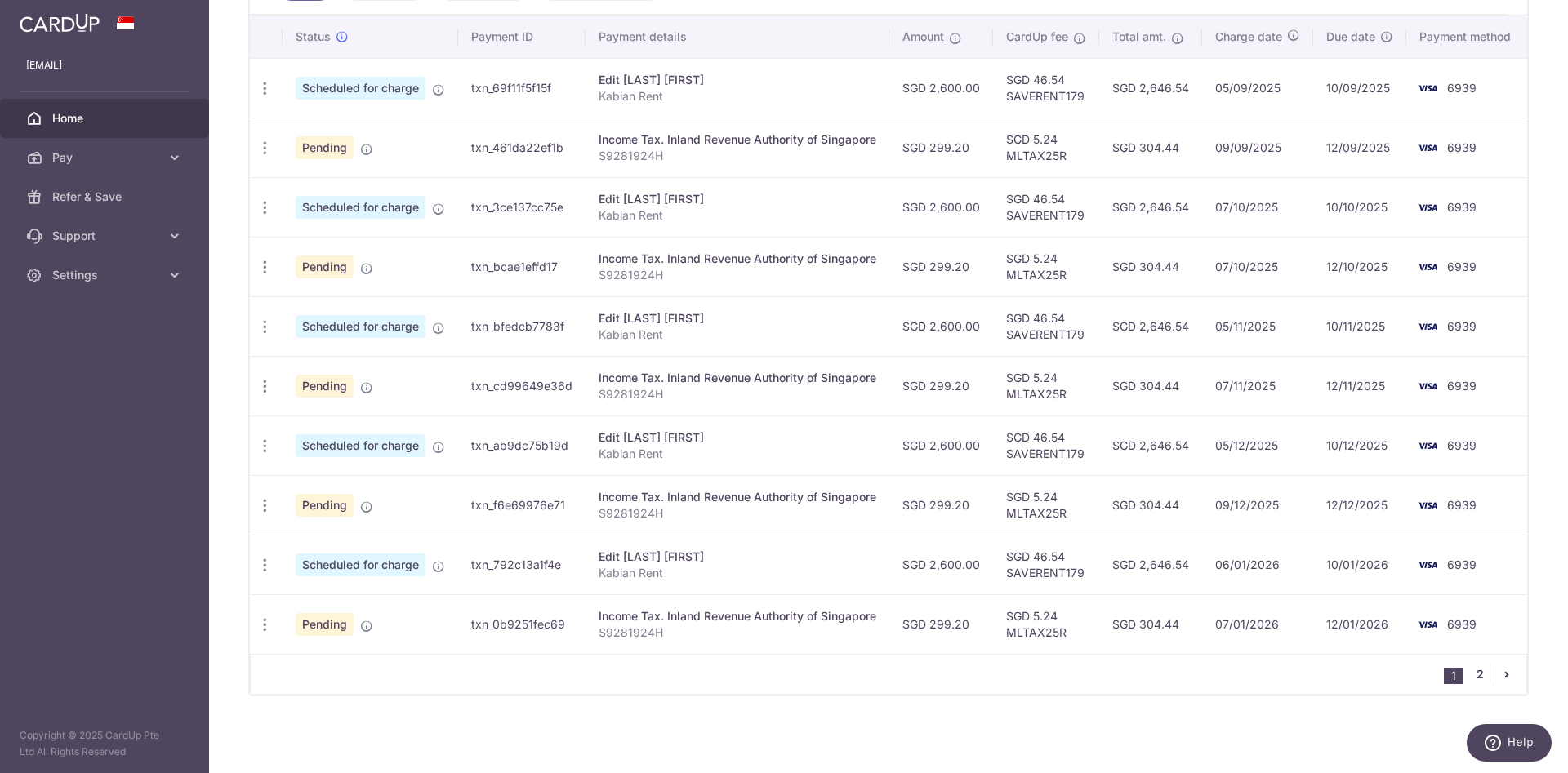 click on "2" at bounding box center [1480, 674] 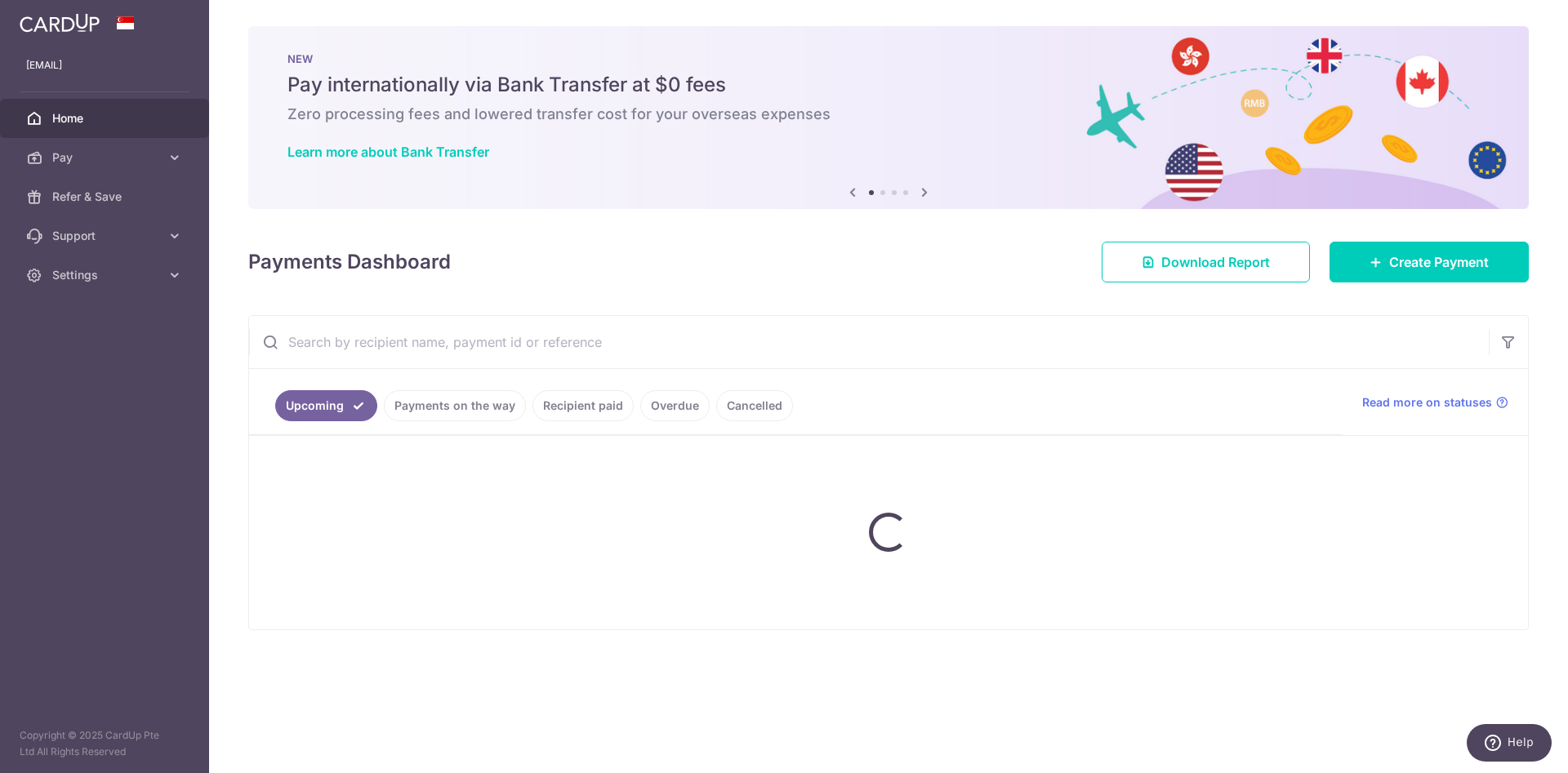 scroll, scrollTop: 0, scrollLeft: 0, axis: both 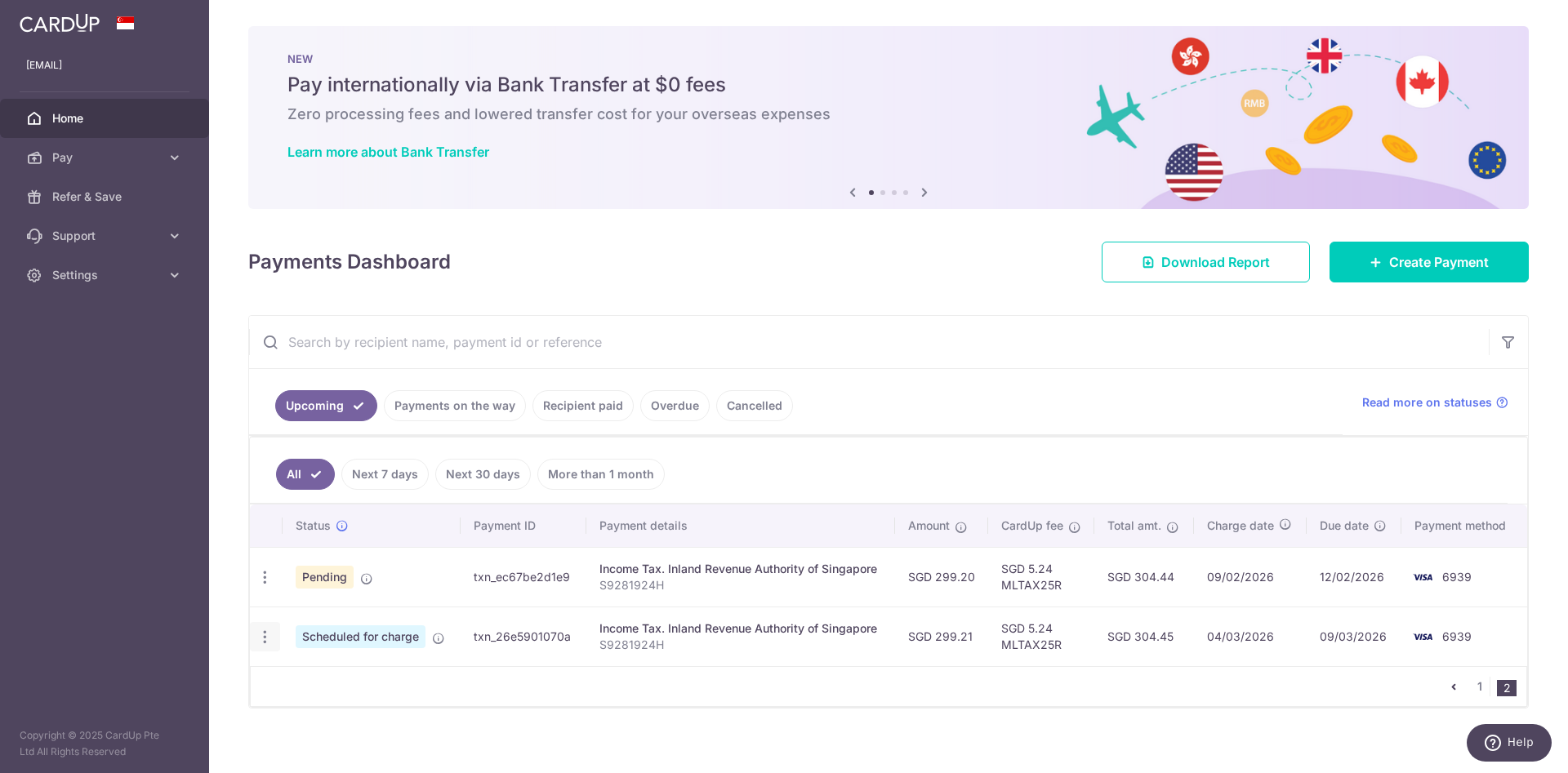click on "Update payment
Cancel payment" at bounding box center (265, 637) 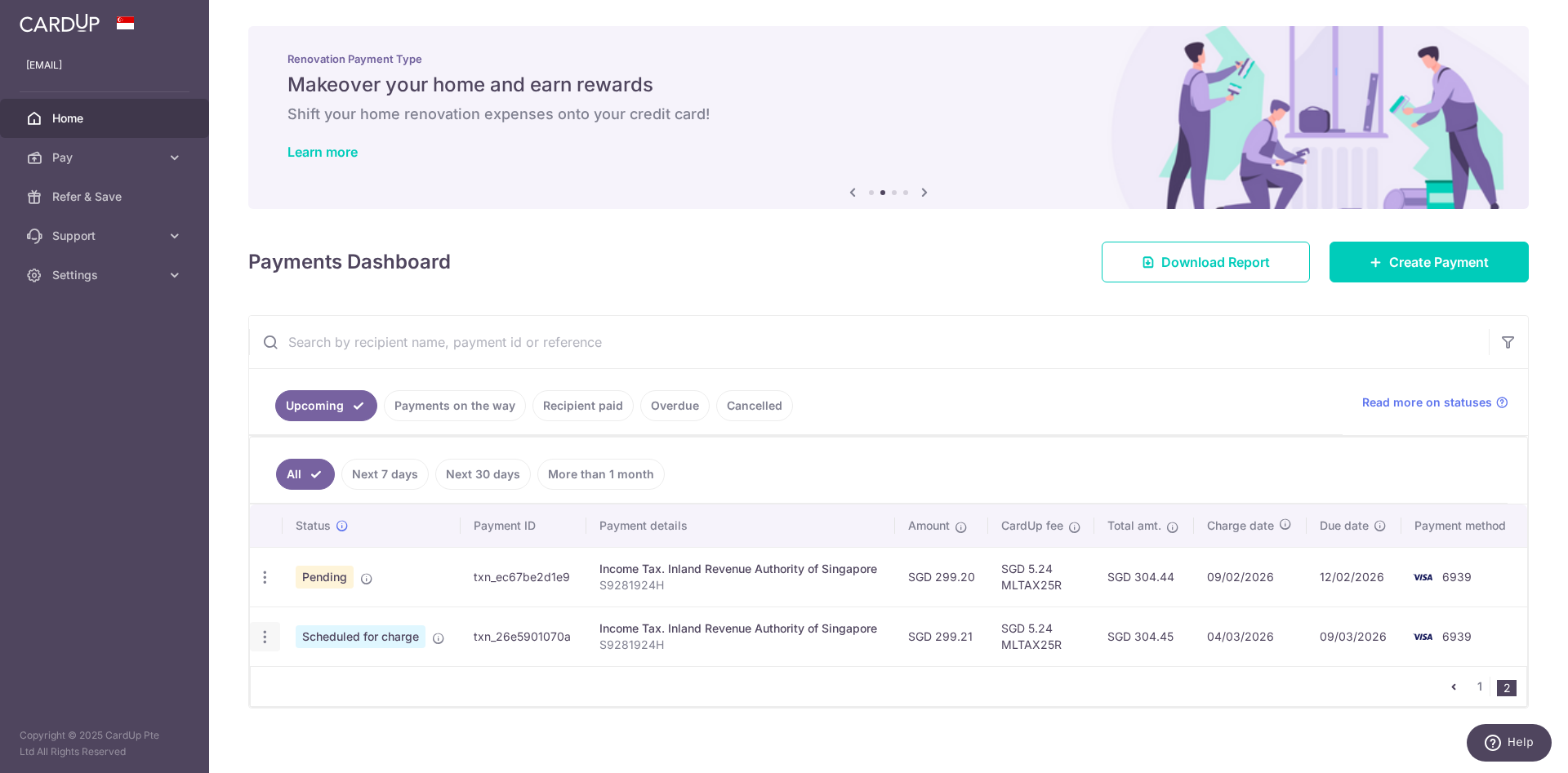 click on "Update payment
Cancel payment" at bounding box center [265, 637] 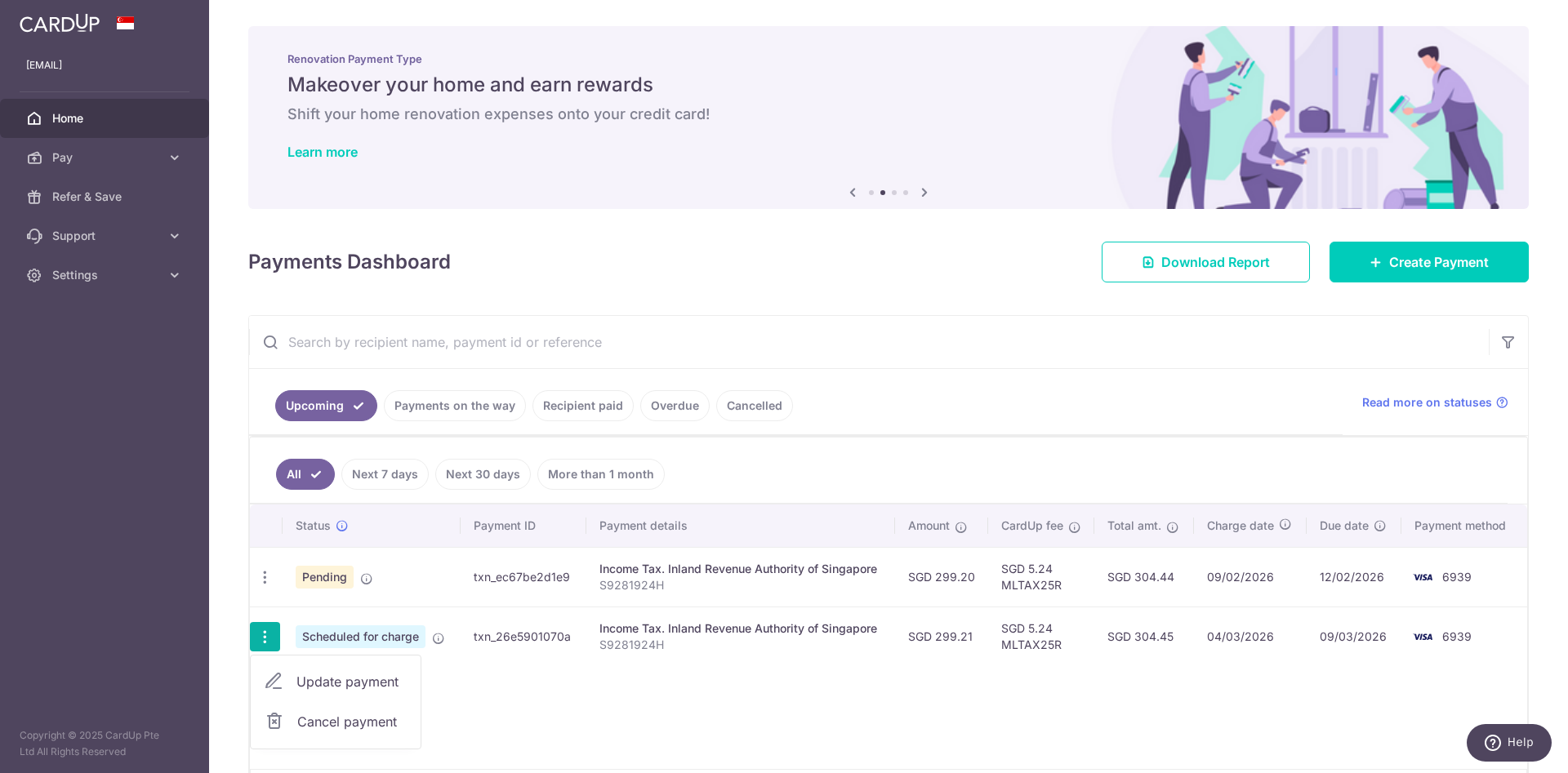 click on "Update payment" at bounding box center [352, 682] 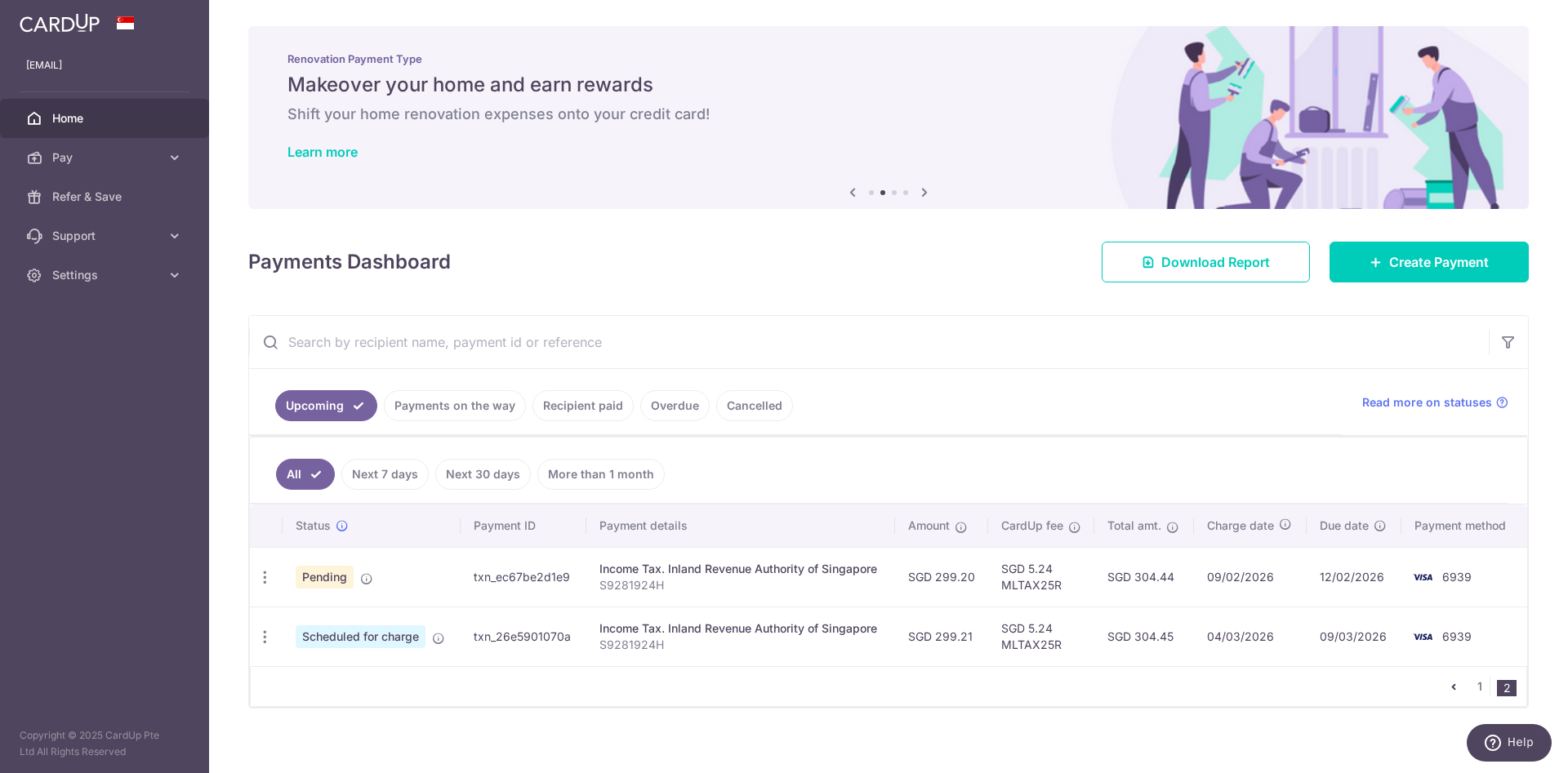 radio on "true" 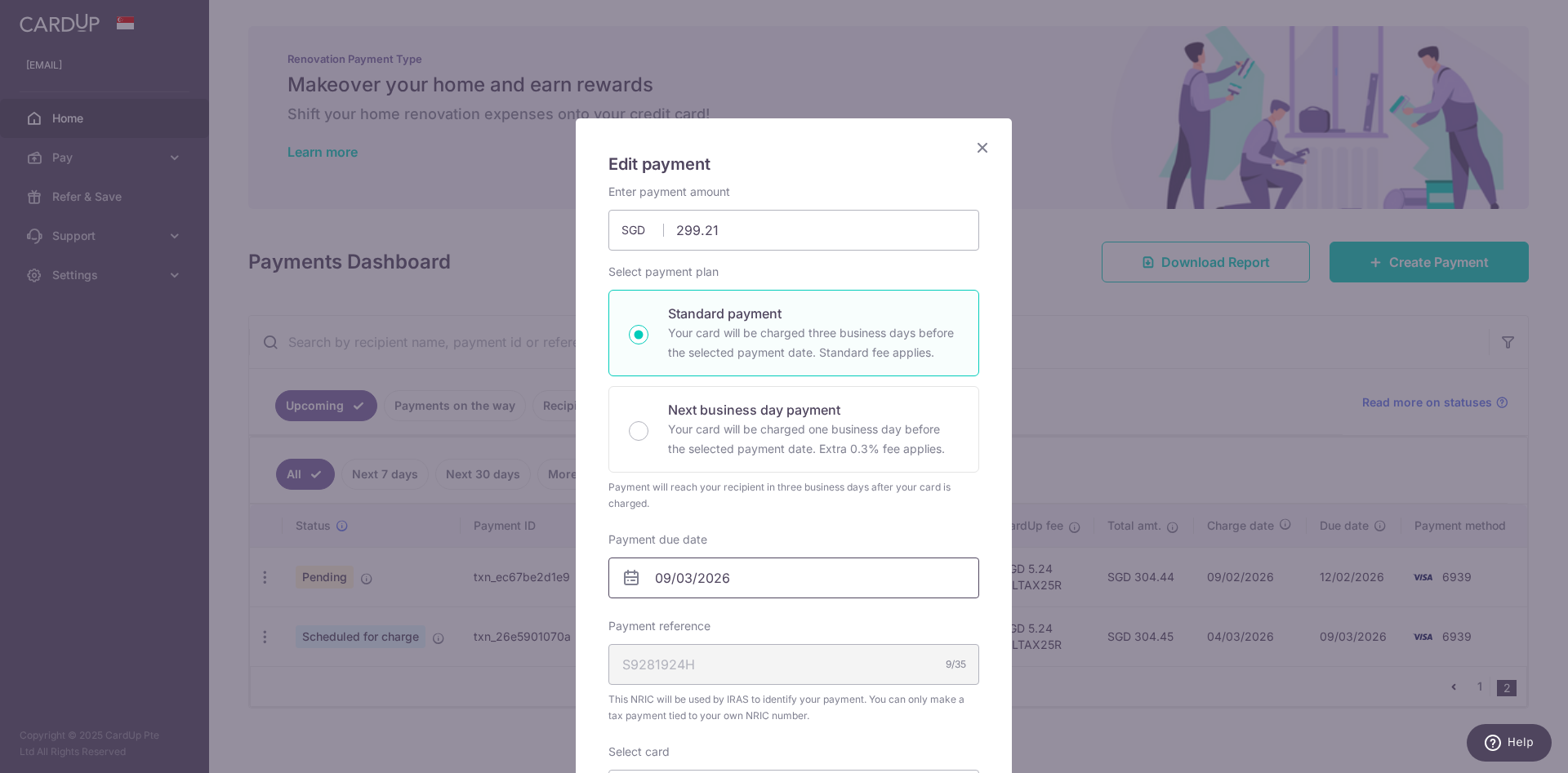 click on "09/03/2026" at bounding box center [794, 578] 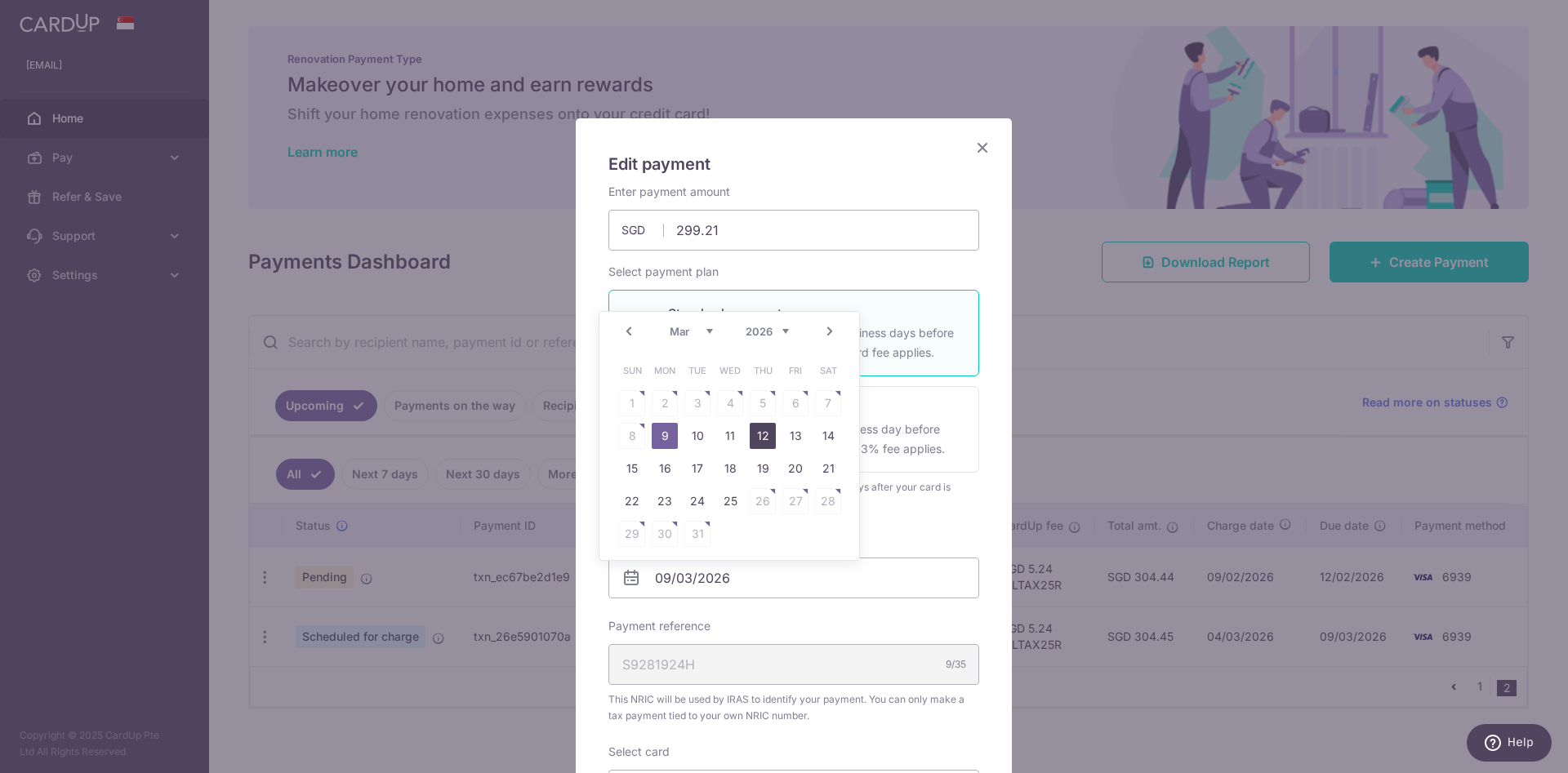 click on "12" at bounding box center [763, 436] 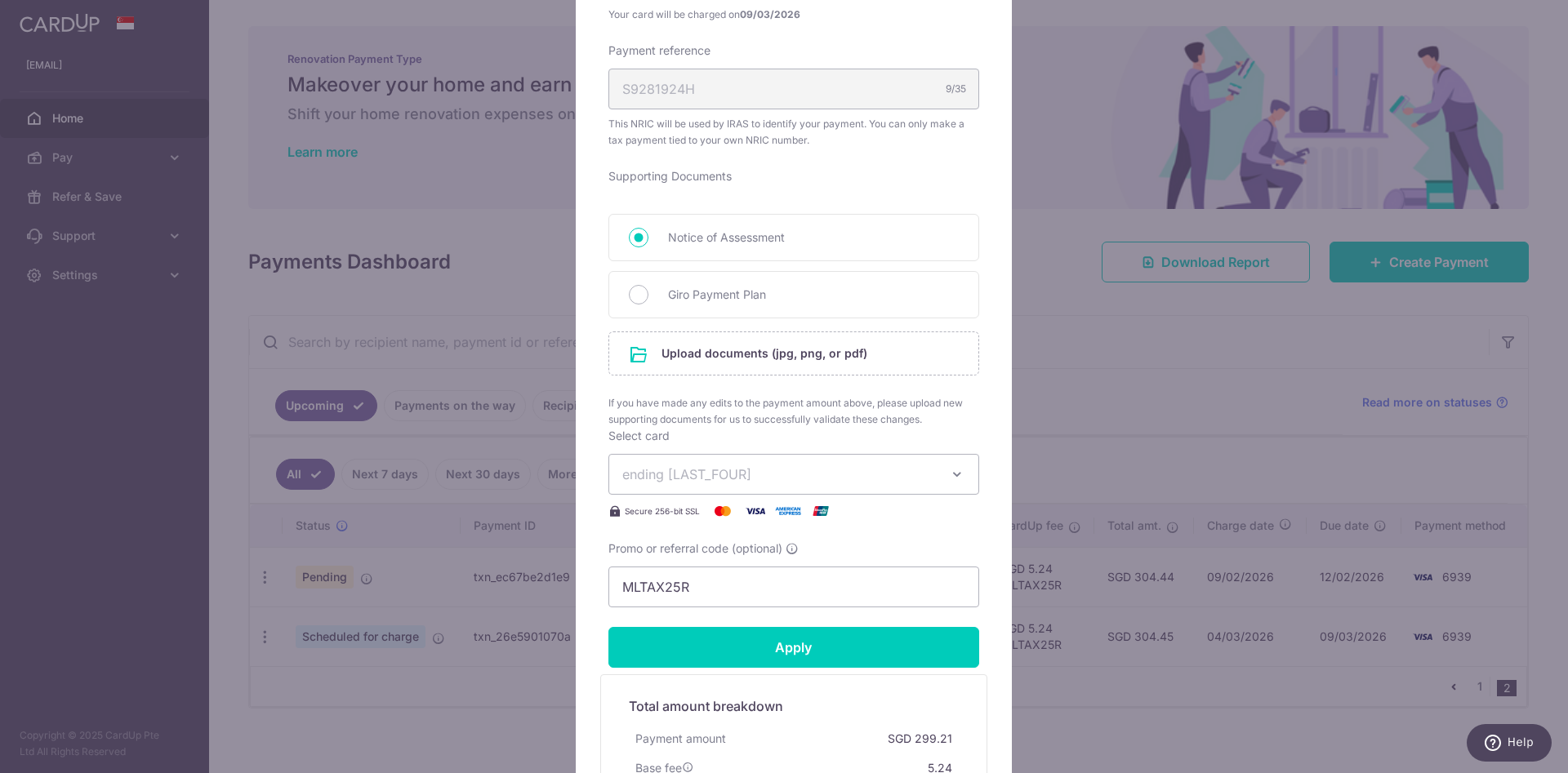 scroll, scrollTop: 612, scrollLeft: 0, axis: vertical 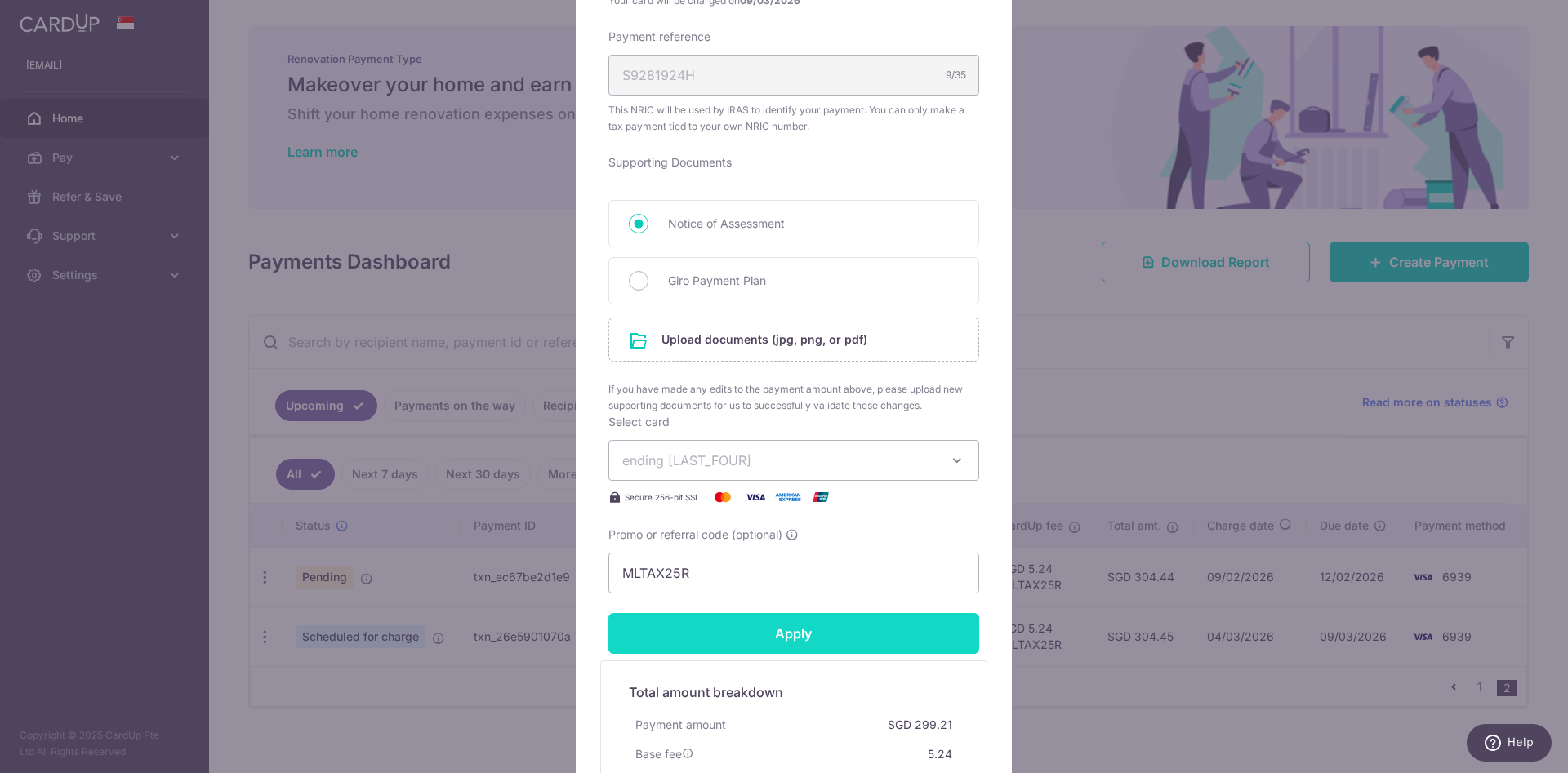 click on "Apply" at bounding box center (794, 633) 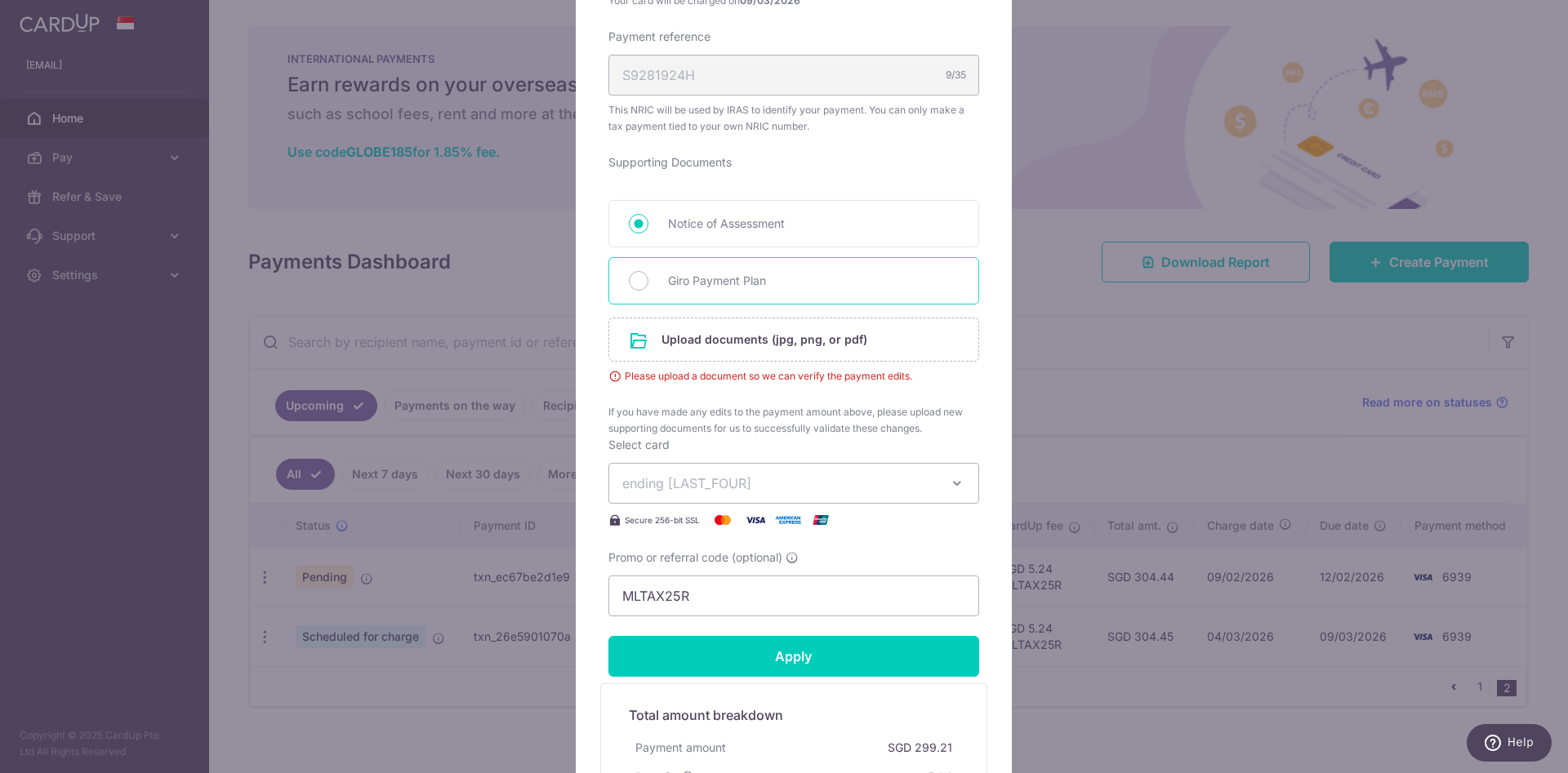 click on "Giro Payment Plan" at bounding box center [813, 281] 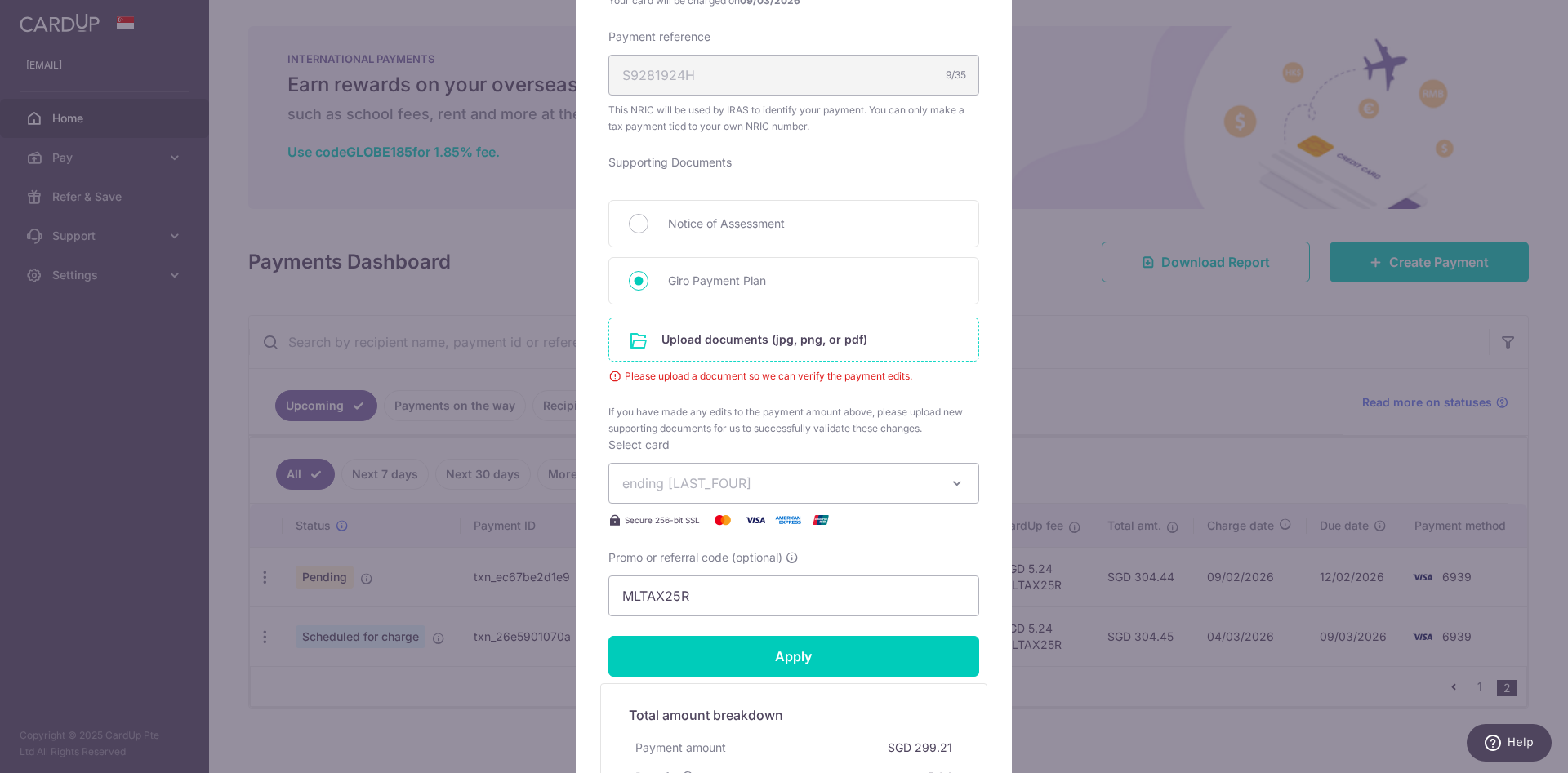 click at bounding box center (794, 340) 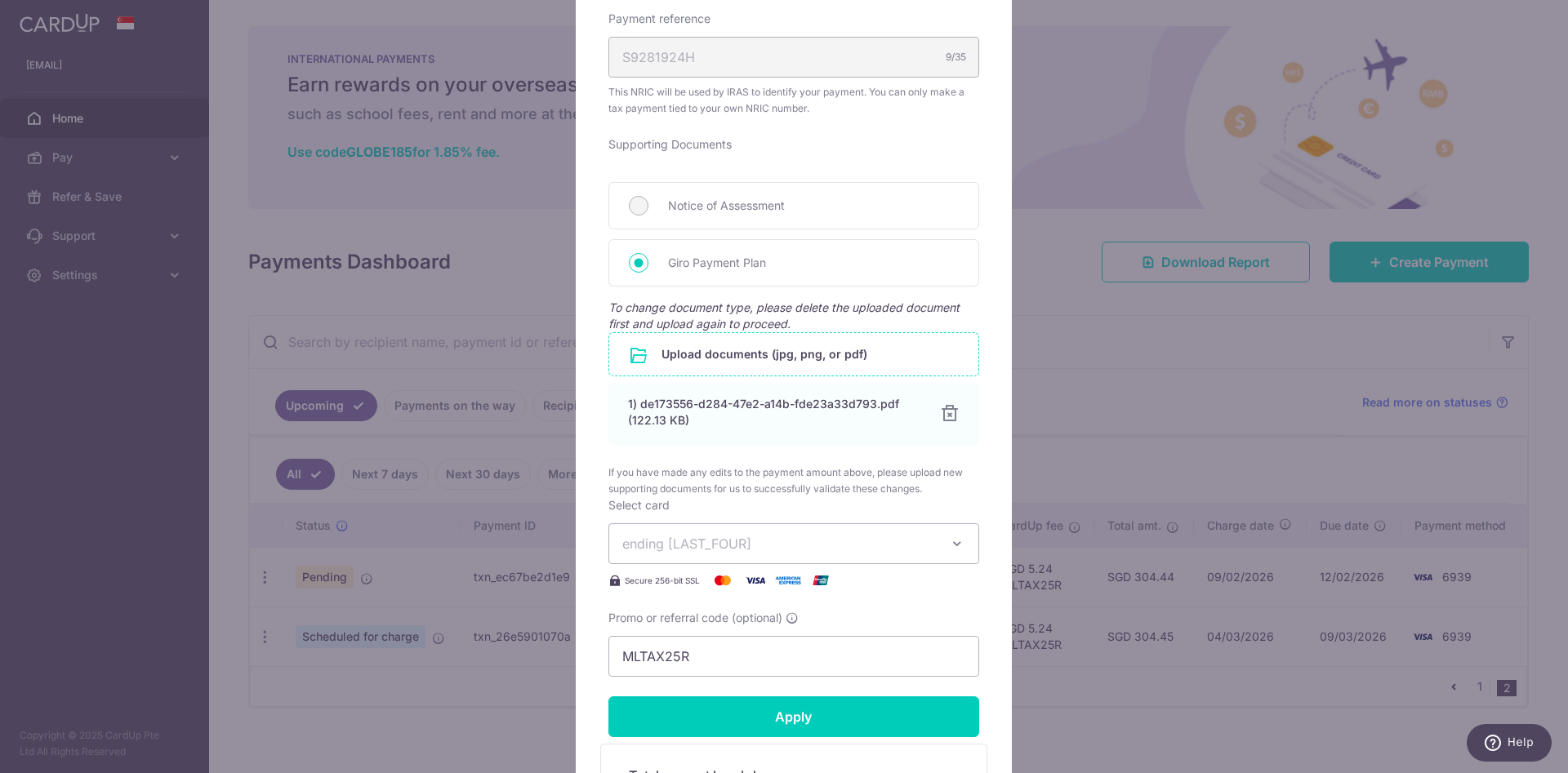 scroll, scrollTop: 934, scrollLeft: 0, axis: vertical 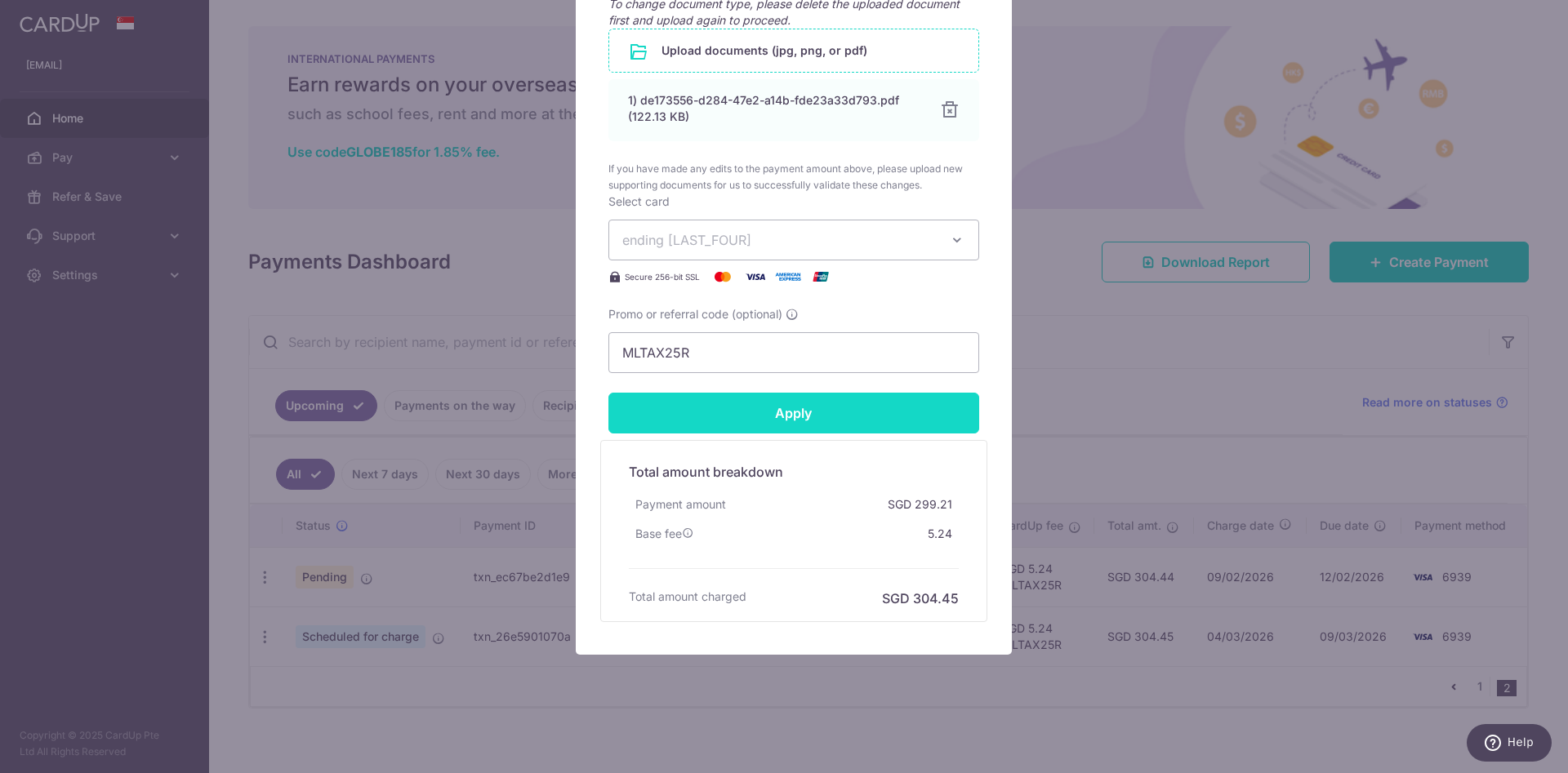 click on "Apply" at bounding box center (794, 413) 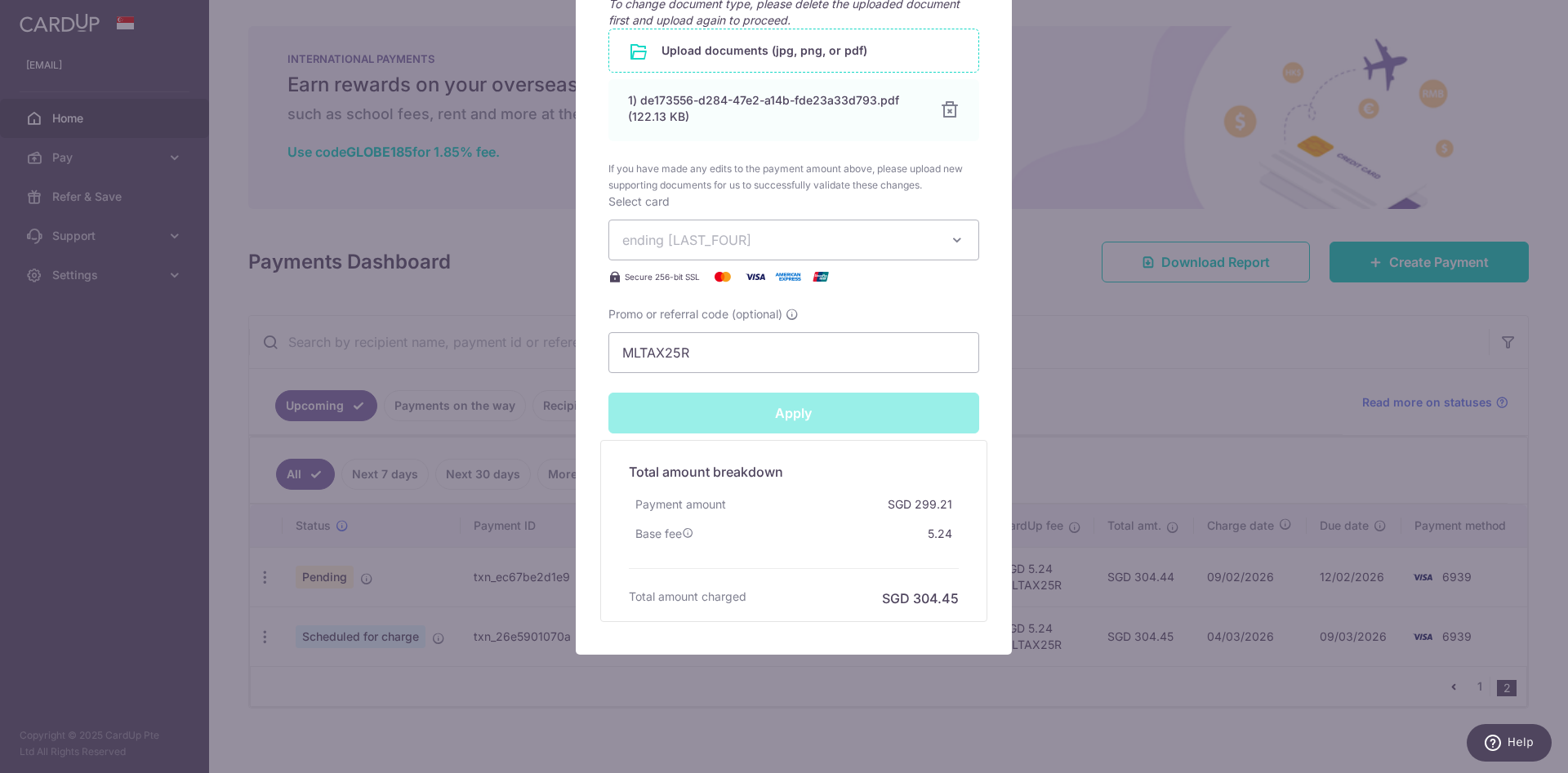 type on "Successfully Applied" 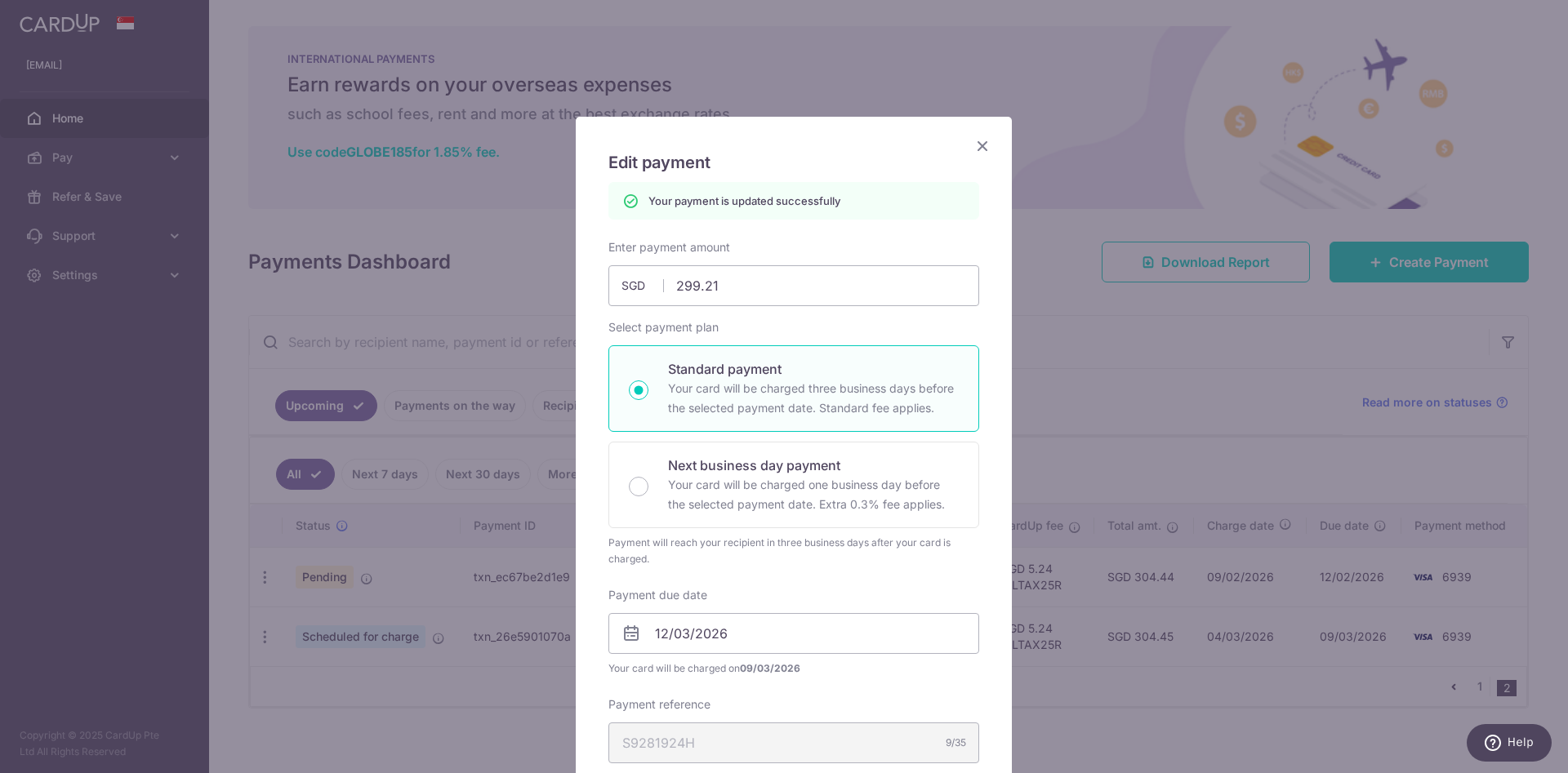scroll, scrollTop: 0, scrollLeft: 0, axis: both 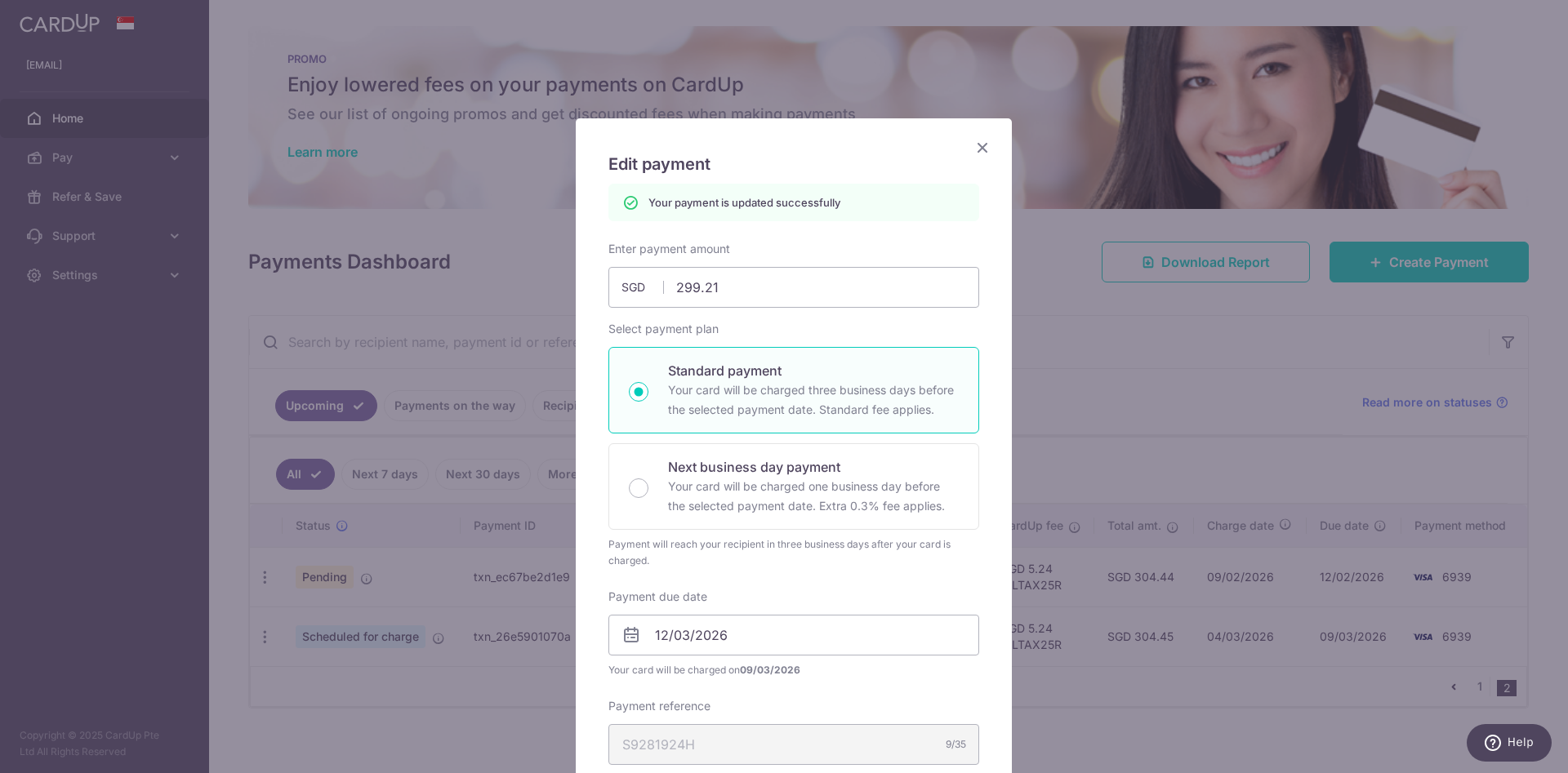 click at bounding box center [982, 147] 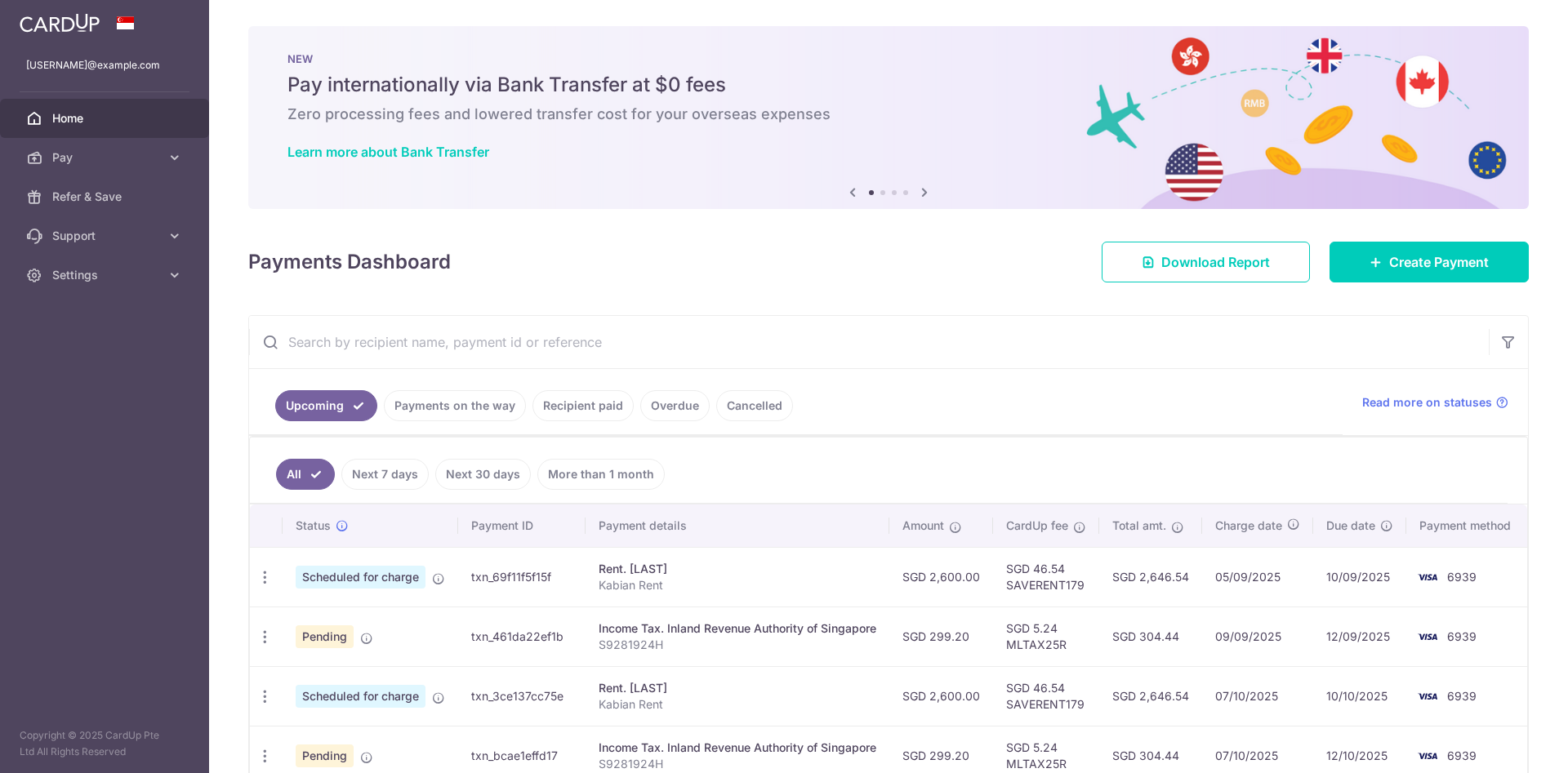 scroll, scrollTop: 0, scrollLeft: 0, axis: both 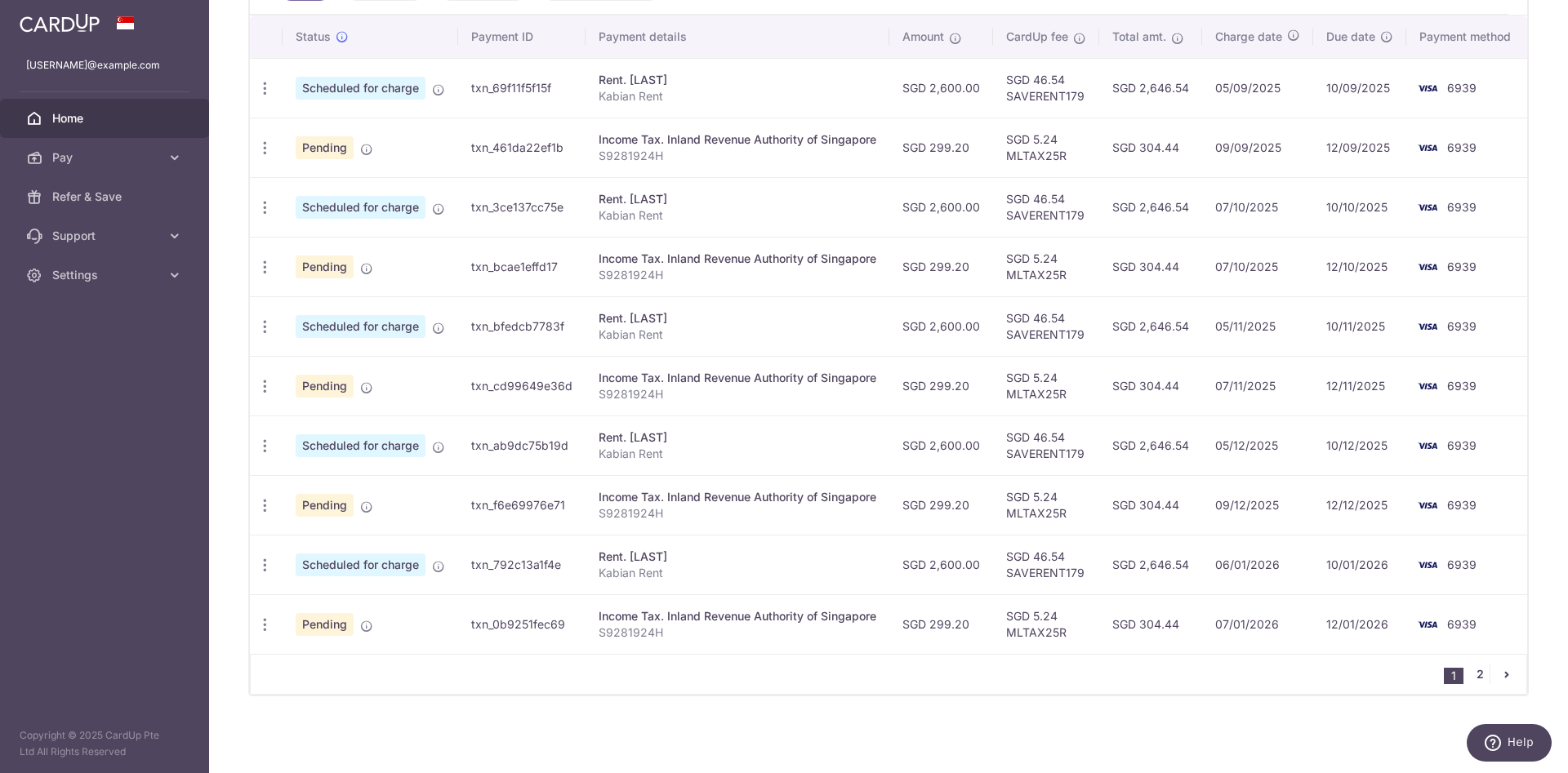 click on "2" at bounding box center (1480, 674) 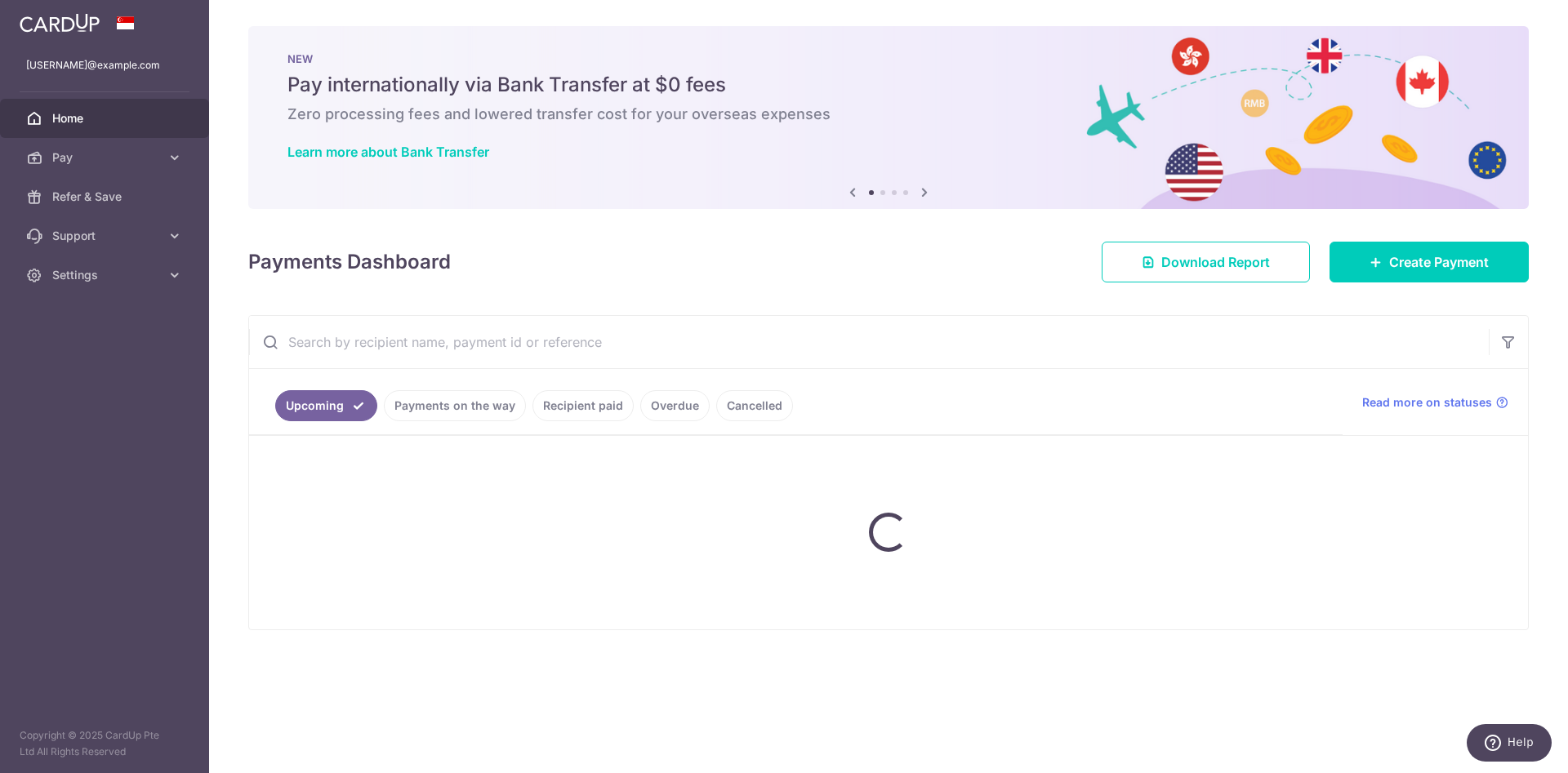scroll, scrollTop: 0, scrollLeft: 0, axis: both 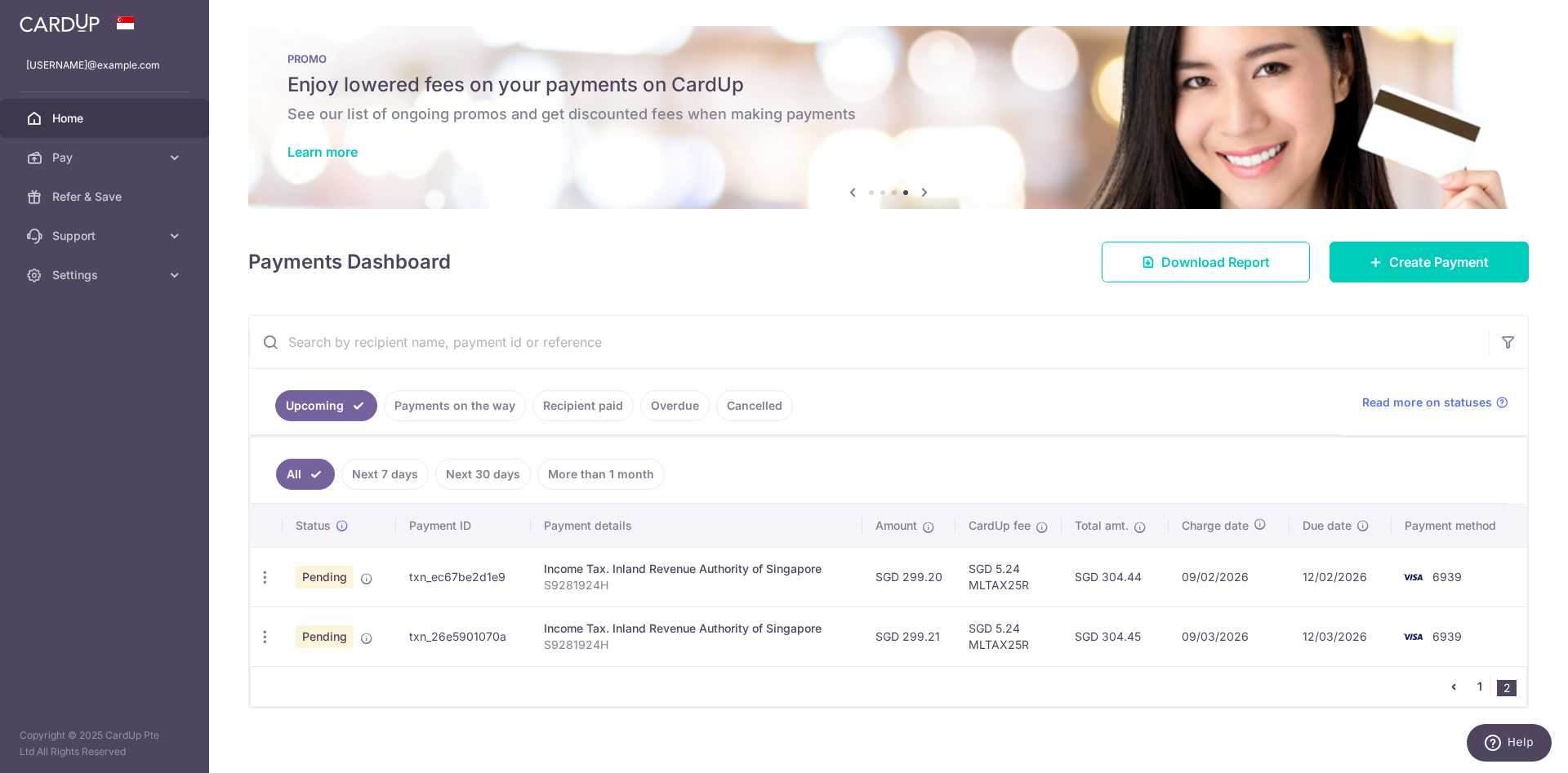 click on "1" at bounding box center (1480, 686) 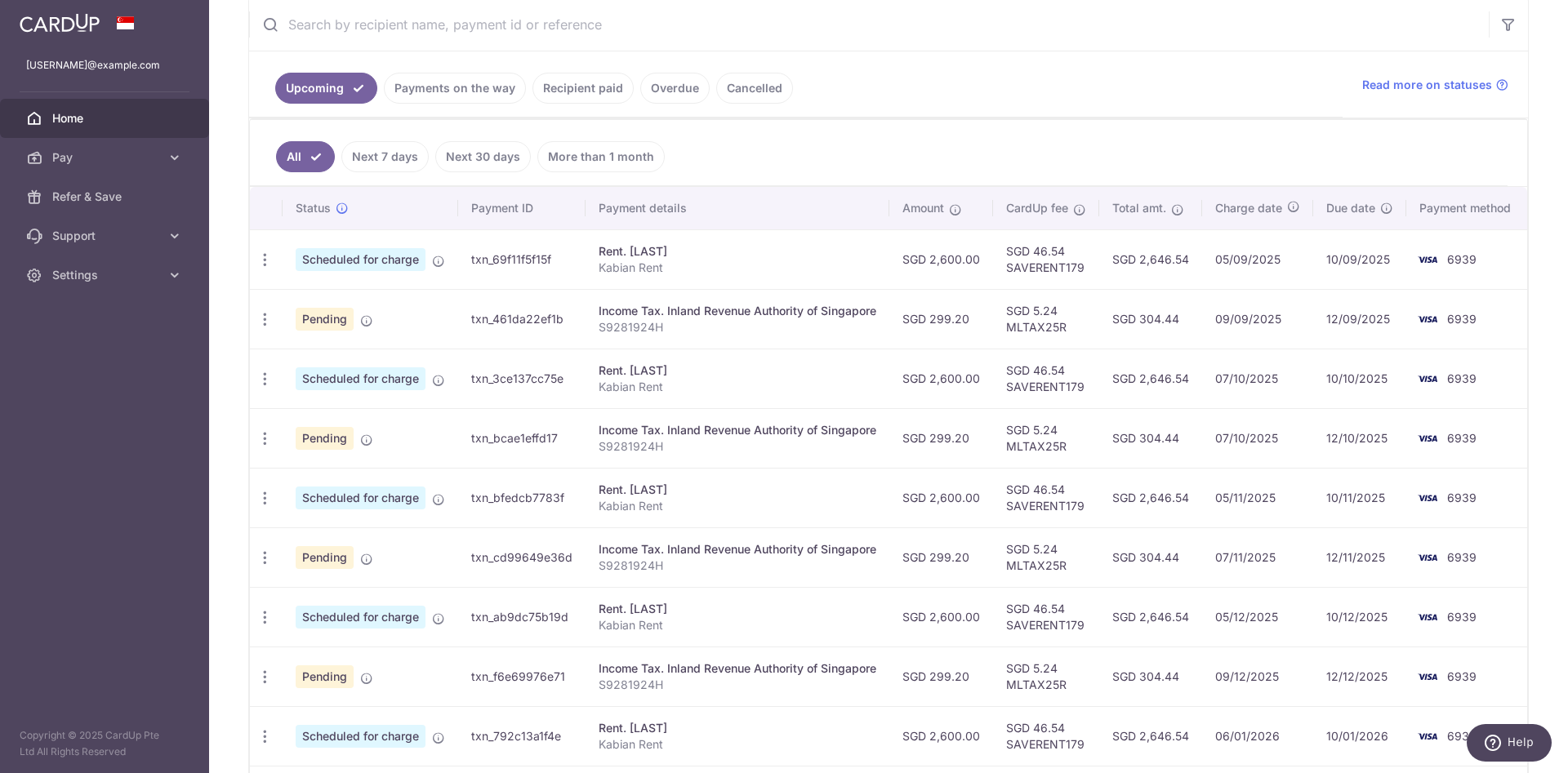 scroll, scrollTop: 367, scrollLeft: 0, axis: vertical 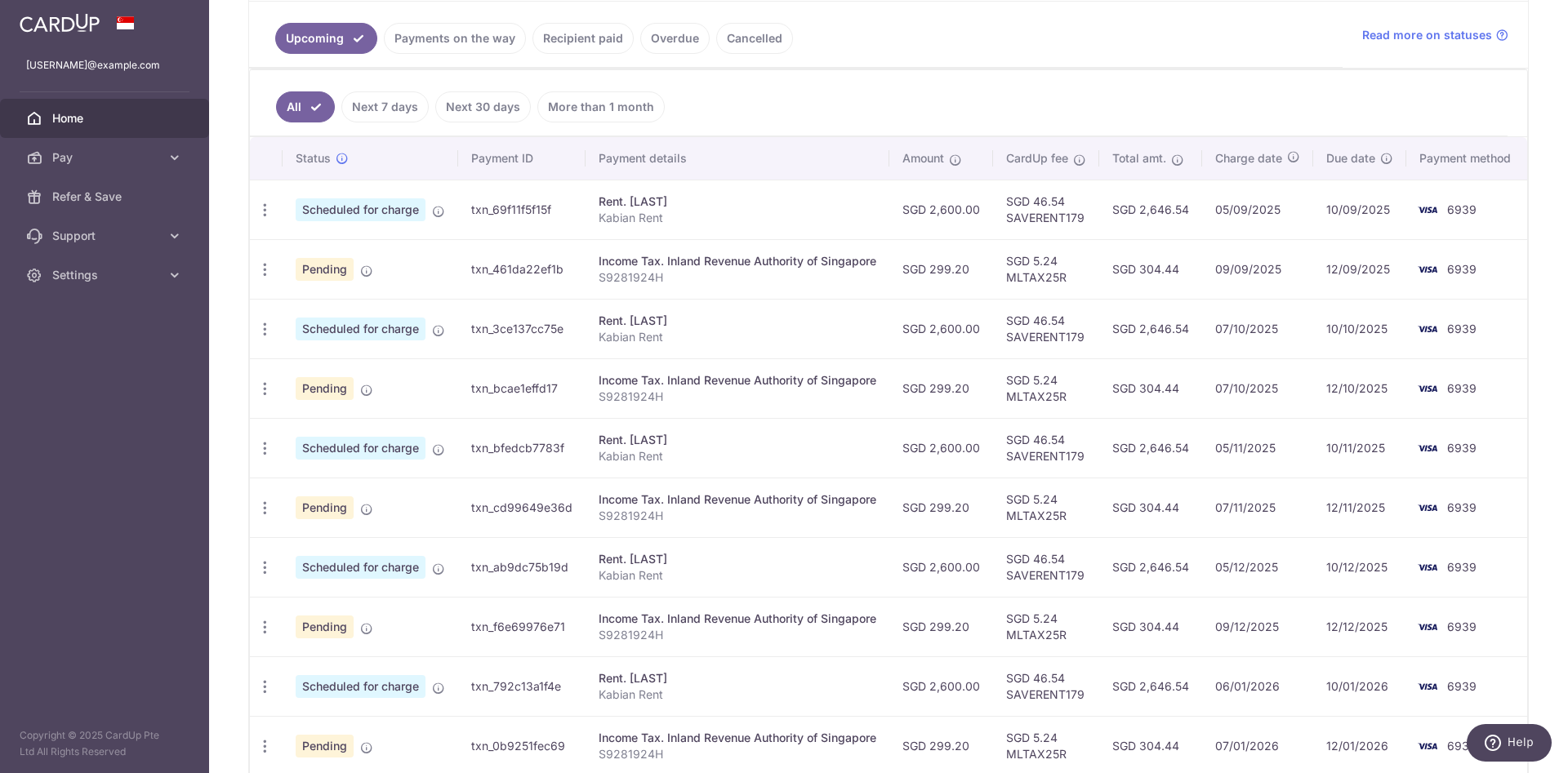 click on "Payments on the way" at bounding box center [455, 38] 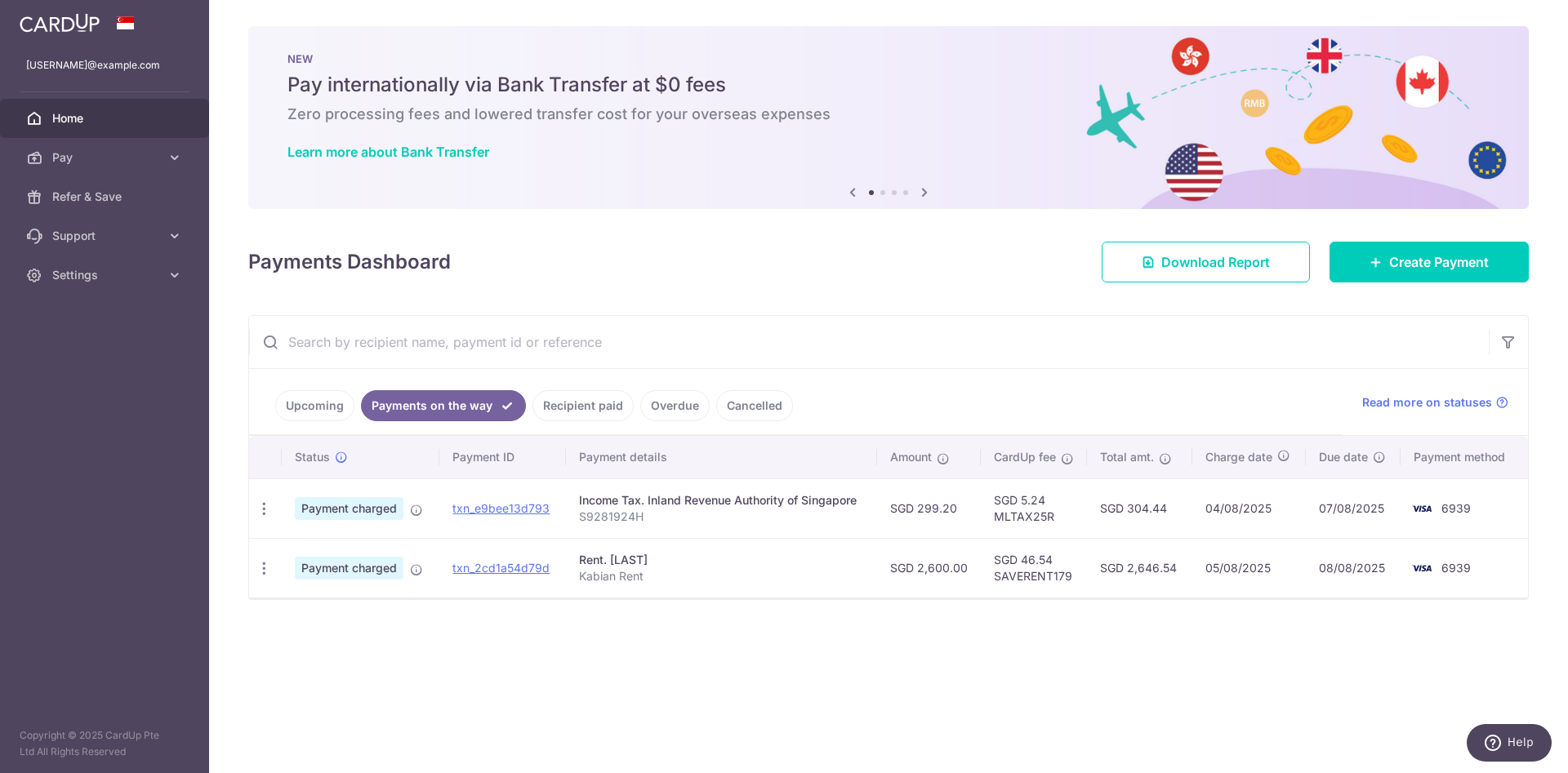 click on "Recipient paid" at bounding box center [583, 406] 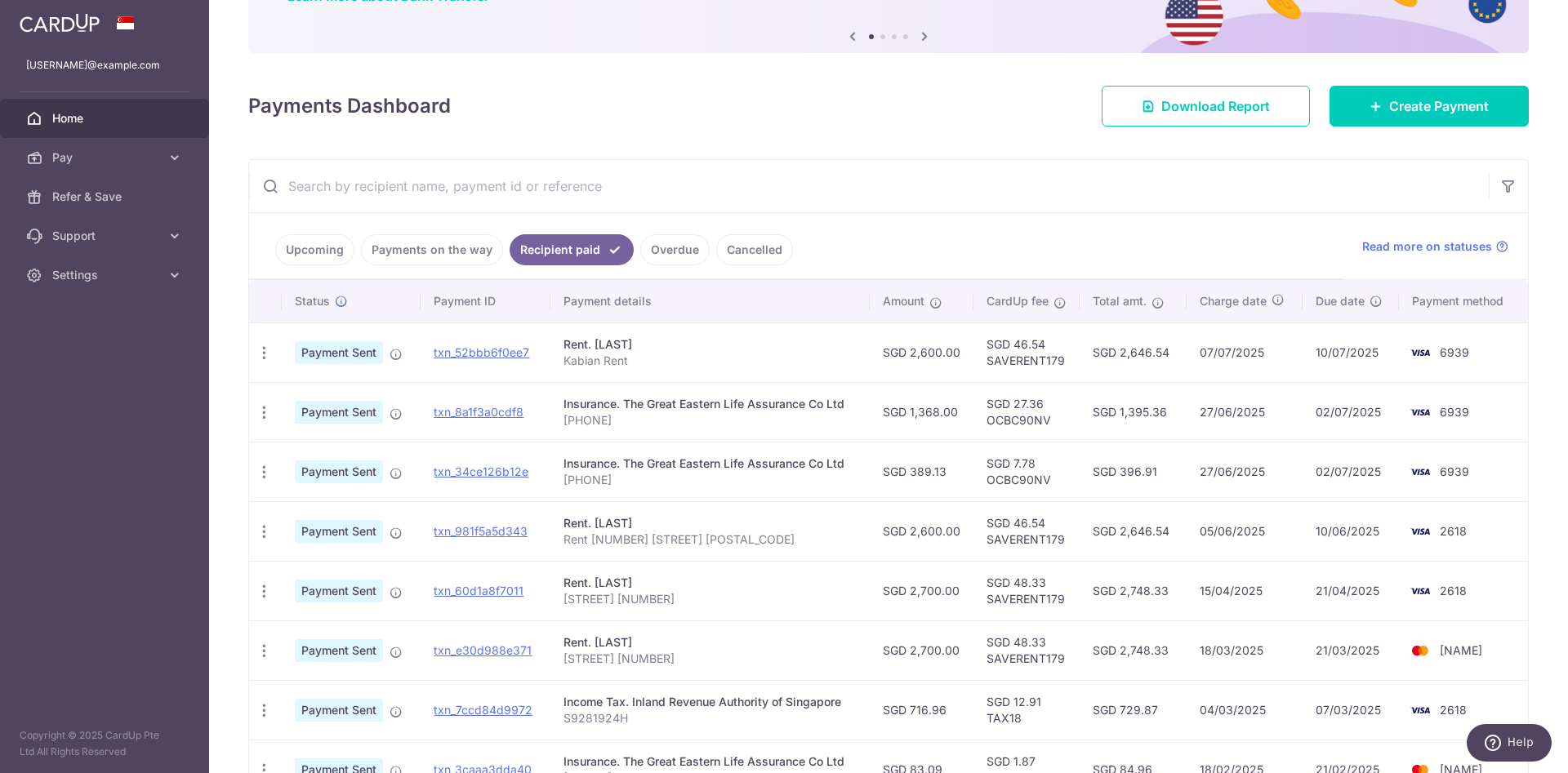 scroll, scrollTop: 0, scrollLeft: 0, axis: both 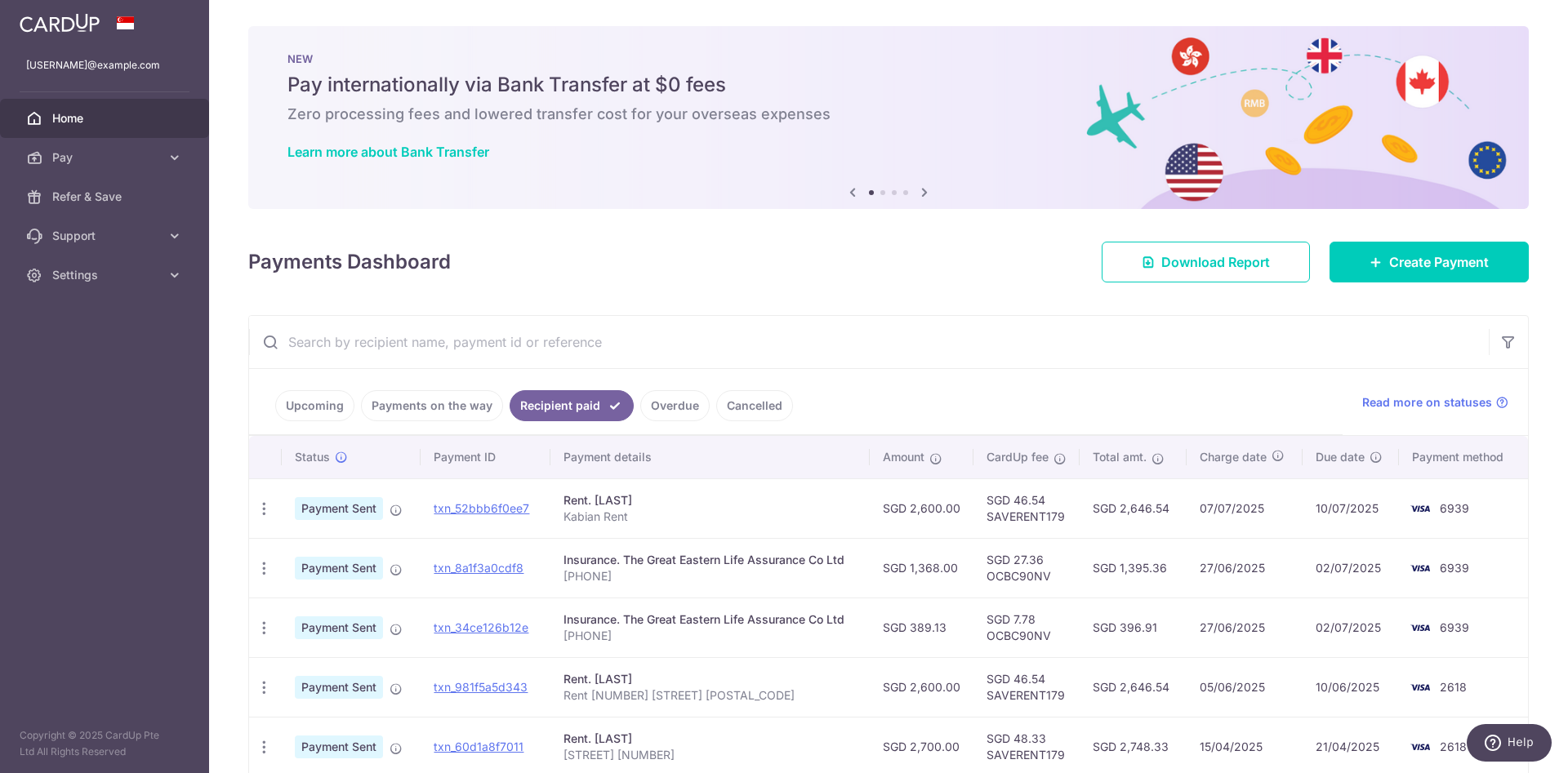 click on "Payments on the way" at bounding box center [432, 406] 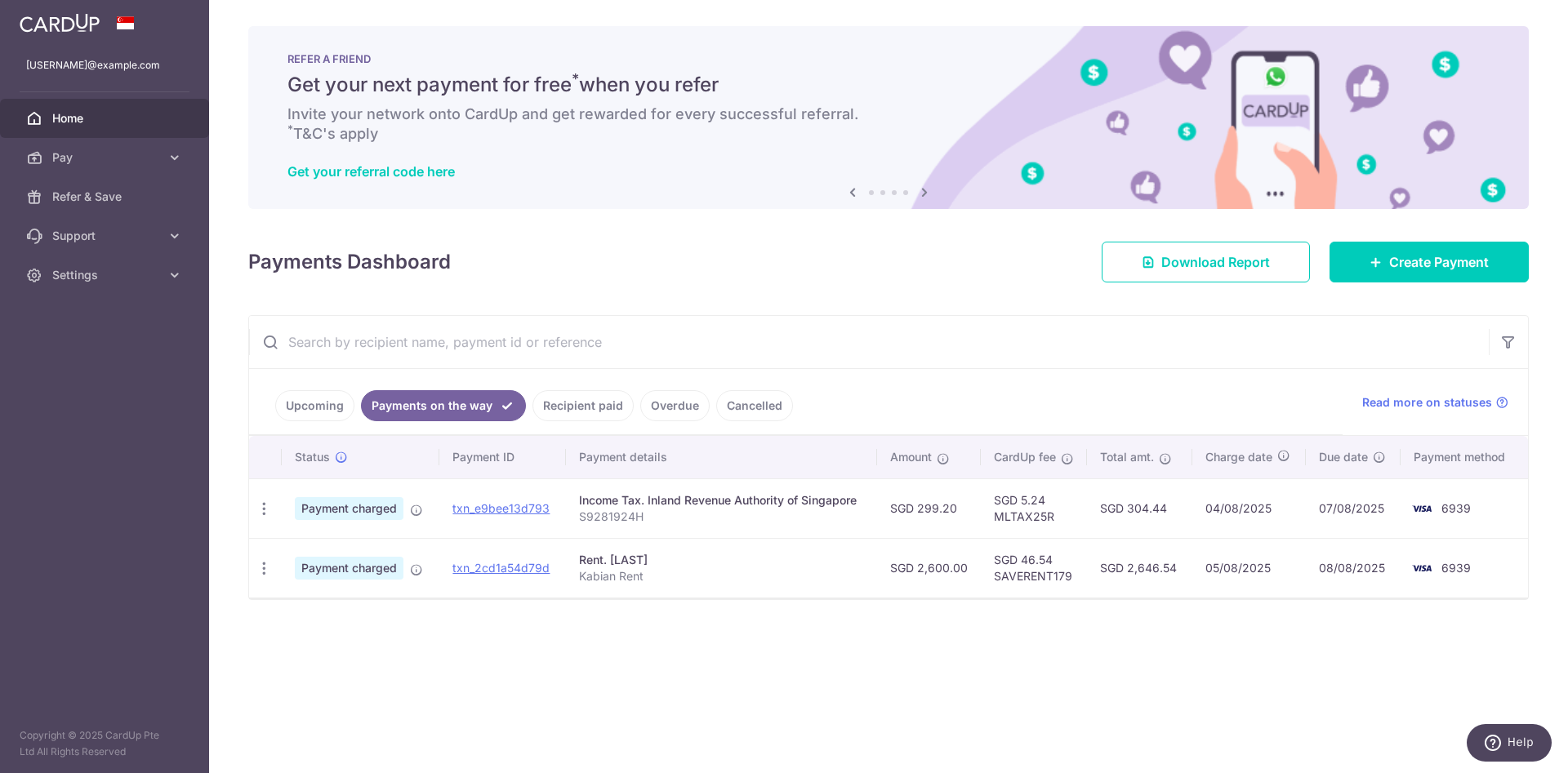 click on "Upcoming" at bounding box center [314, 406] 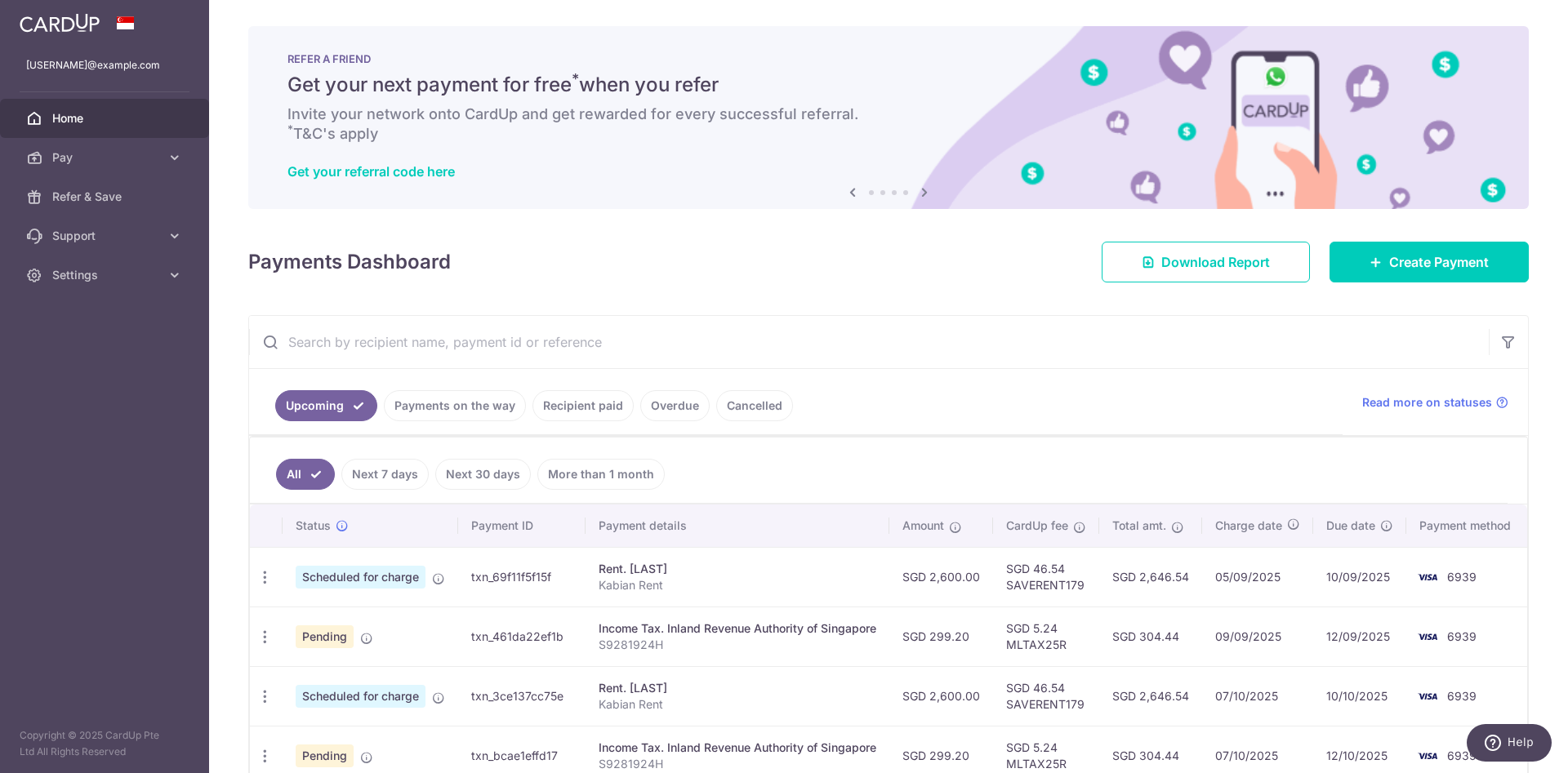 click on "Payments on the way" at bounding box center (455, 406) 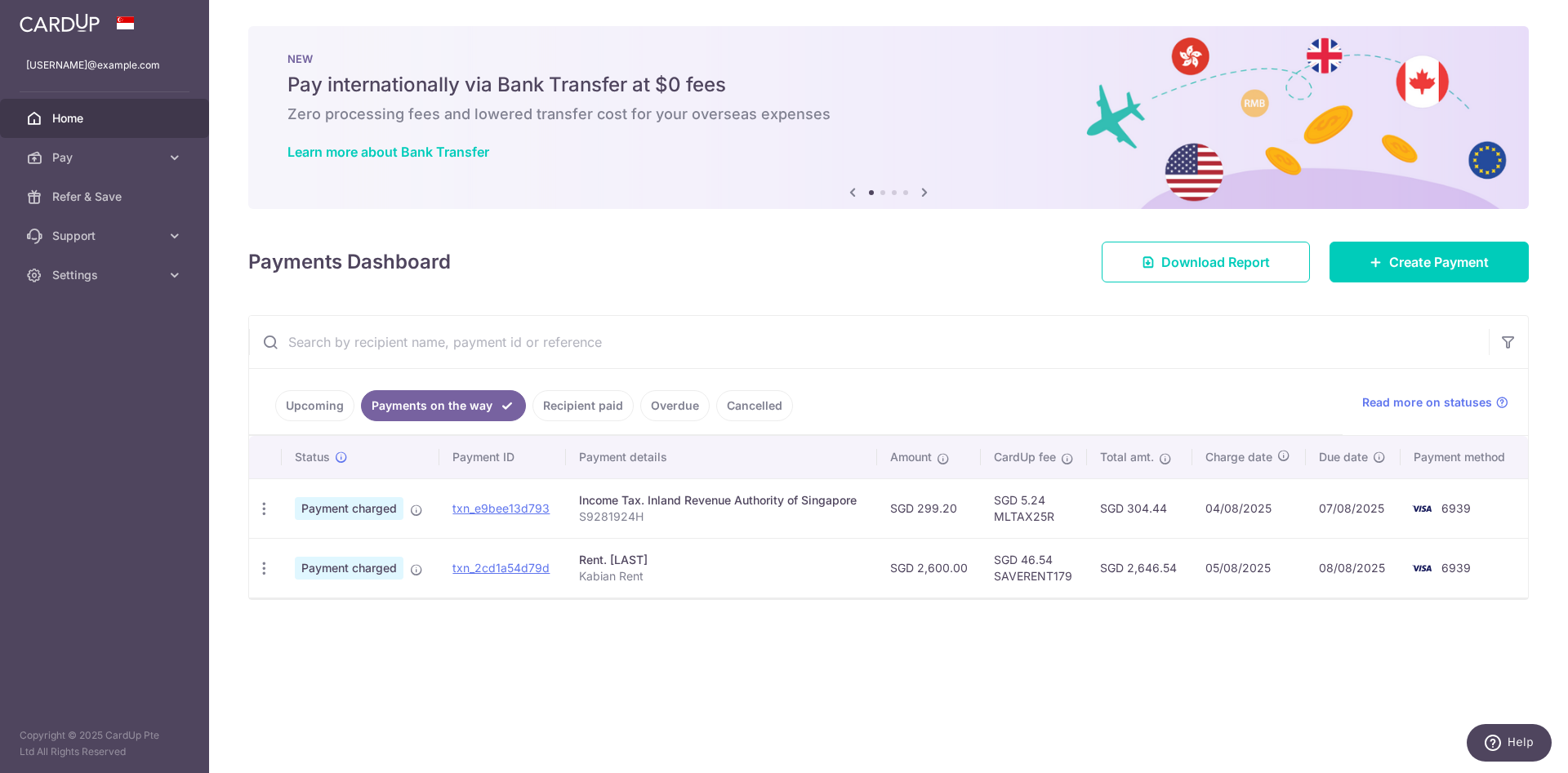 click on "Upcoming" at bounding box center (314, 406) 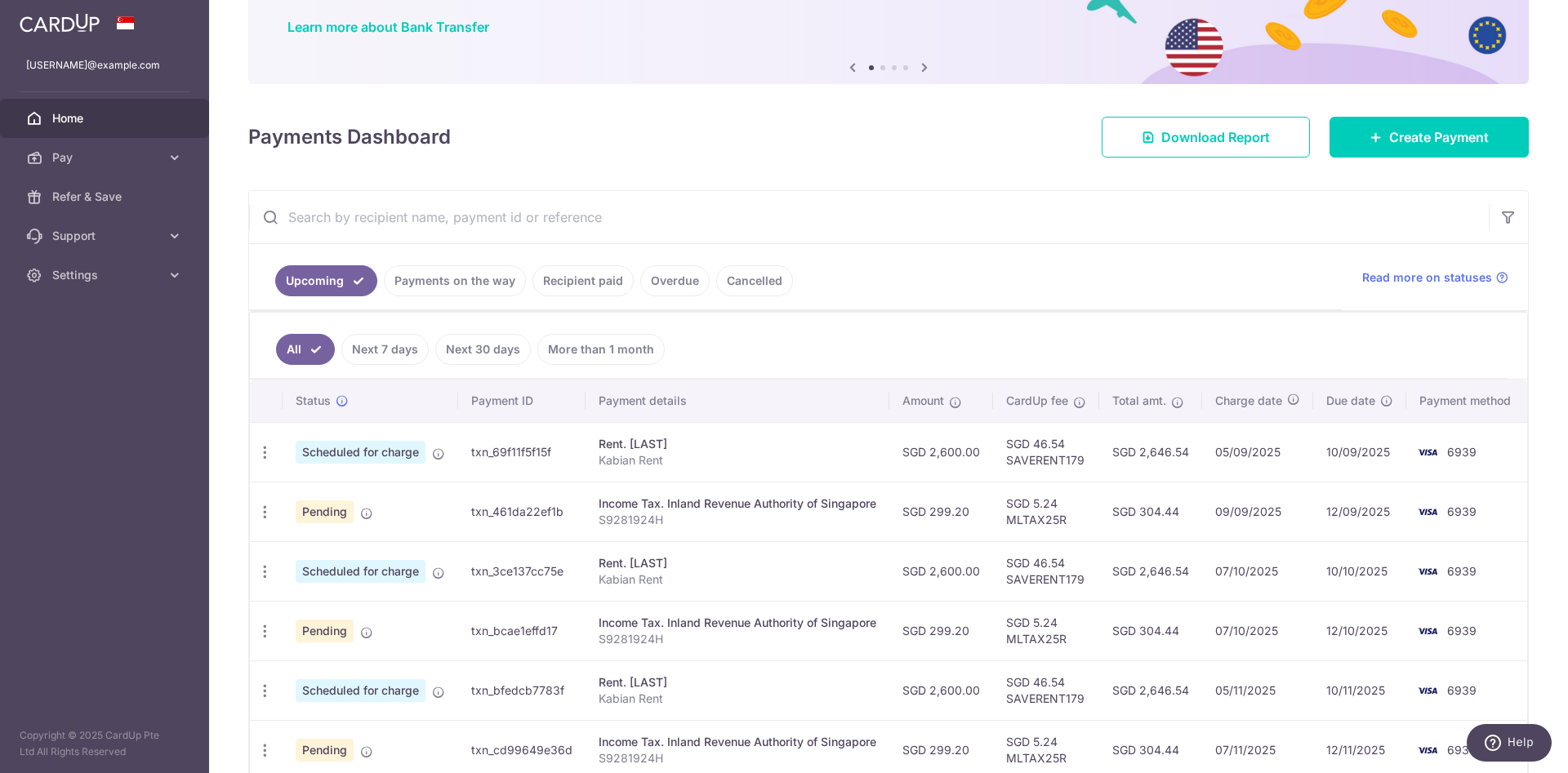 scroll, scrollTop: 245, scrollLeft: 0, axis: vertical 